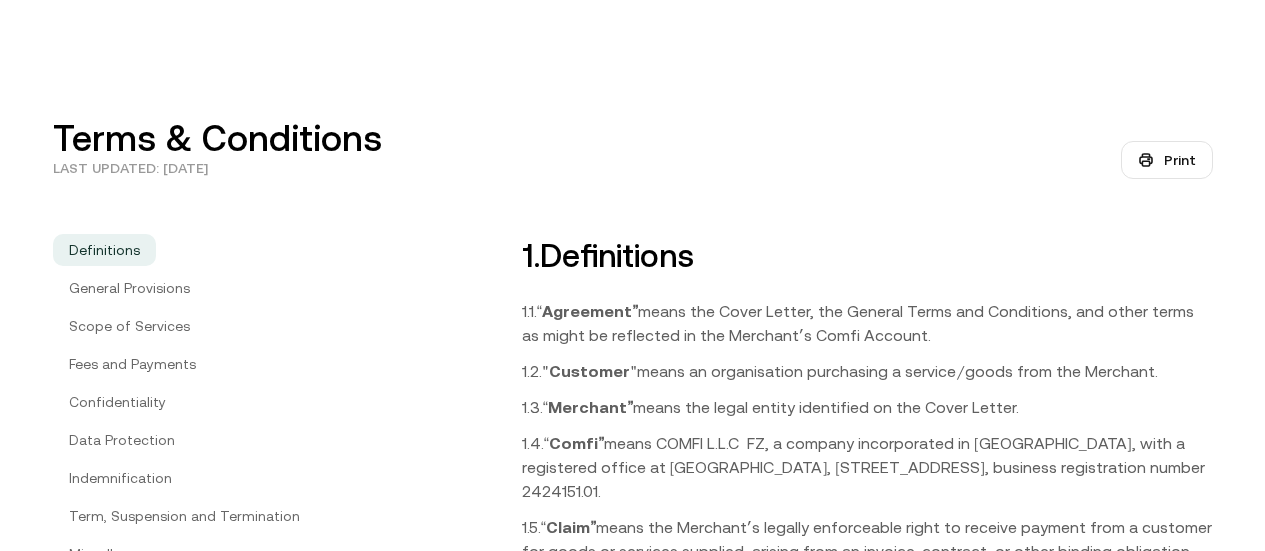 scroll, scrollTop: 0, scrollLeft: 0, axis: both 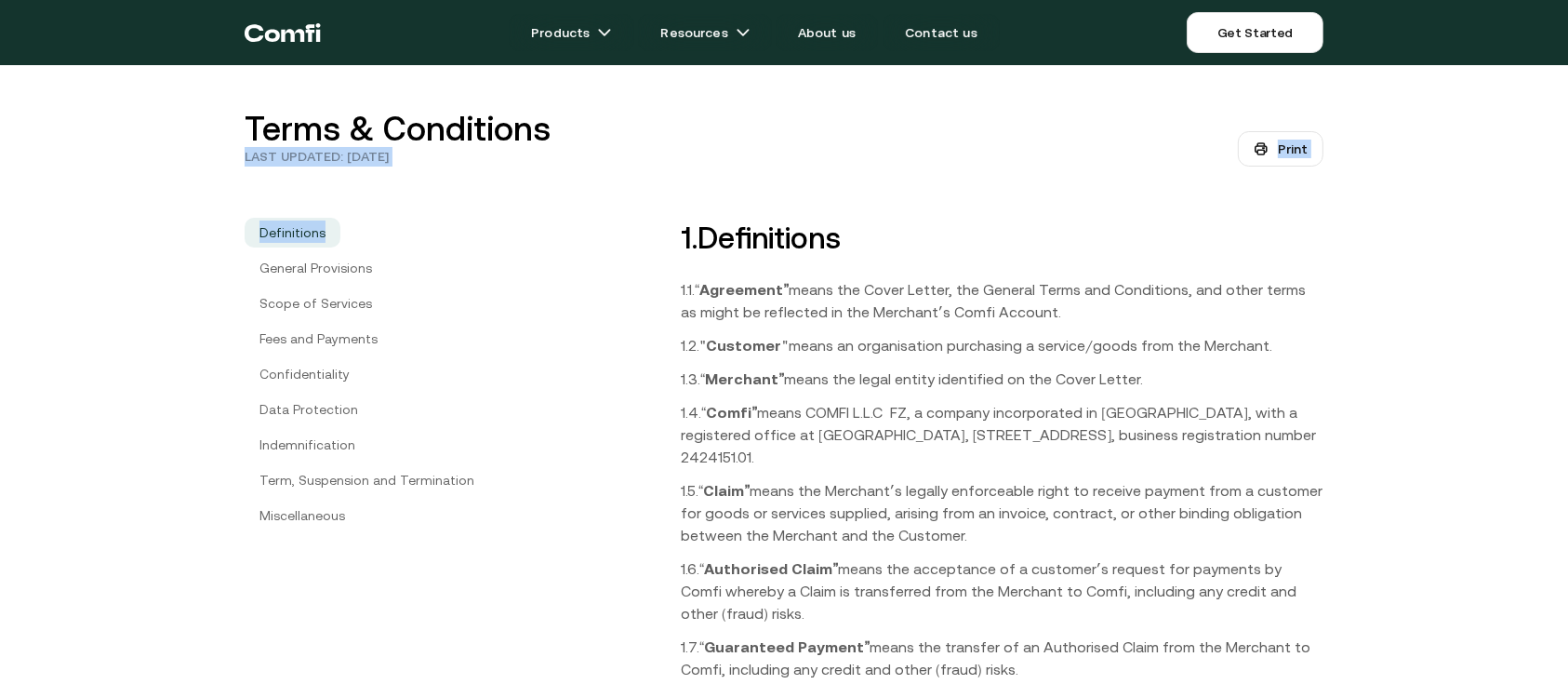 drag, startPoint x: 551, startPoint y: 106, endPoint x: 559, endPoint y: 175, distance: 69.46222 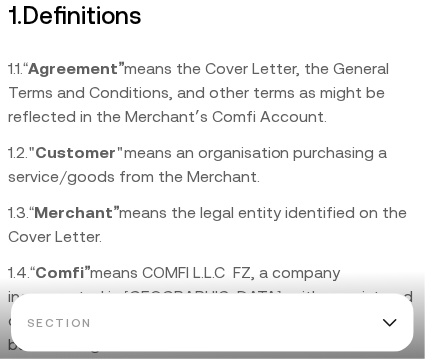 scroll, scrollTop: 266, scrollLeft: 0, axis: vertical 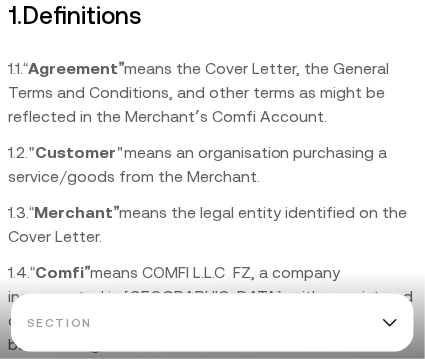click on "SECTION" at bounding box center [213, 323] 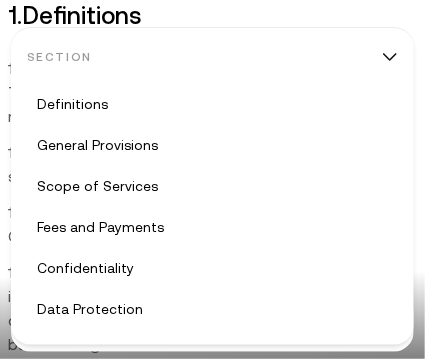 click on "SECTION" at bounding box center (213, 57) 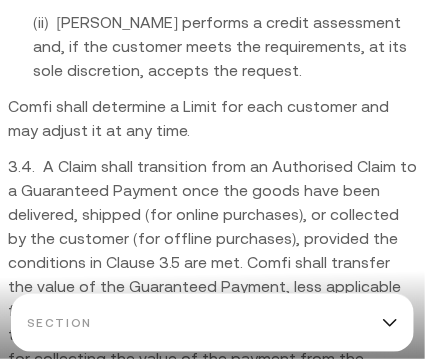 scroll, scrollTop: 5333, scrollLeft: 0, axis: vertical 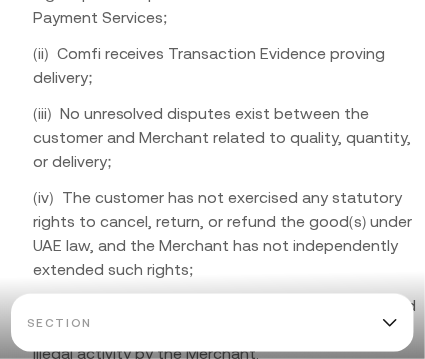 click on "SECTION" at bounding box center [213, 323] 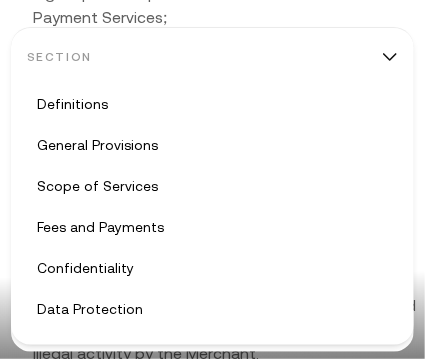 click on "Fees and Payments" at bounding box center (100, 227) 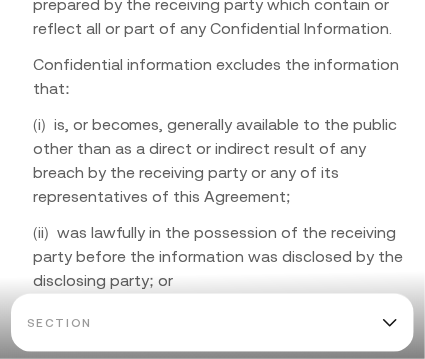 scroll, scrollTop: 0, scrollLeft: 0, axis: both 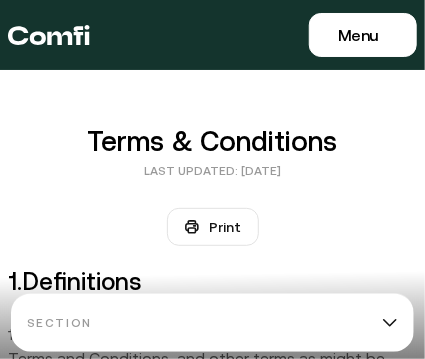 click on "SECTION" at bounding box center (213, 323) 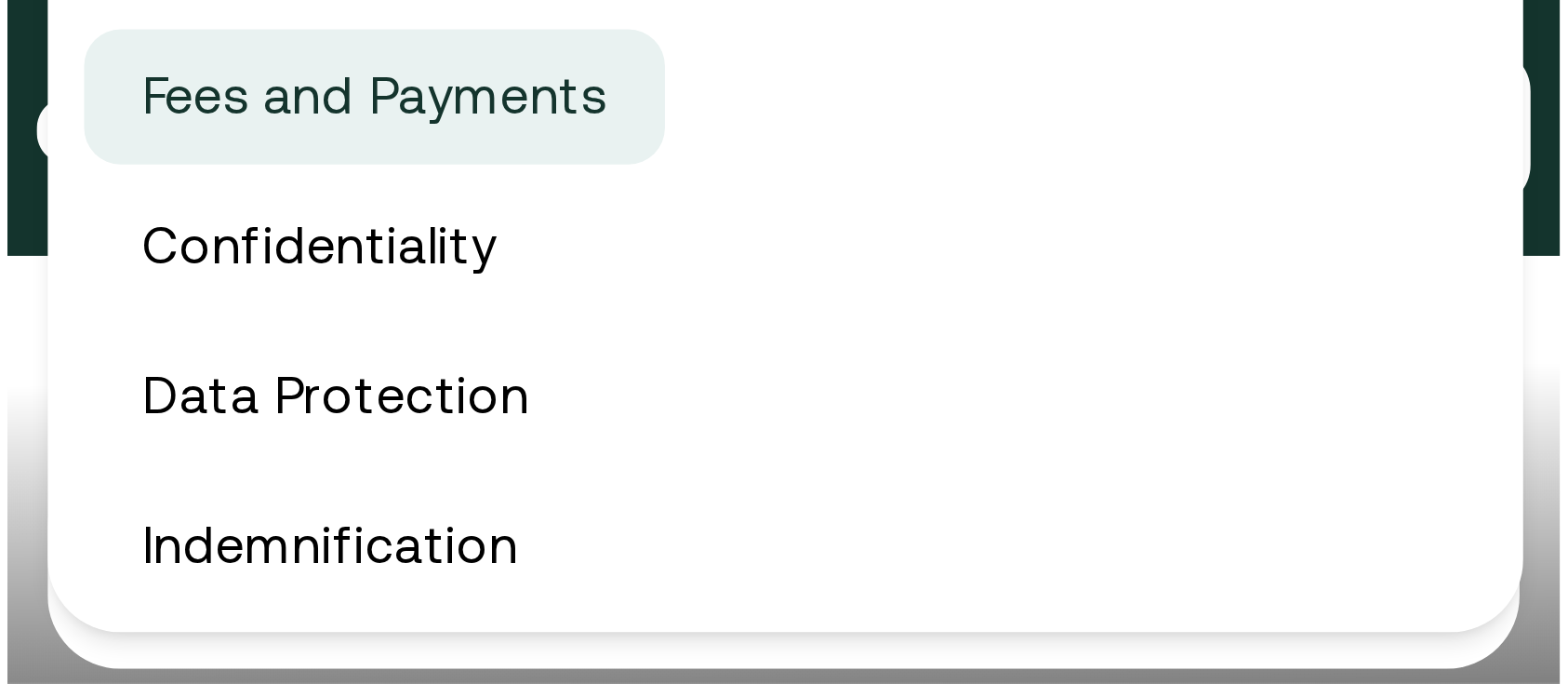 scroll, scrollTop: 0, scrollLeft: 0, axis: both 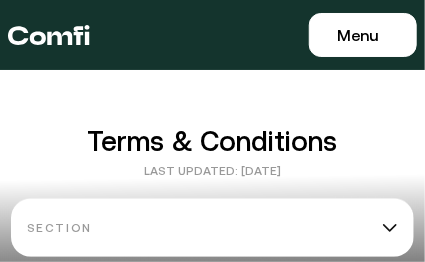 click 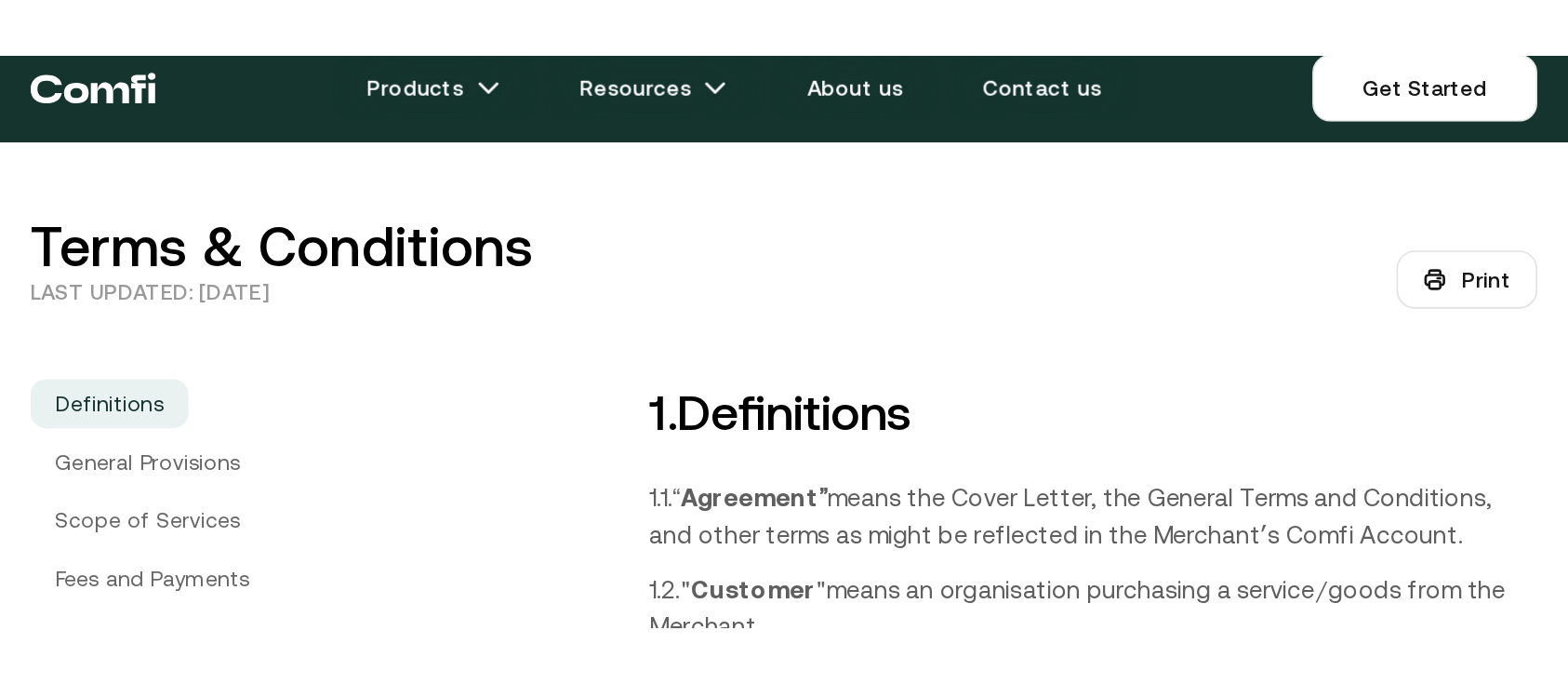 scroll, scrollTop: 0, scrollLeft: 0, axis: both 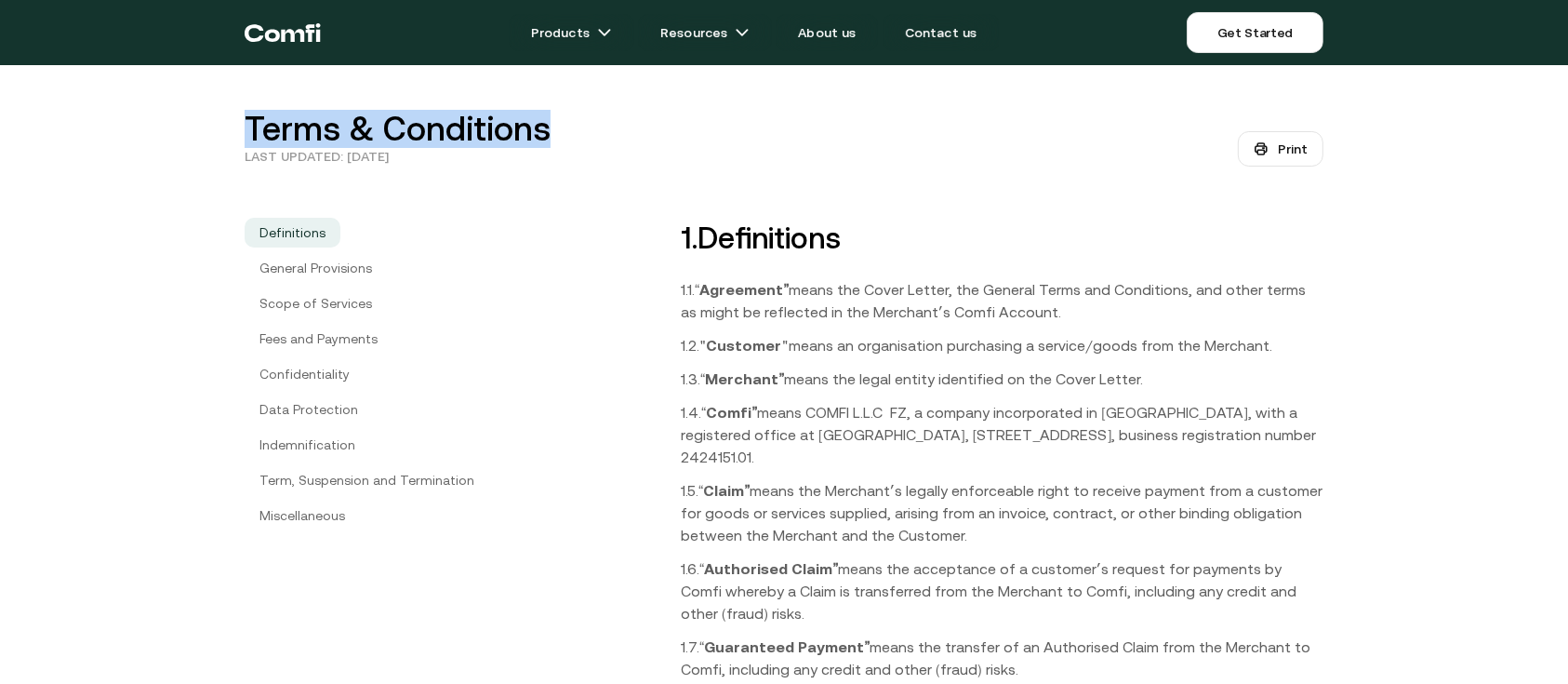 drag, startPoint x: 493, startPoint y: 125, endPoint x: 175, endPoint y: 130, distance: 318.0393 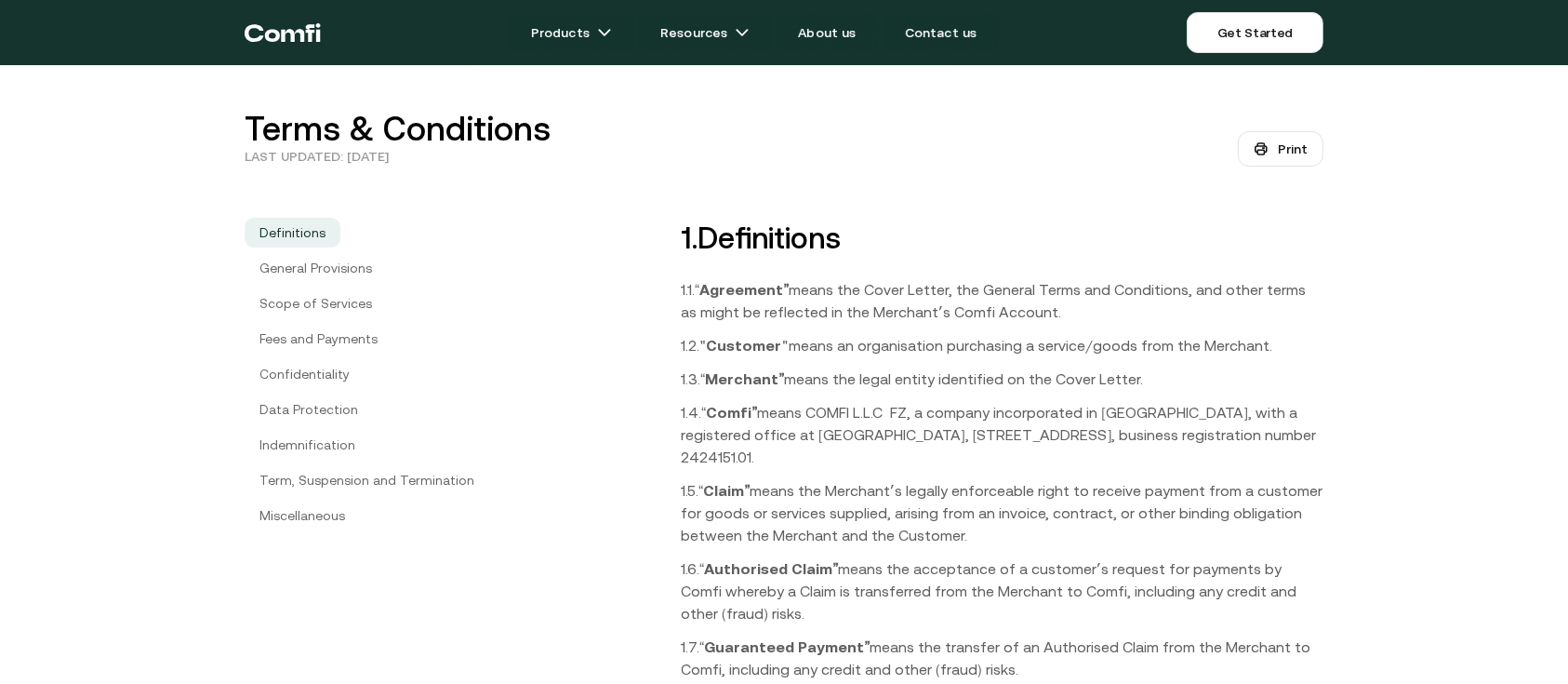 drag, startPoint x: 641, startPoint y: 171, endPoint x: 594, endPoint y: 166, distance: 47.265209 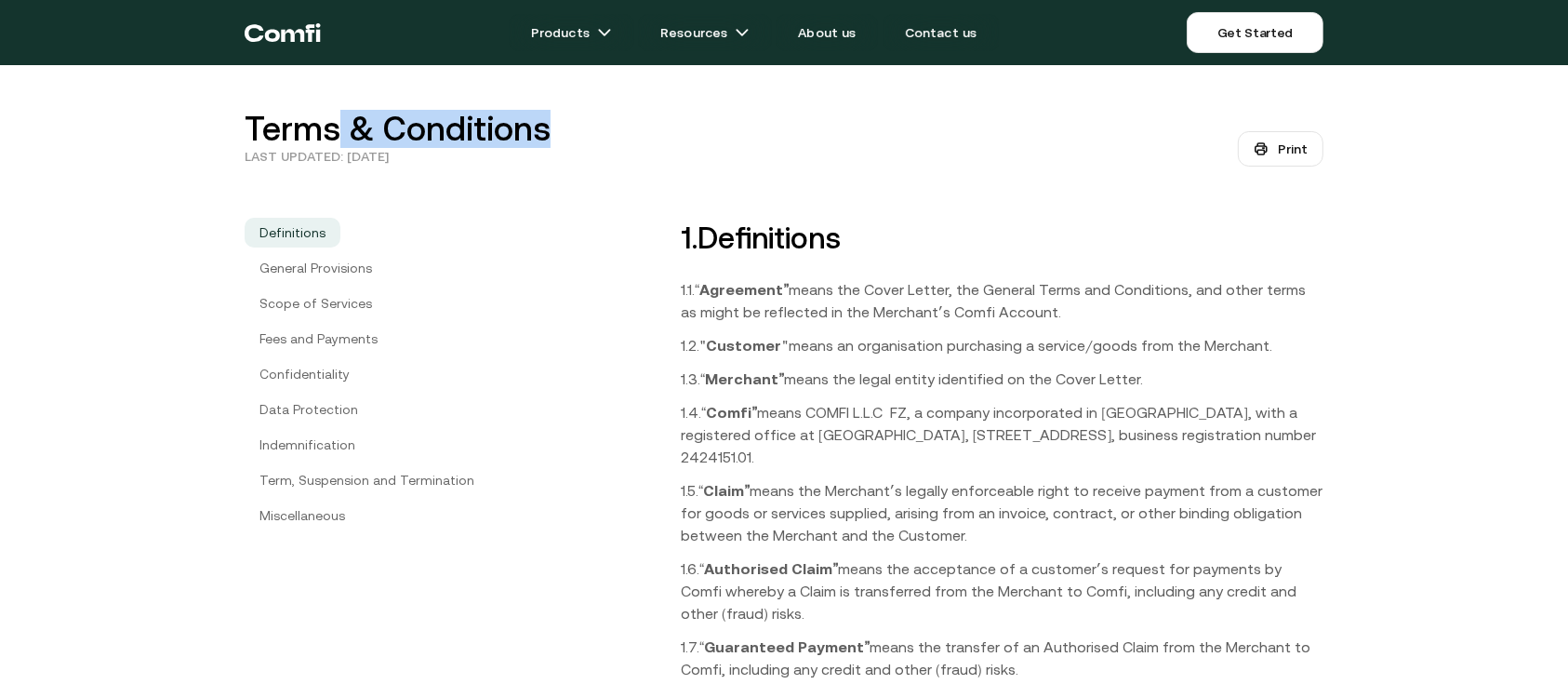 drag, startPoint x: 555, startPoint y: 160, endPoint x: 337, endPoint y: 123, distance: 221.11762 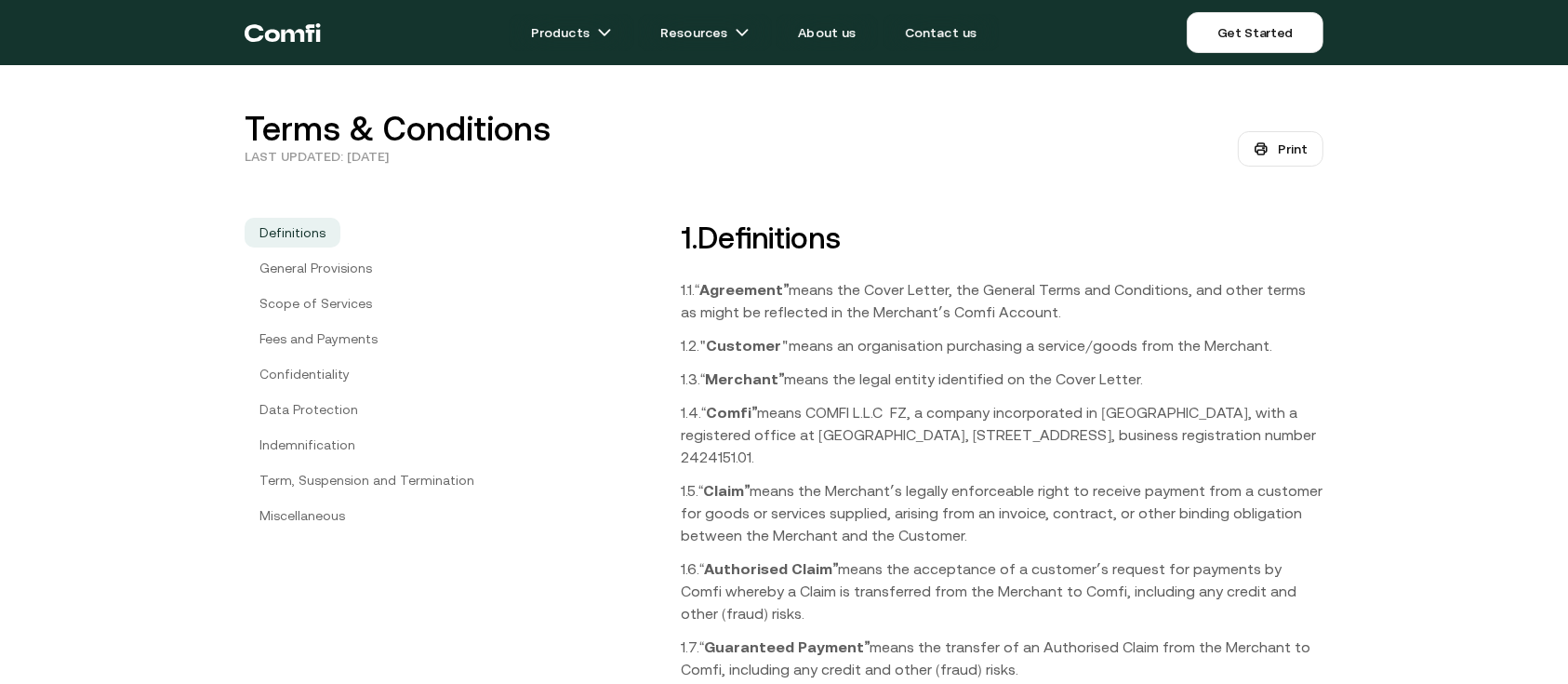 click on "General Provisions" at bounding box center (444, 267) 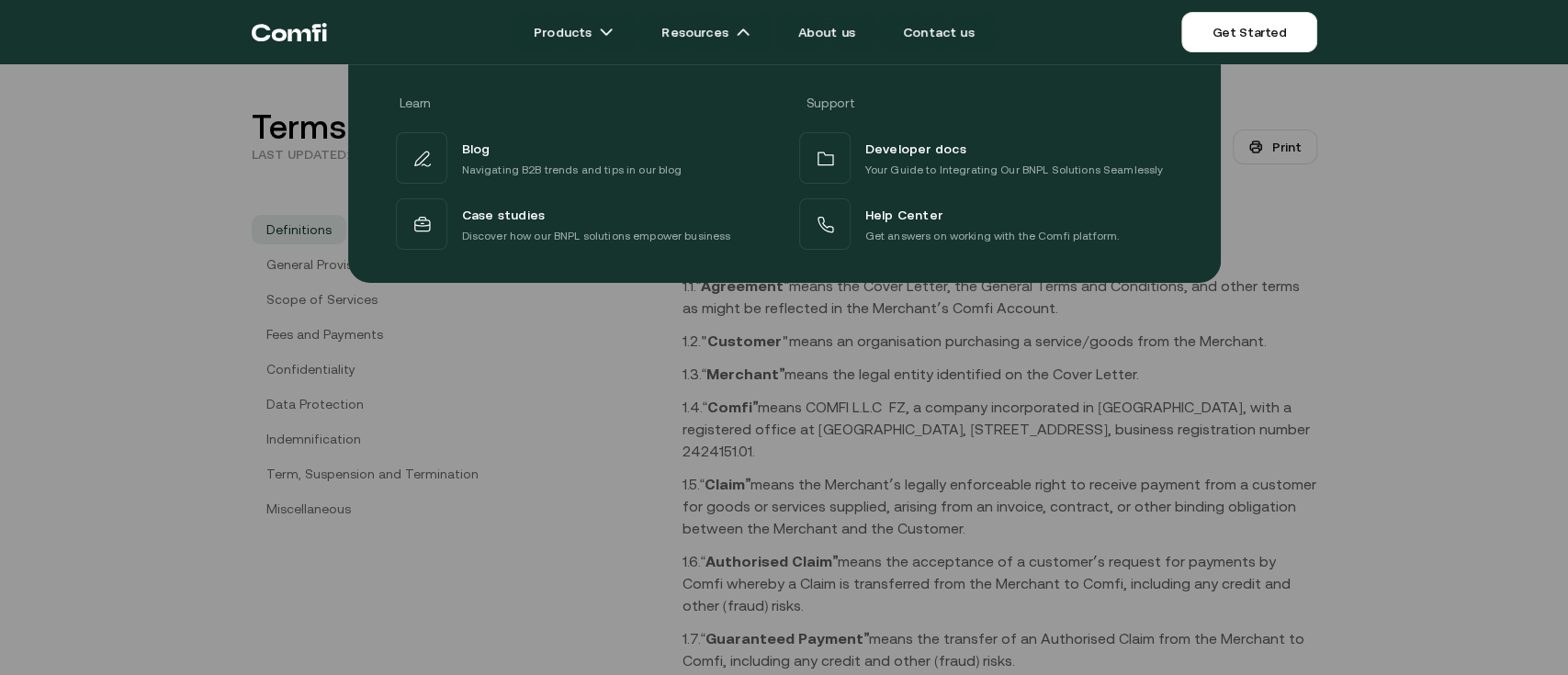 click on "Learn Support Blog Navigating B2B trends and tips in our blog Developer docs Your Guide to Integrating Our BNPL Solutions Seamlessly Case studies Discover how our BNPL solutions empower business Help Center Get answers on working with the Comfi platform." at bounding box center [784, 166] 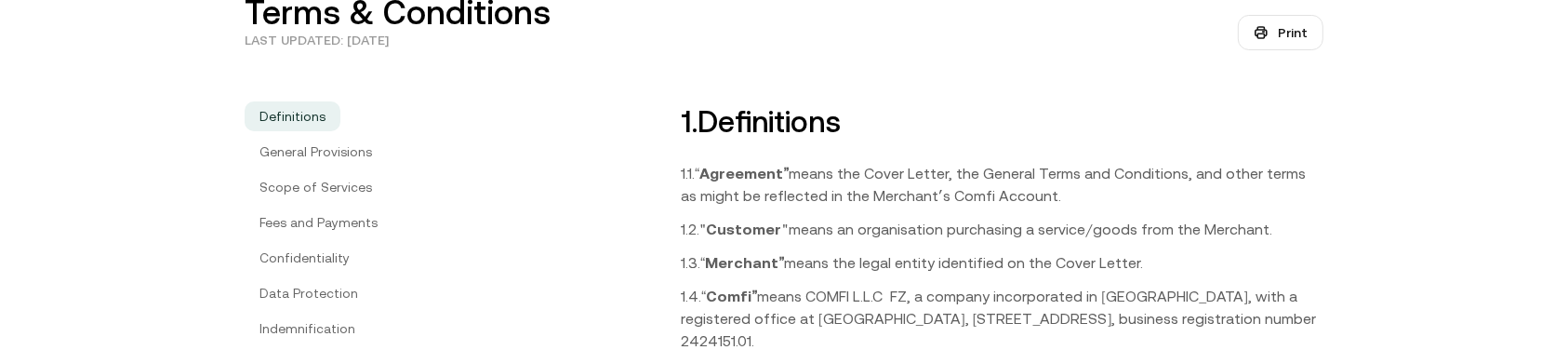 scroll, scrollTop: 0, scrollLeft: 0, axis: both 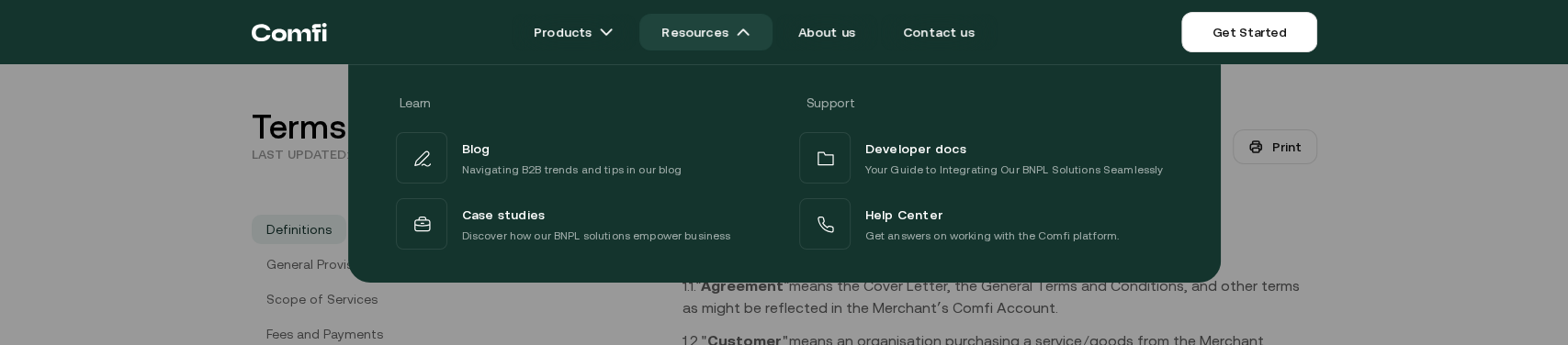 click at bounding box center [743, 32] 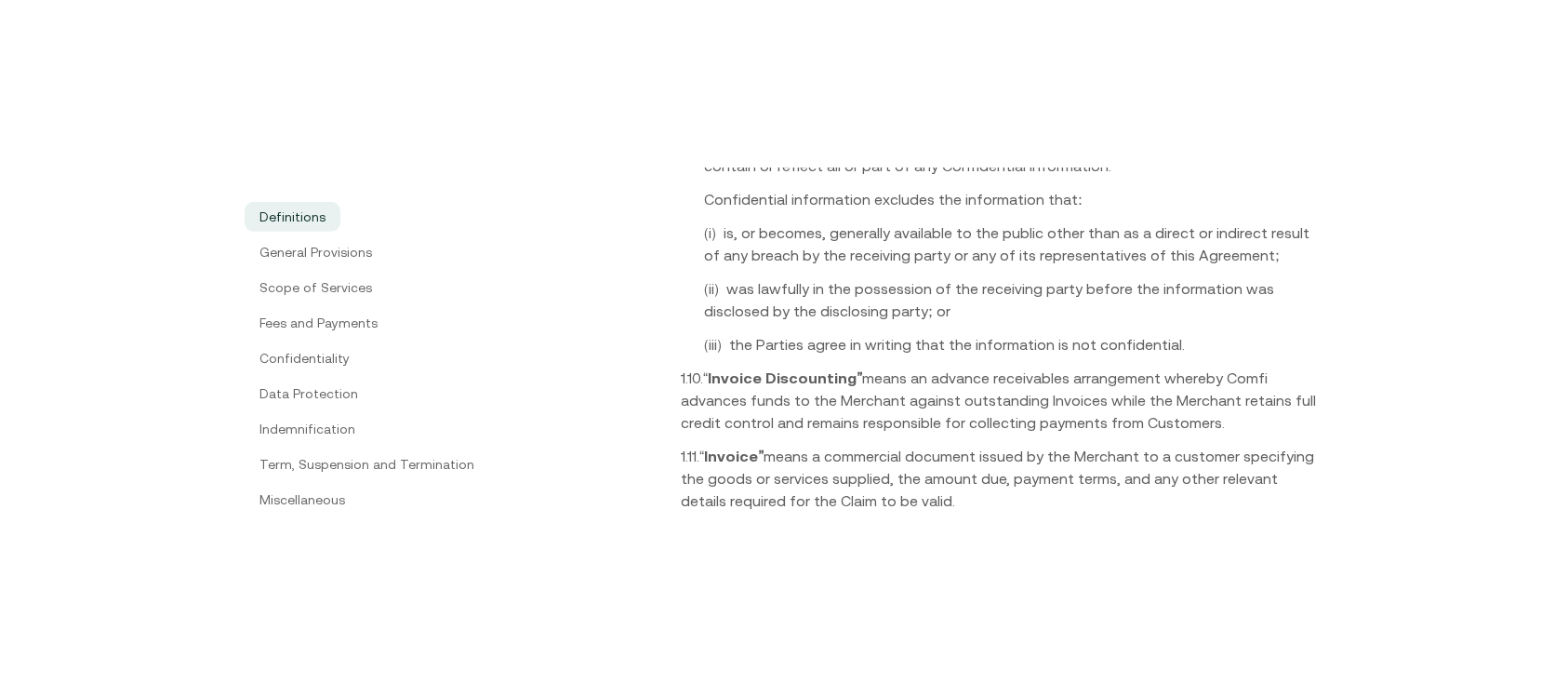 scroll, scrollTop: 1323, scrollLeft: 0, axis: vertical 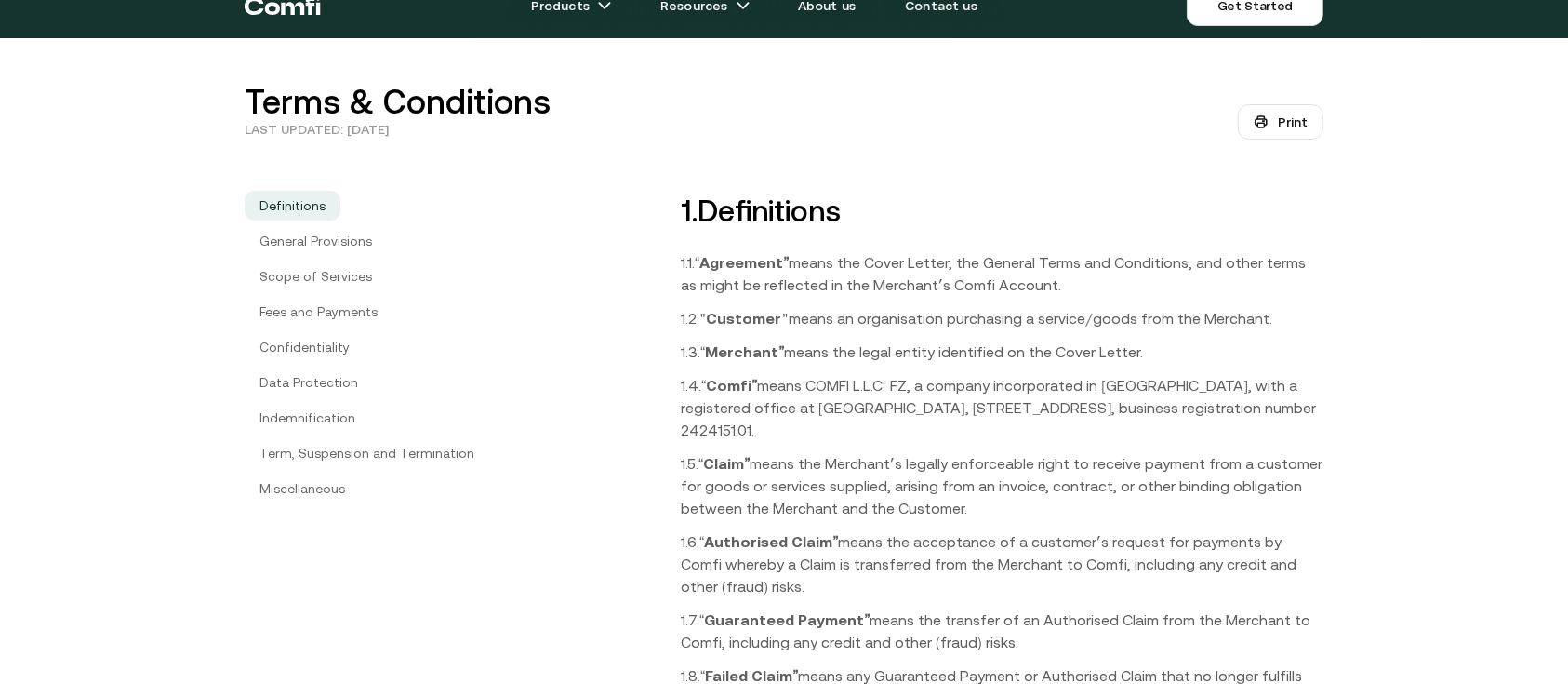 click on "Print" at bounding box center (1281, 122) 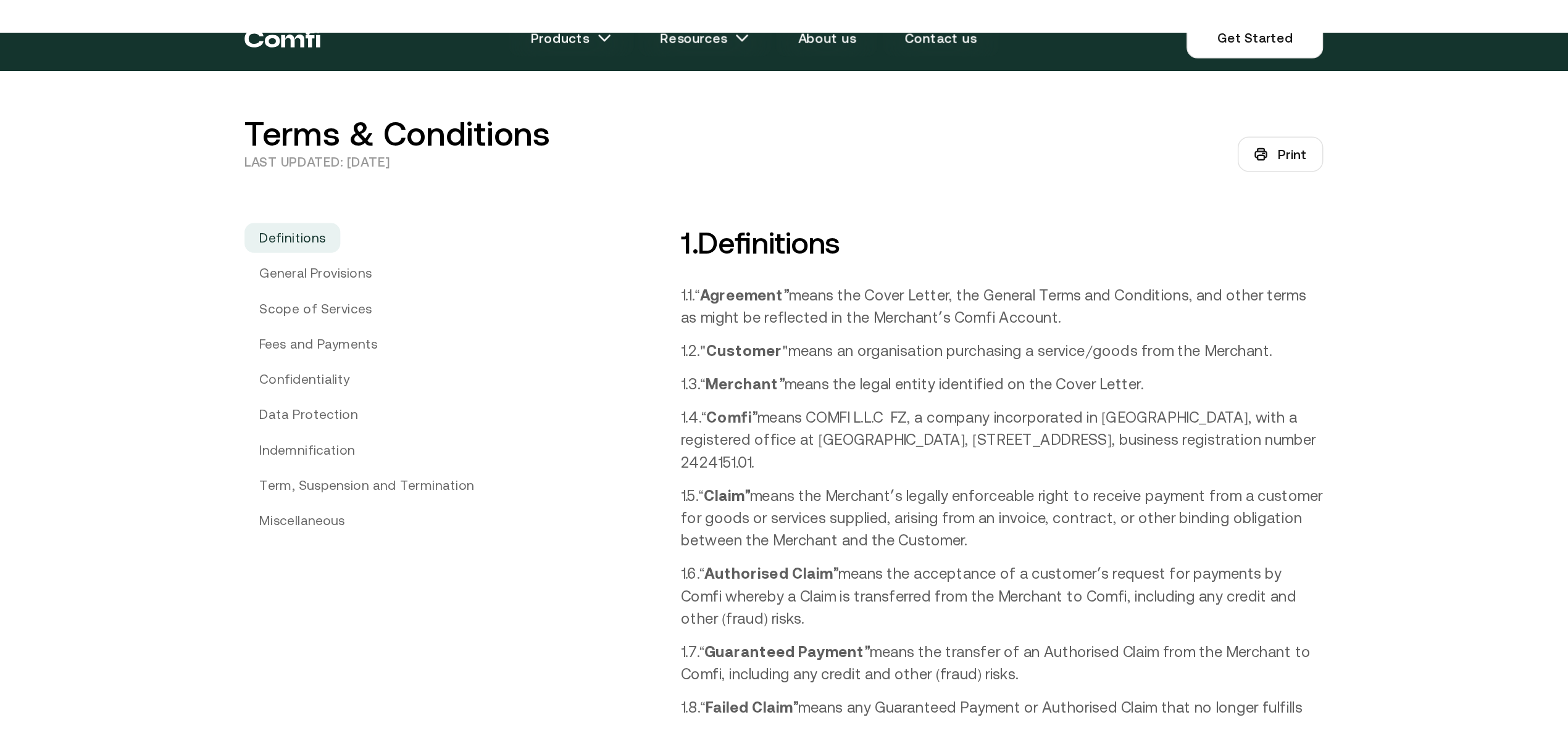 scroll, scrollTop: 0, scrollLeft: 0, axis: both 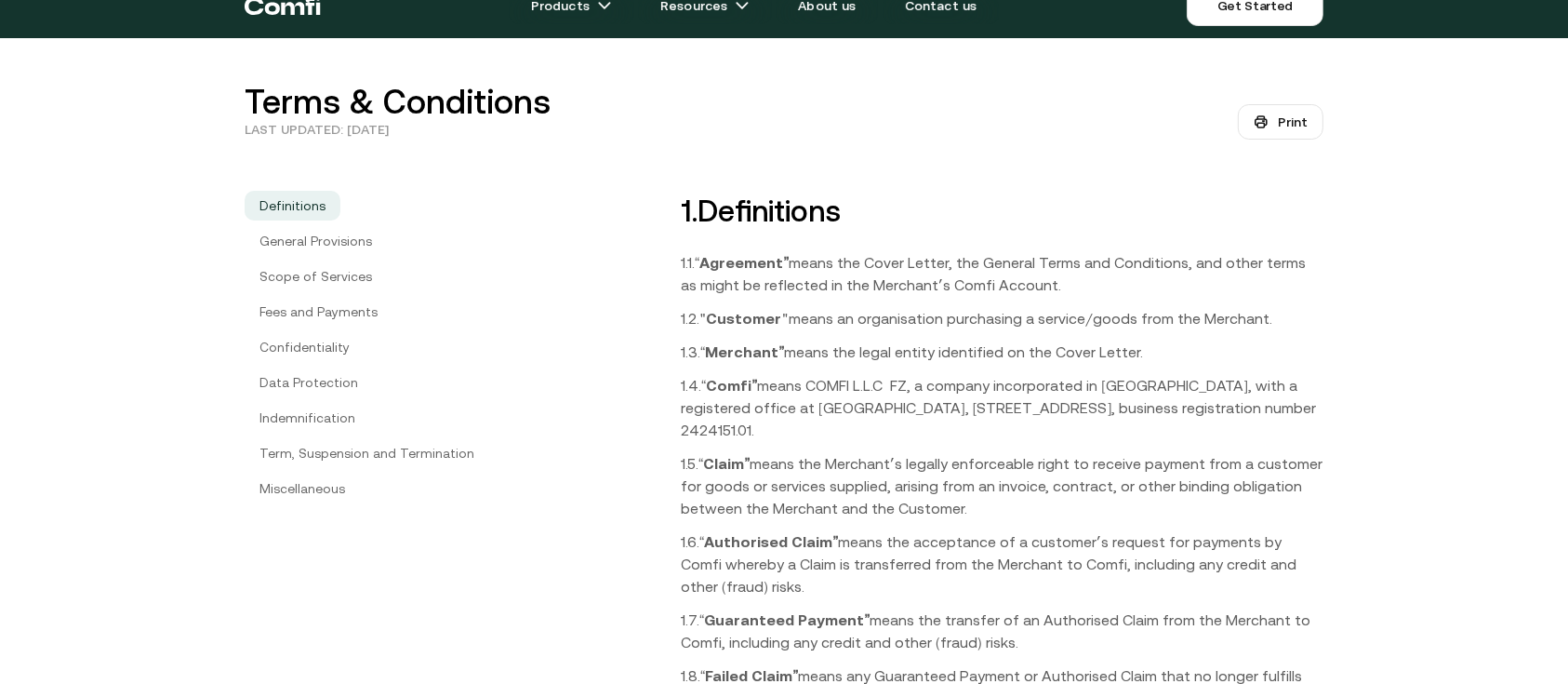 drag, startPoint x: 1263, startPoint y: 126, endPoint x: 1366, endPoint y: 584, distance: 469.43903 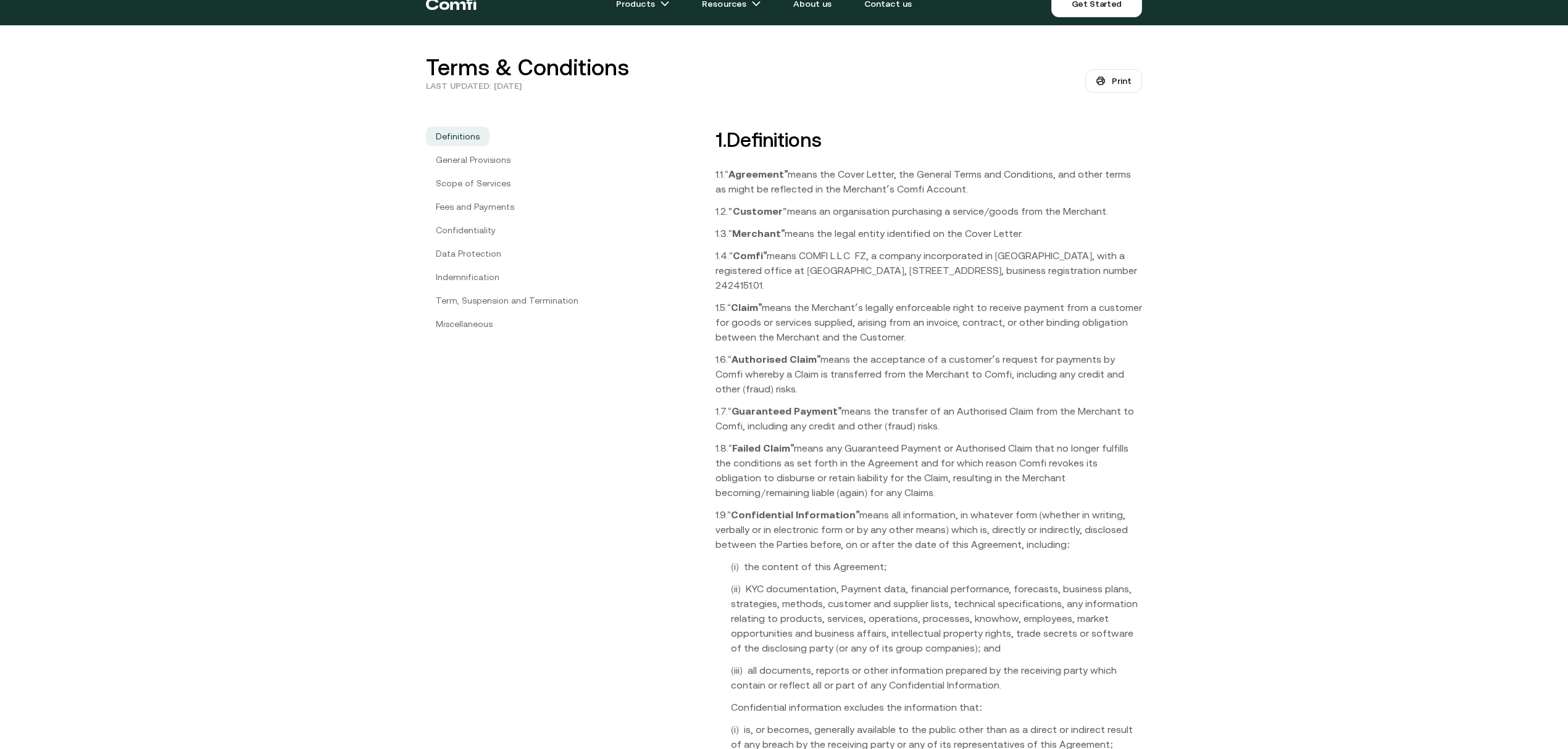 type 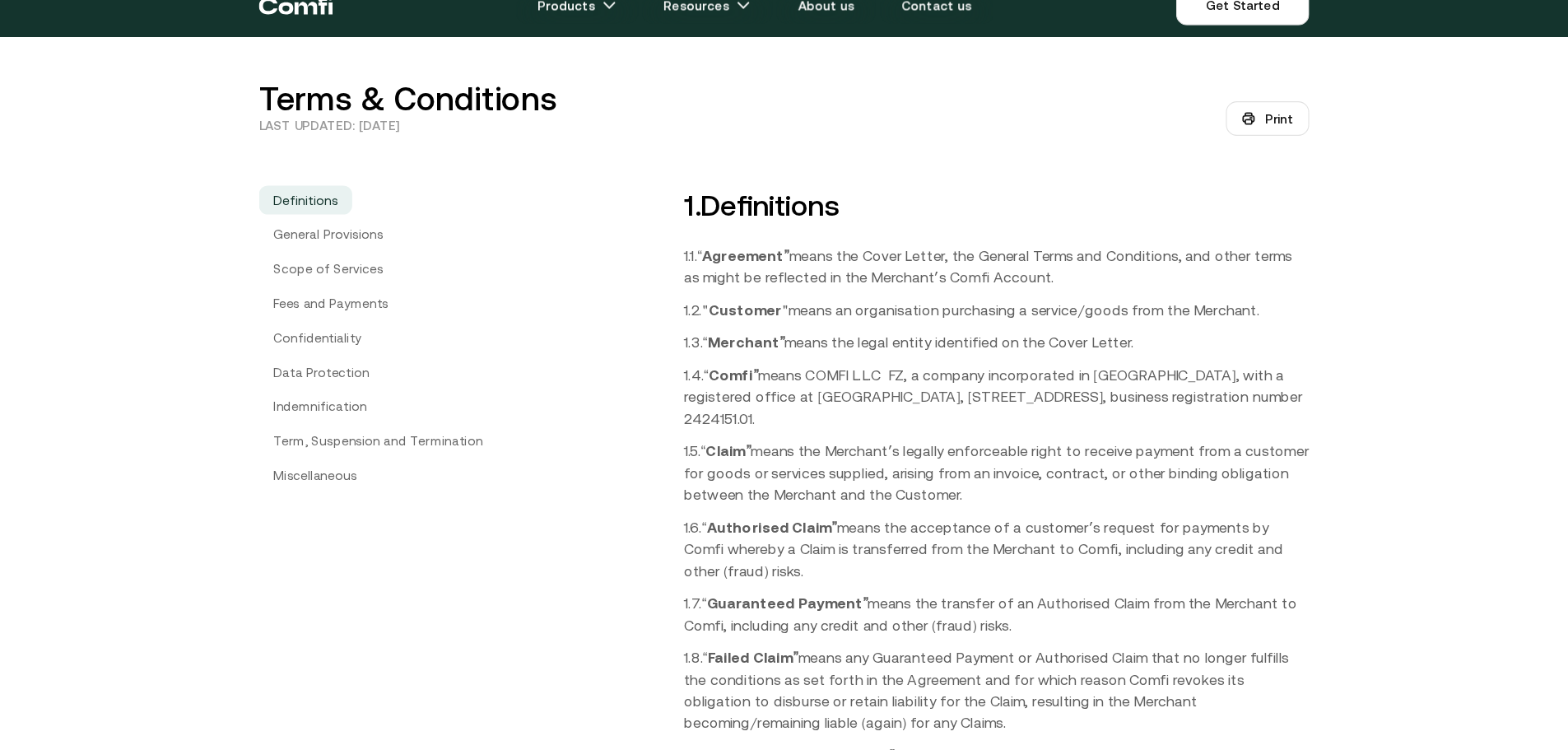scroll, scrollTop: 24, scrollLeft: 0, axis: vertical 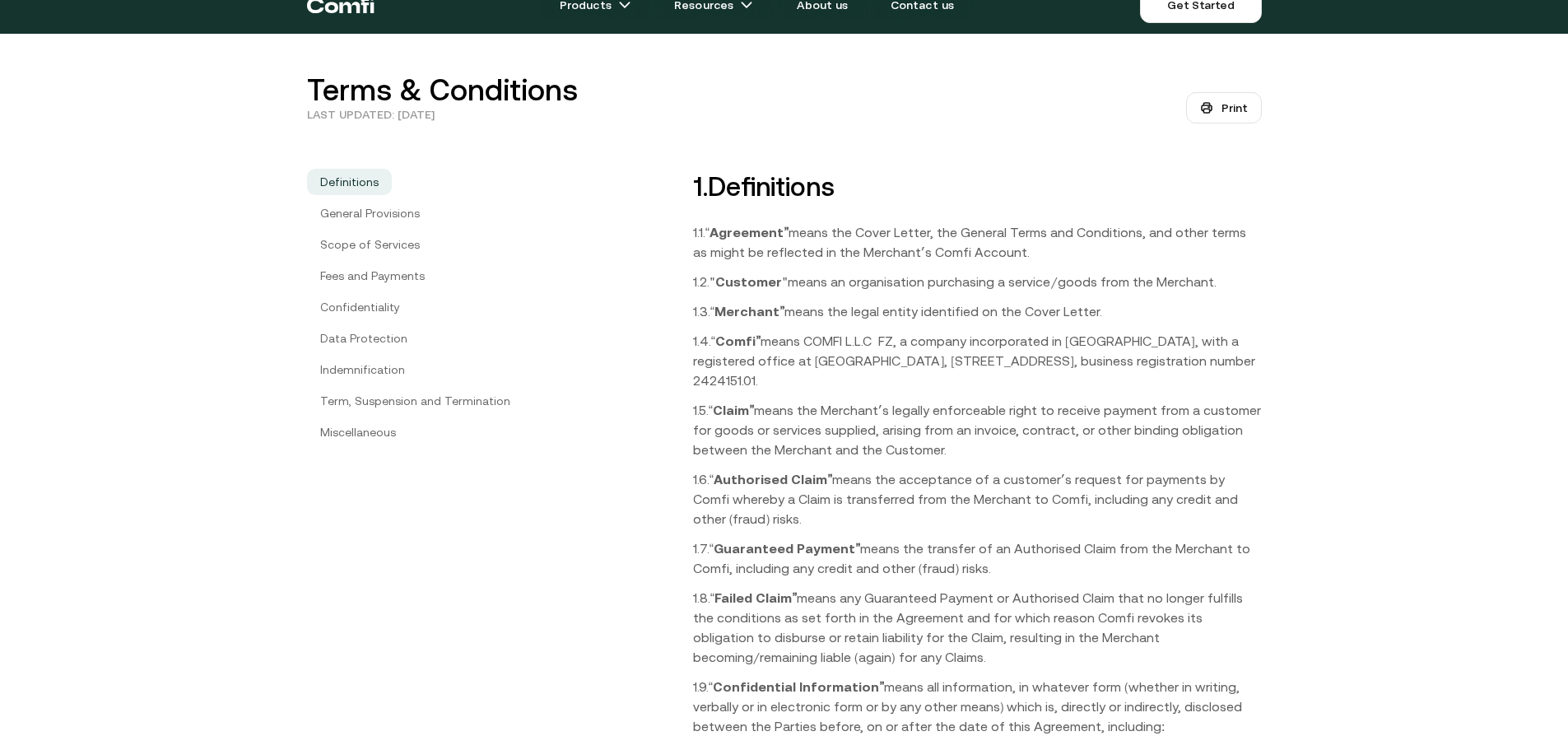 click on "Print" at bounding box center (1224, 108) 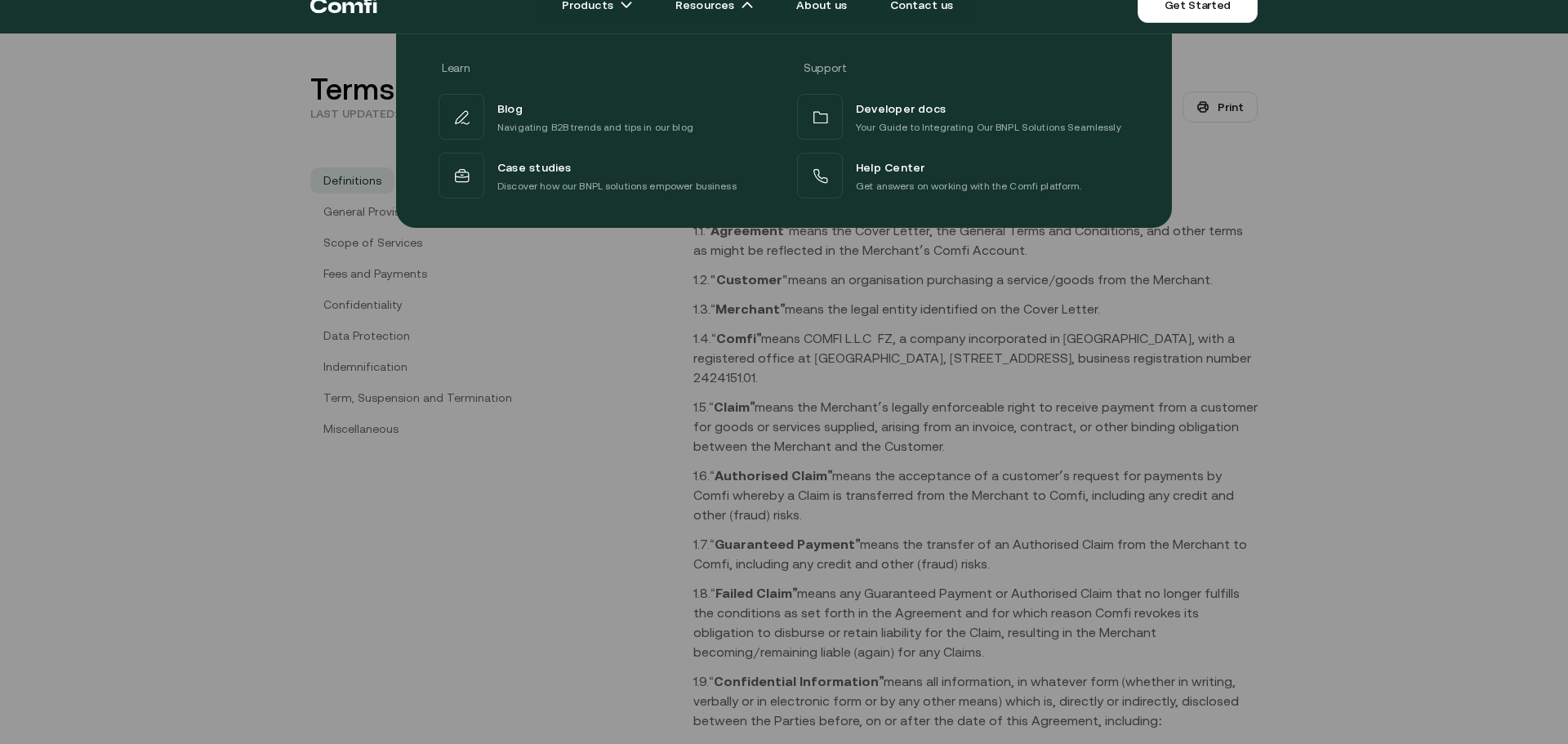 click at bounding box center [784, 405] 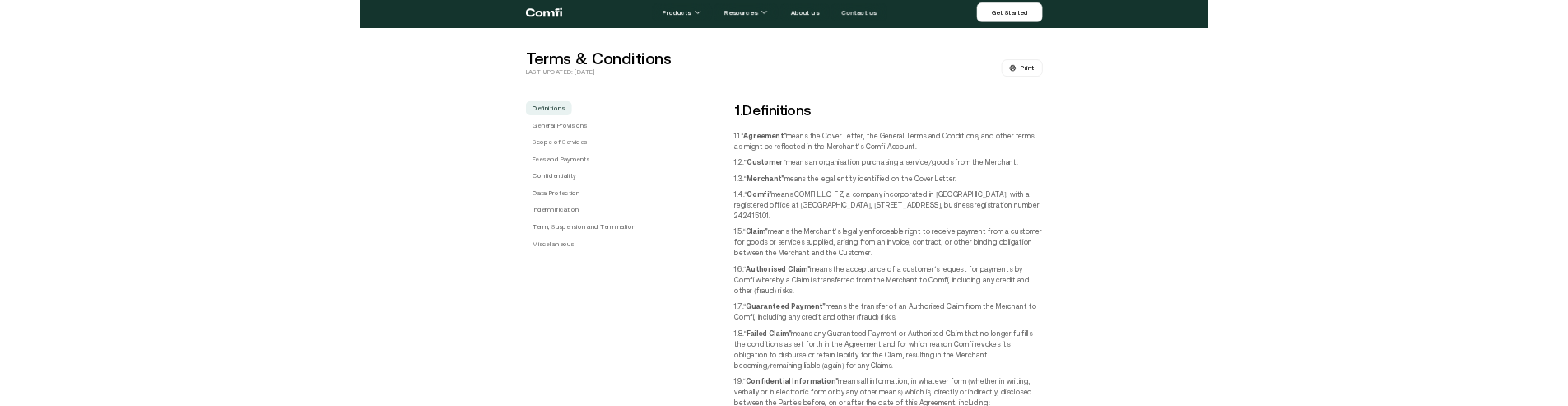 scroll, scrollTop: 0, scrollLeft: 0, axis: both 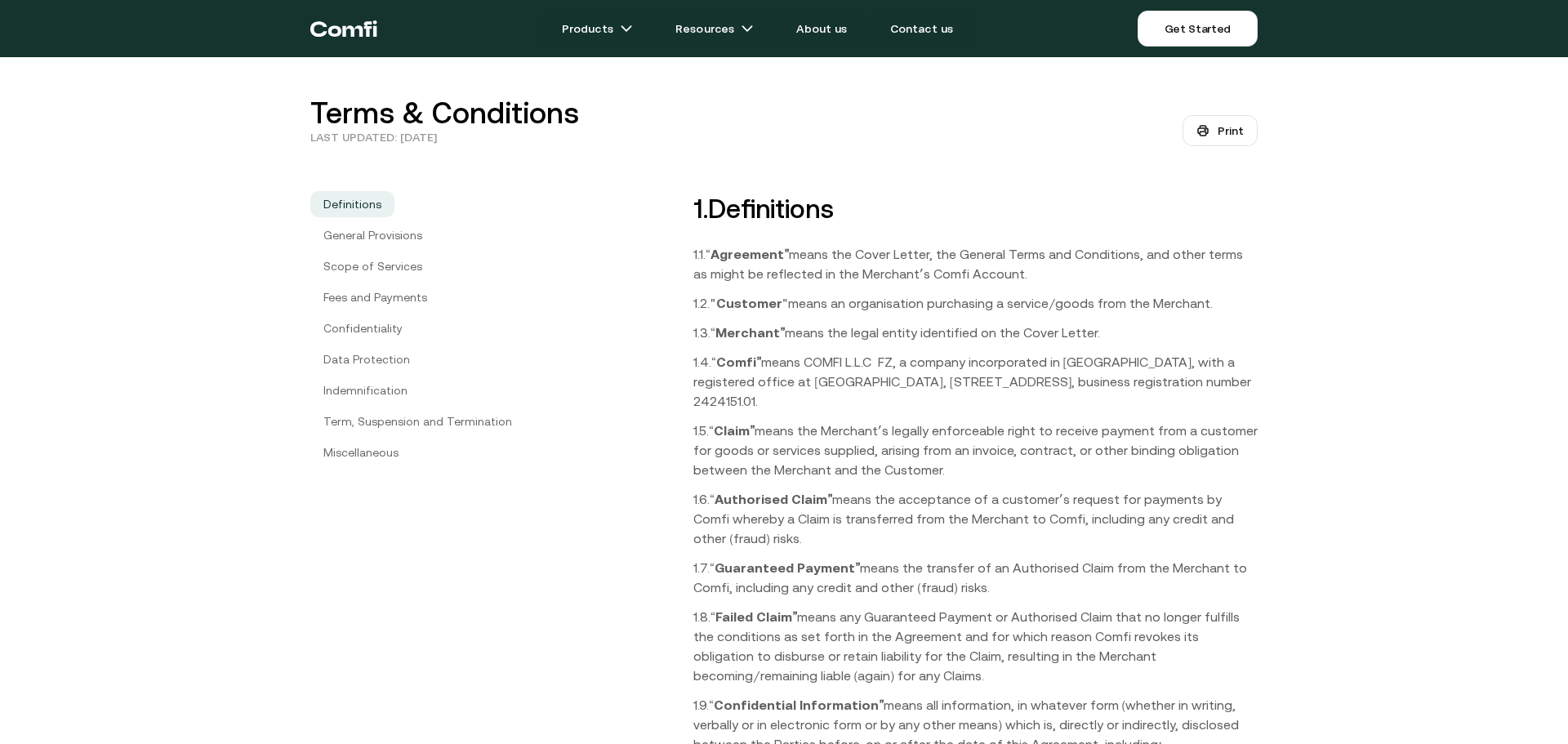 click on "Terms & Conditions" at bounding box center (444, 114) 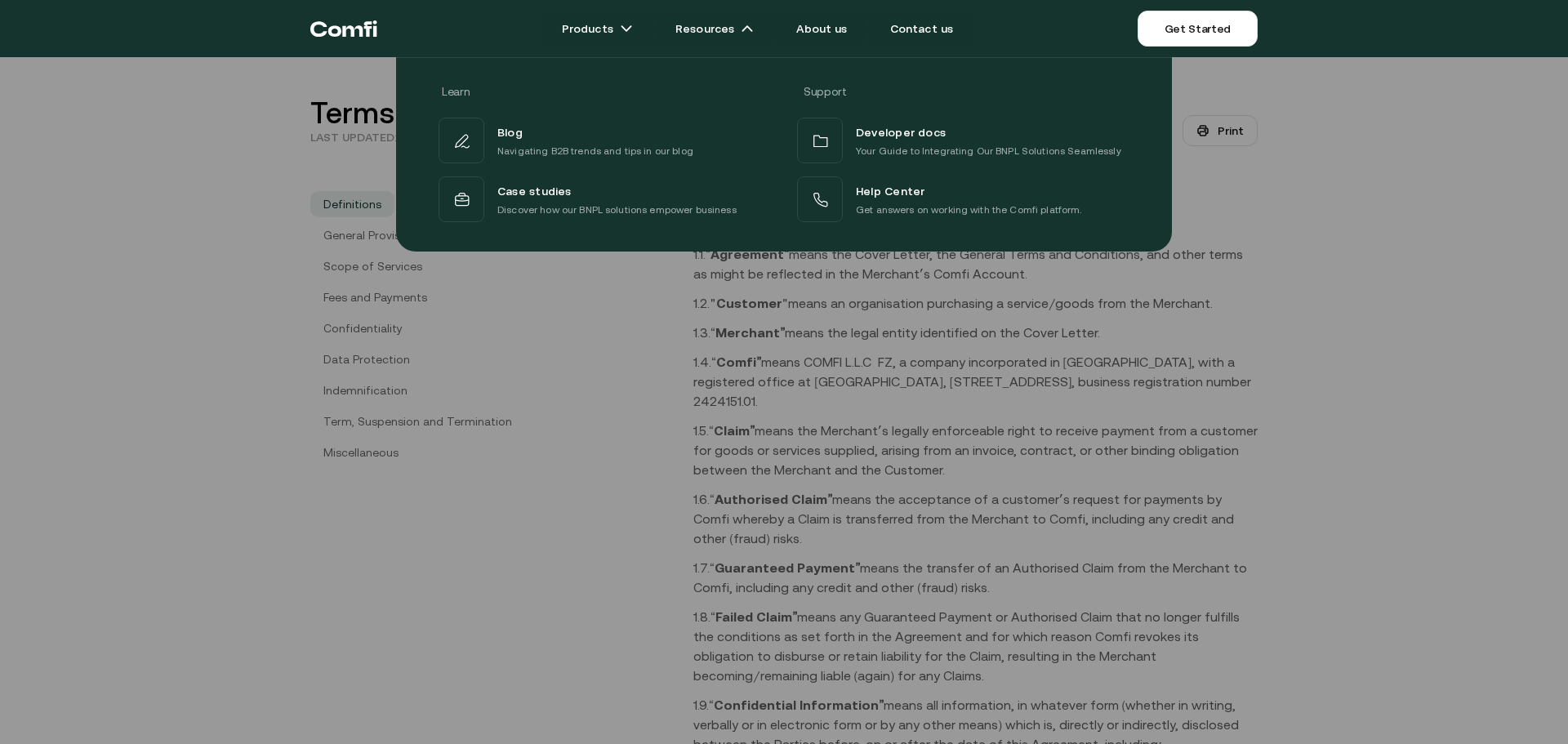 click on "Learn Support Blog Navigating B2B trends and tips in our blog Developer docs Your Guide to Integrating Our BNPL Solutions Seamlessly Case studies Discover how our BNPL solutions empower business Help Center Get answers on working with the Comfi platform." at bounding box center (784, 148) 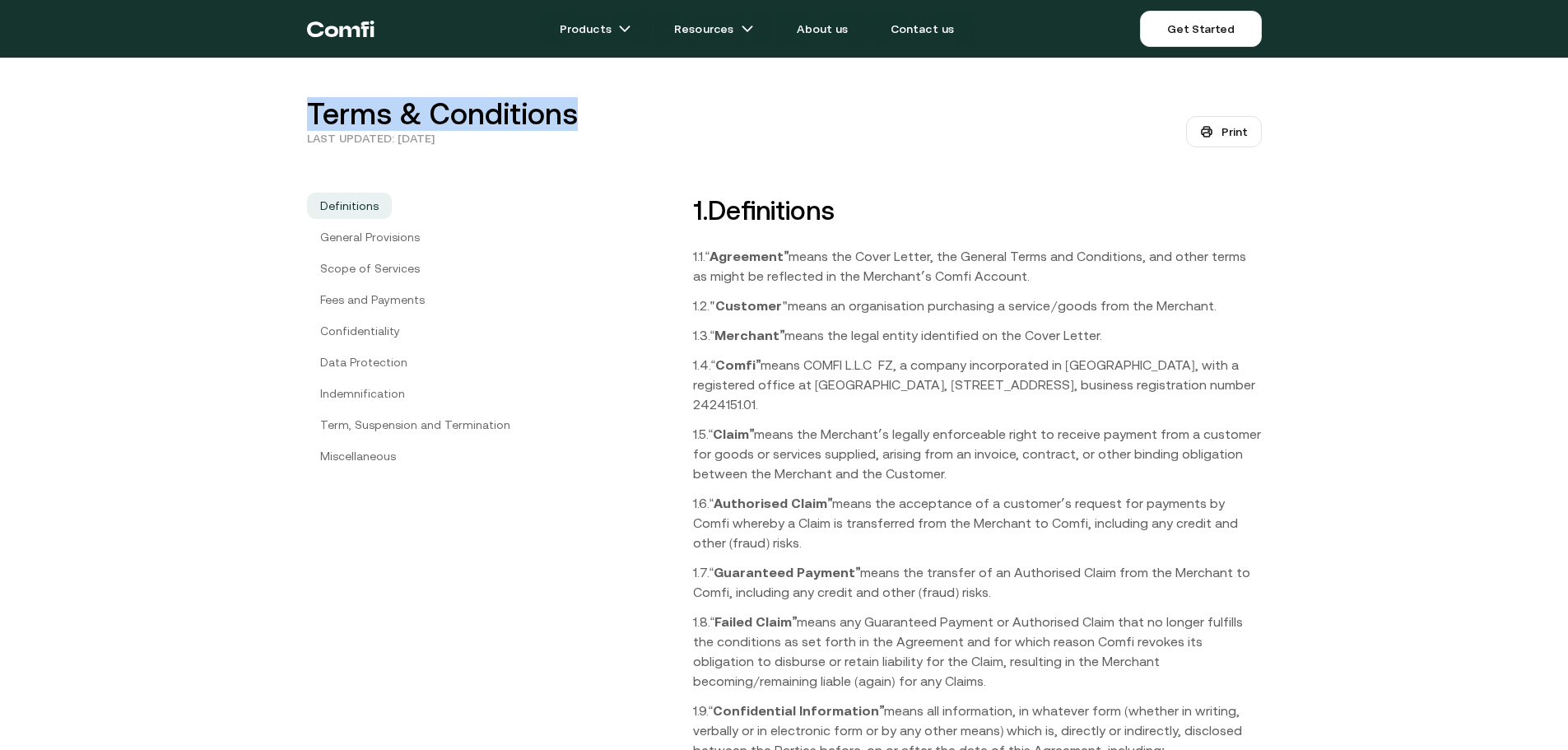 drag, startPoint x: 269, startPoint y: 108, endPoint x: 658, endPoint y: 105, distance: 389.01157 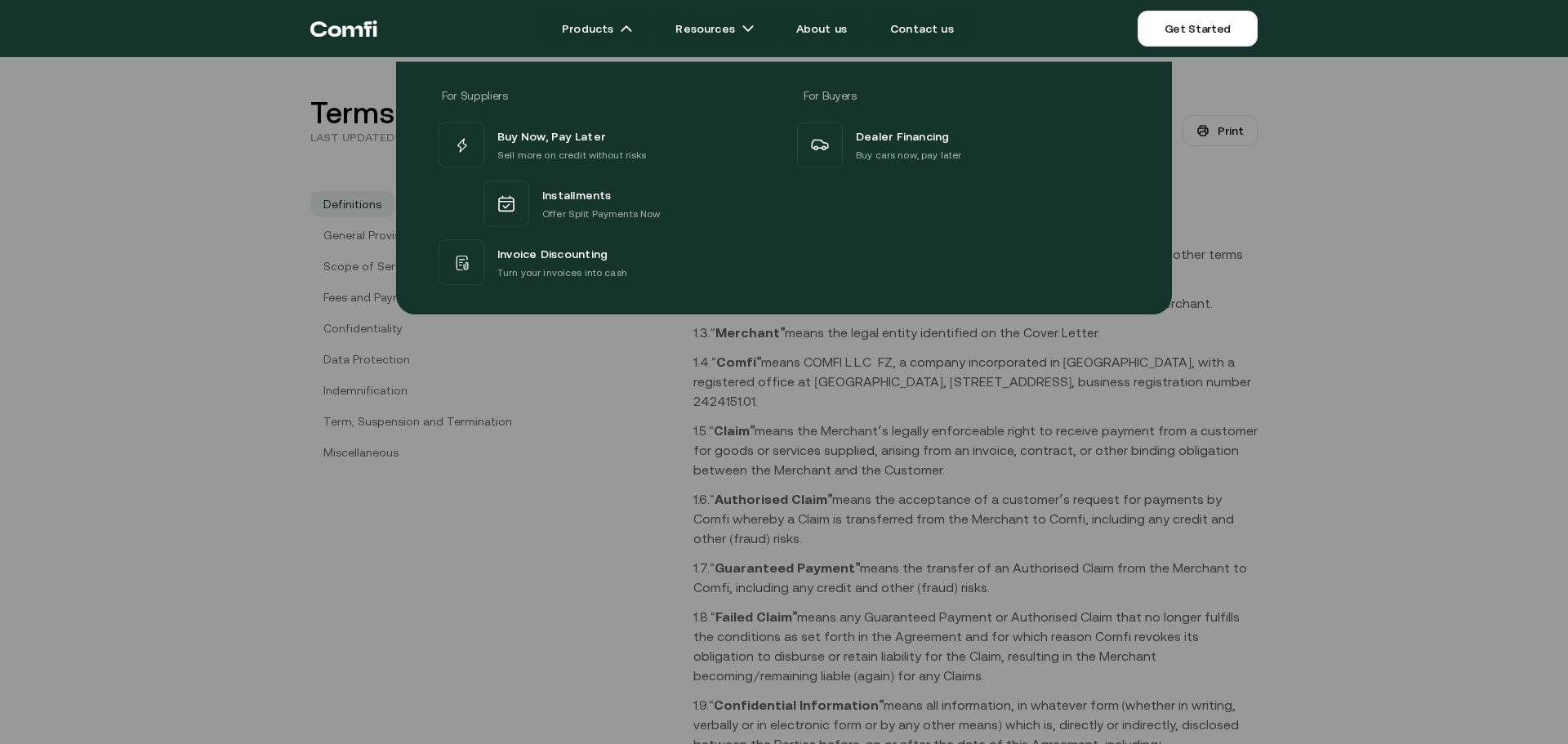 click on "For Suppliers For Buyers Buy Now, Pay Later Sell more on credit without risks Installments Offer Split Payments Now Invoice Discounting Turn your invoices into cash Dealer Financing Buy cars now, pay later" at bounding box center [784, 181] 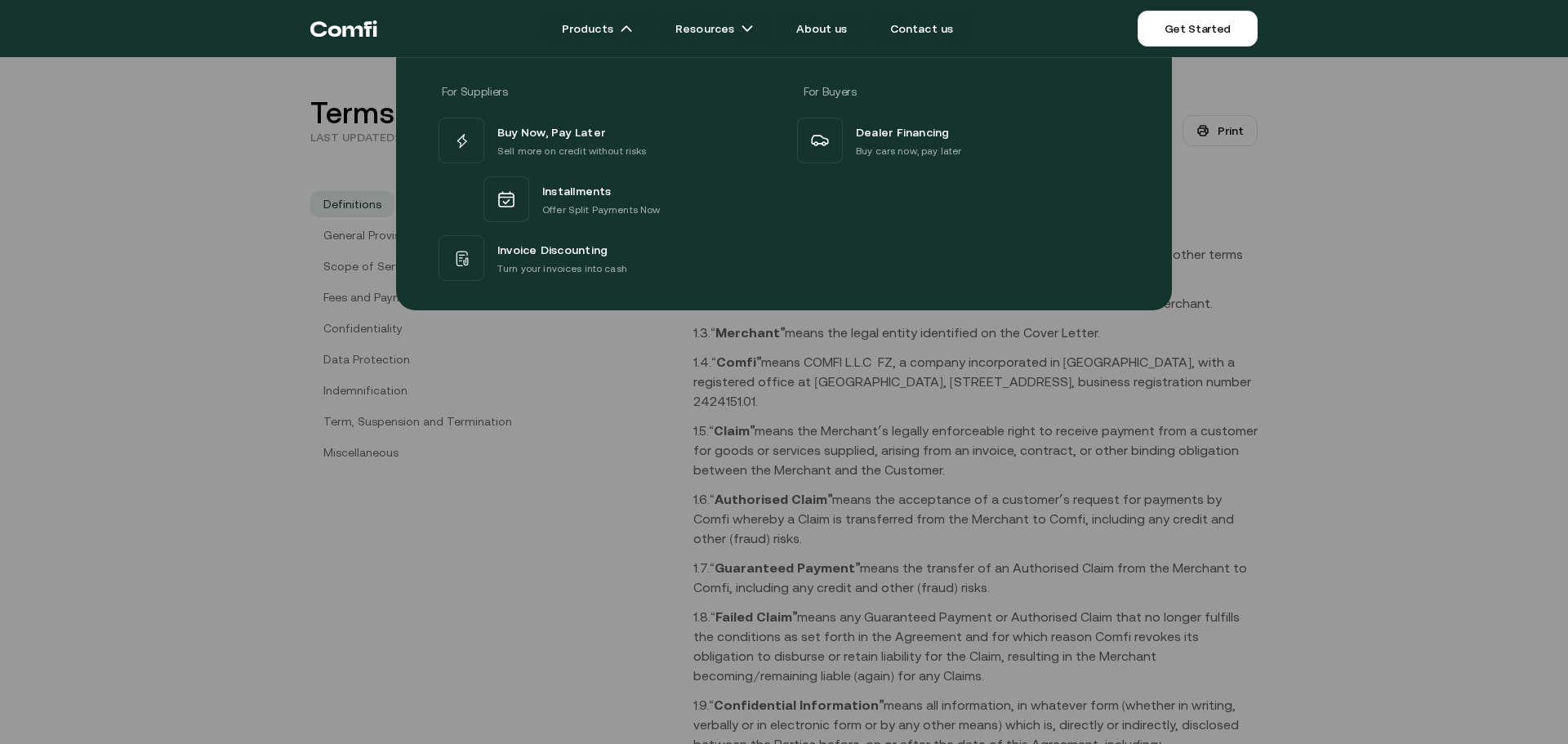 click at bounding box center [784, 429] 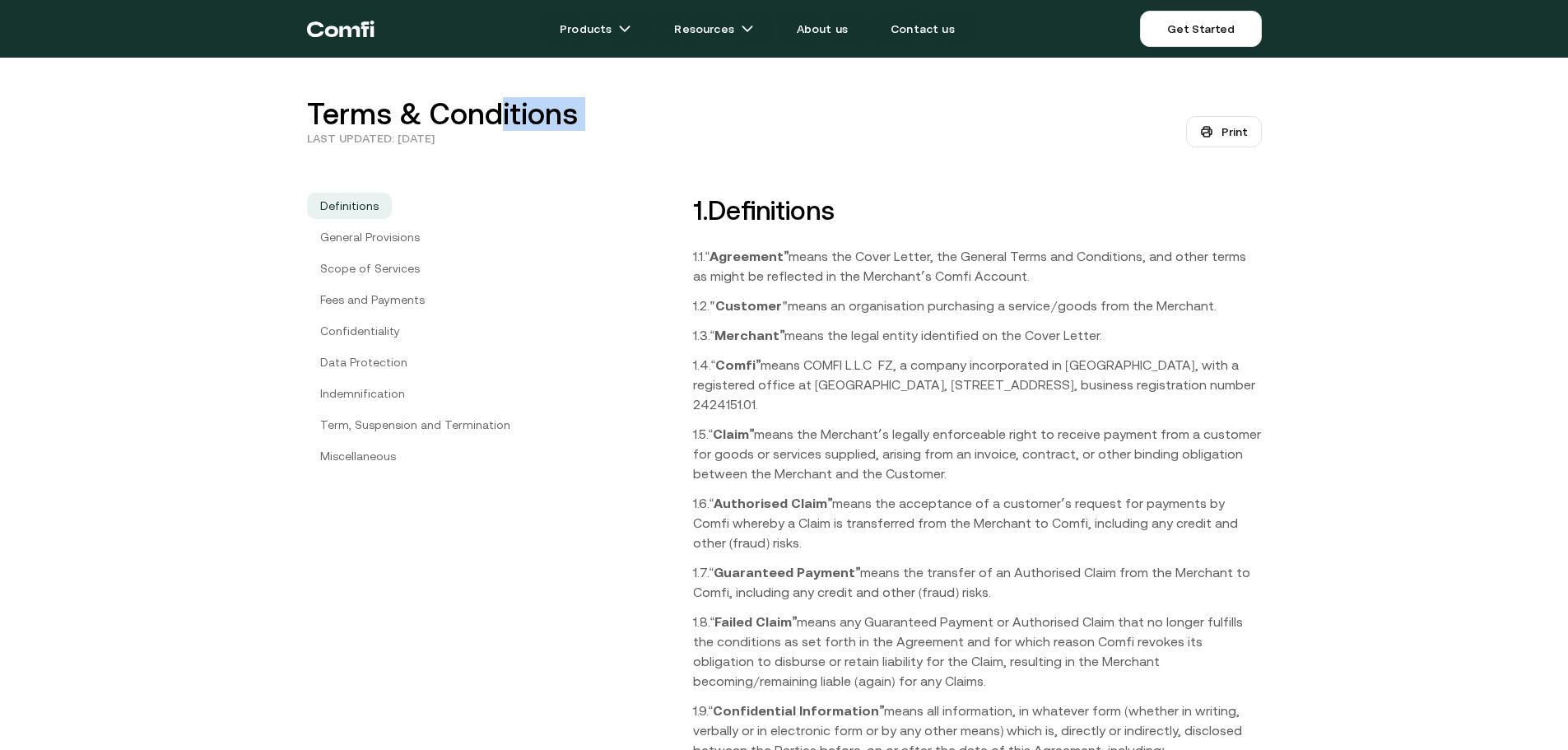 drag, startPoint x: 412, startPoint y: 137, endPoint x: 309, endPoint y: 132, distance: 103.12129 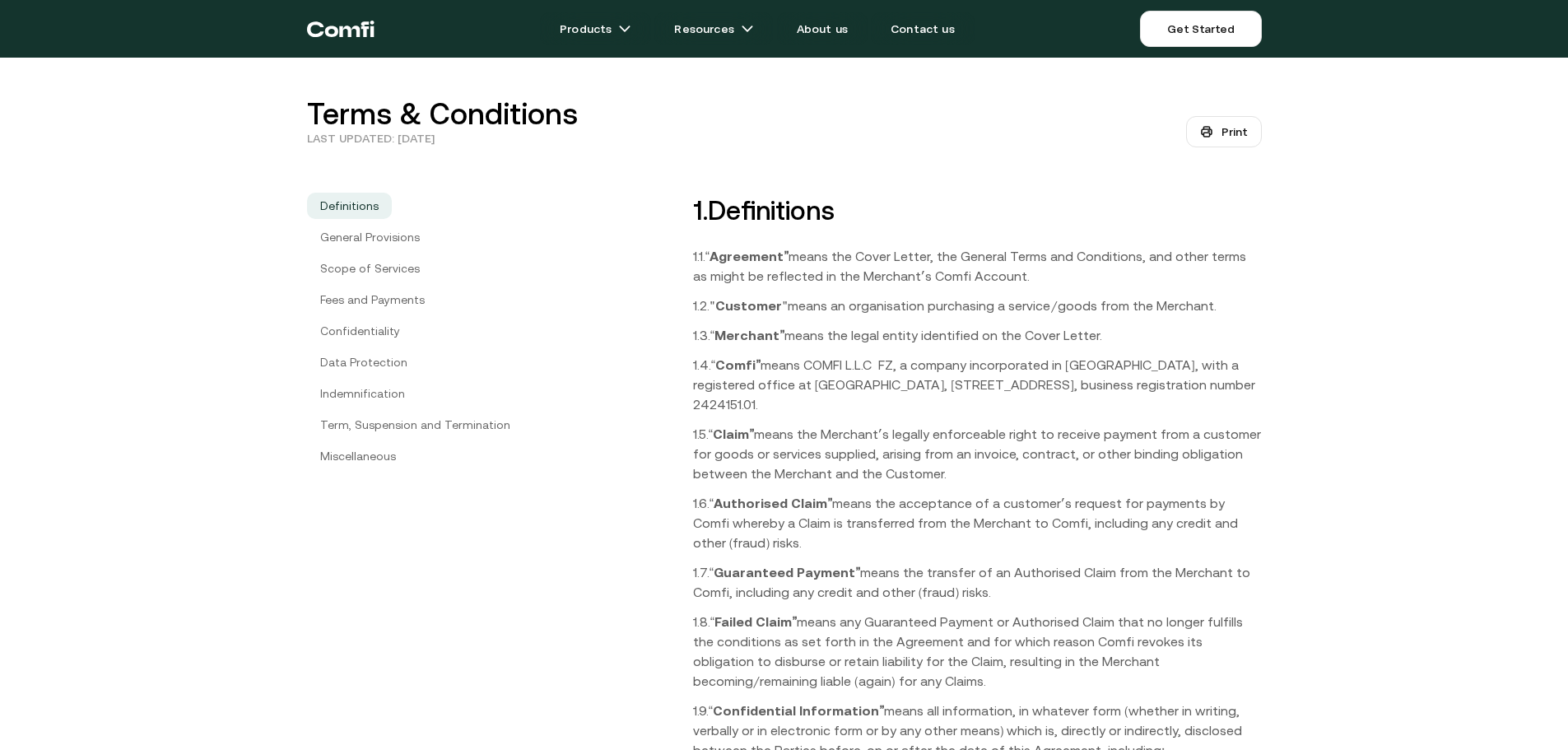 click on "Terms & Conditions last updated: [DATE]  Print Definitions General Provisions Scope of Services Fees and Payments Confidentiality Data Protection Indemnification Term, Suspension and Termination Miscellaneous 1 .  Definitions
1.1.   “Agreementˮ   means  the  Cover  Letter,  the  General  Terms  and  Conditions,  and  other terms as might be reflected in the Merchantʼs Comfi Account.
1.2.   "Customer"  means an organisation purchasing a service/goods from the Merchant.
1.3.   “Merchantˮ  means the legal entity identified on the Cover Letter.
1.4.   “Comfiˮ   means  COMFI  L.L.C  FZ, a company incorporated in [GEOGRAPHIC_DATA], with a registered office  at  [GEOGRAPHIC_DATA],  [STREET_ADDRESS], business registration number 2424151.01.
1.5.   “Claimˮ
1.6.   “Authorised  Claimˮ
1.7.   “Guaranteed Paymentˮ
1.8.   “Failed  Claimˮ" at bounding box center [784, 4541] 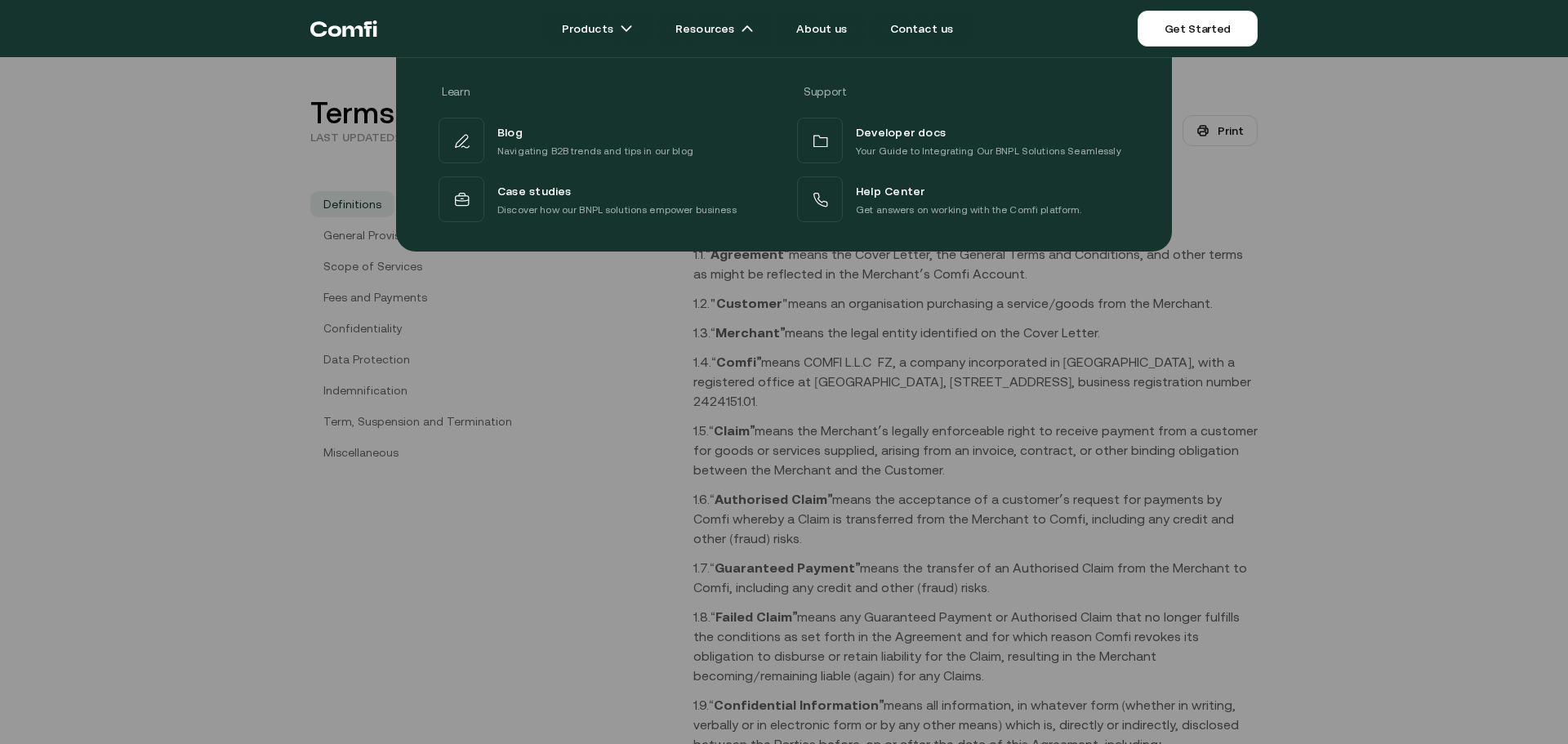 click at bounding box center (784, 429) 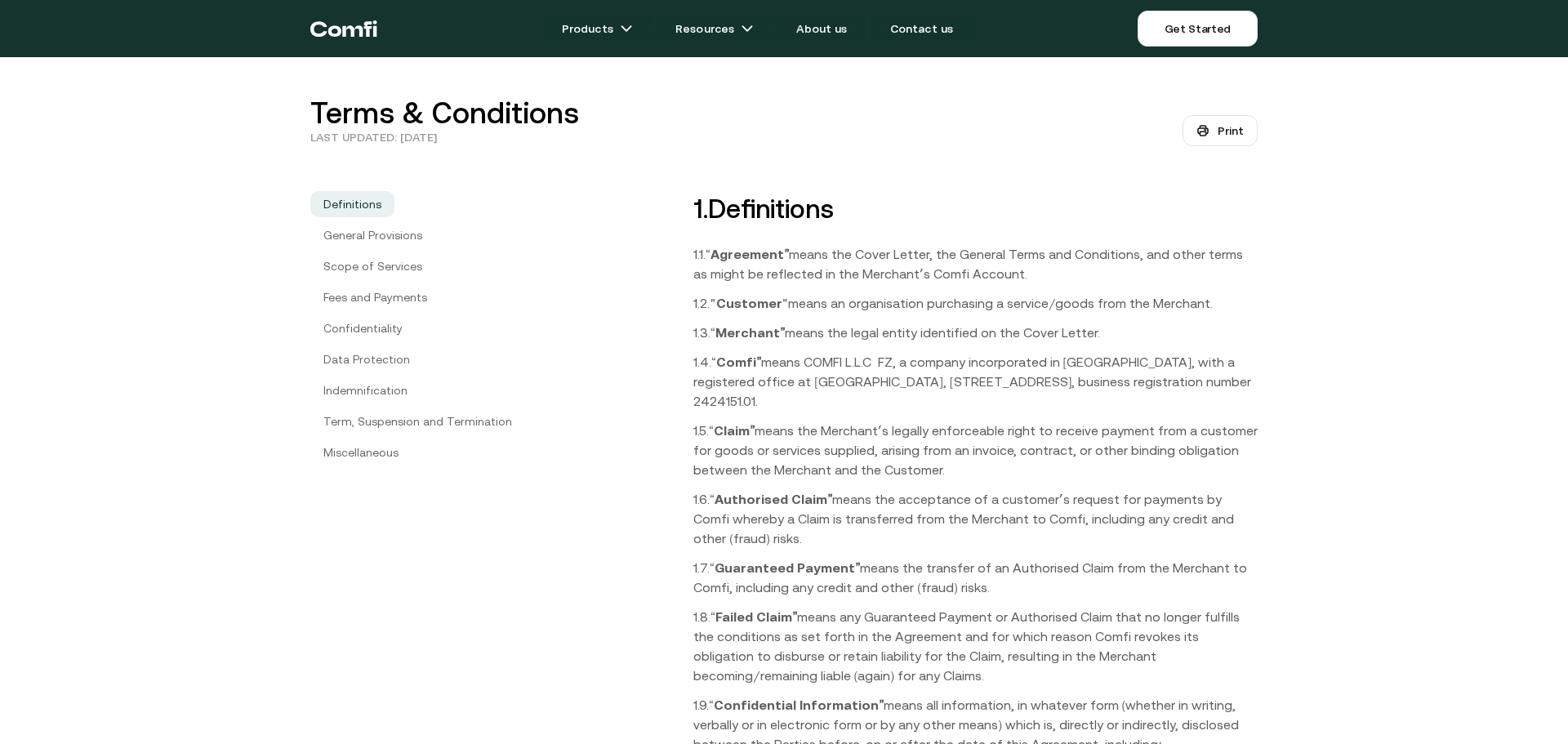 click on "last updated: [DATE]" at bounding box center (373, 137) 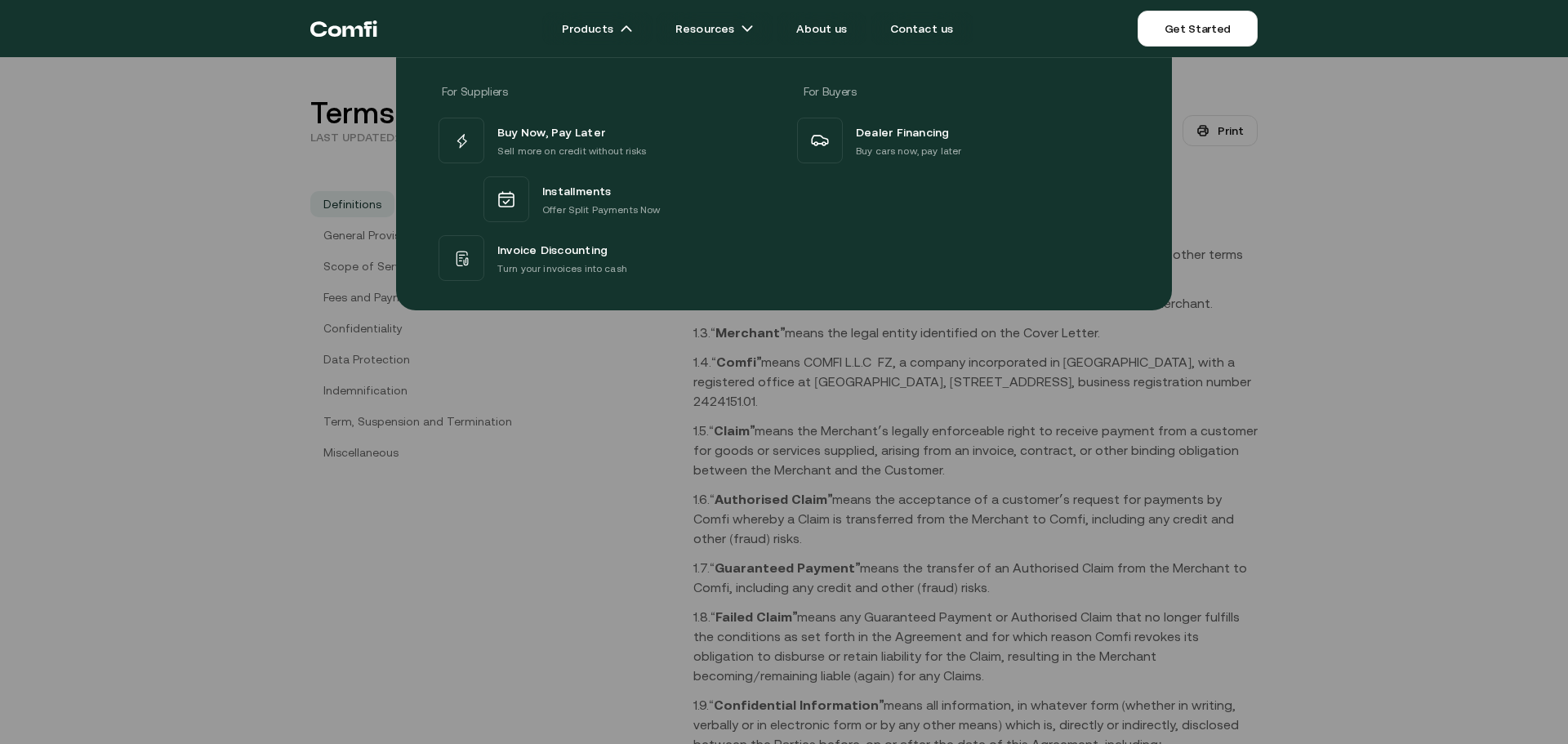 click on "For Suppliers For Buyers Buy Now, Pay Later Sell more on credit without risks Installments Offer Split Payments Now Invoice Discounting Turn your invoices into cash Dealer Financing Buy cars now, pay later" at bounding box center (784, 177) 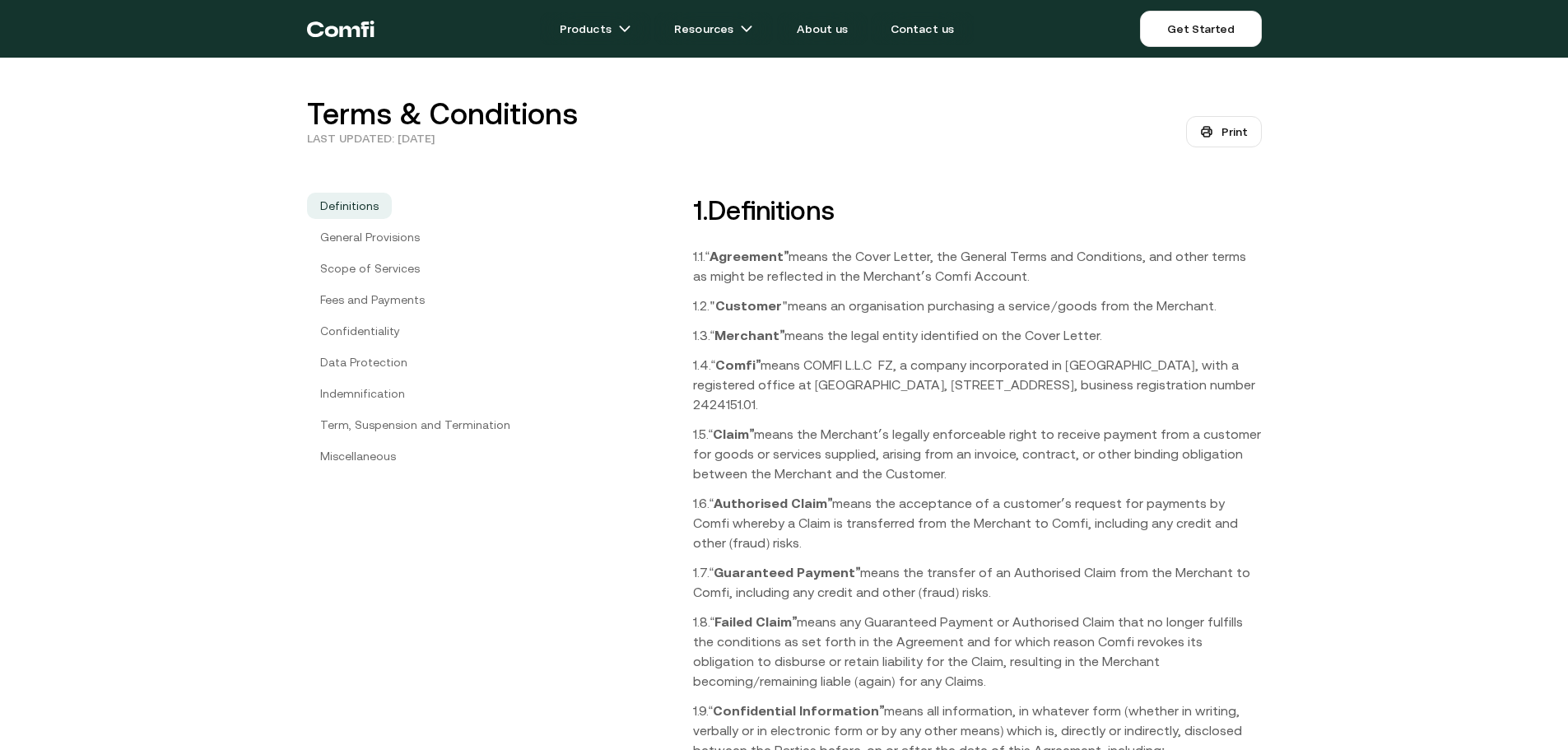 drag, startPoint x: 347, startPoint y: 136, endPoint x: 412, endPoint y: 566, distance: 434.885 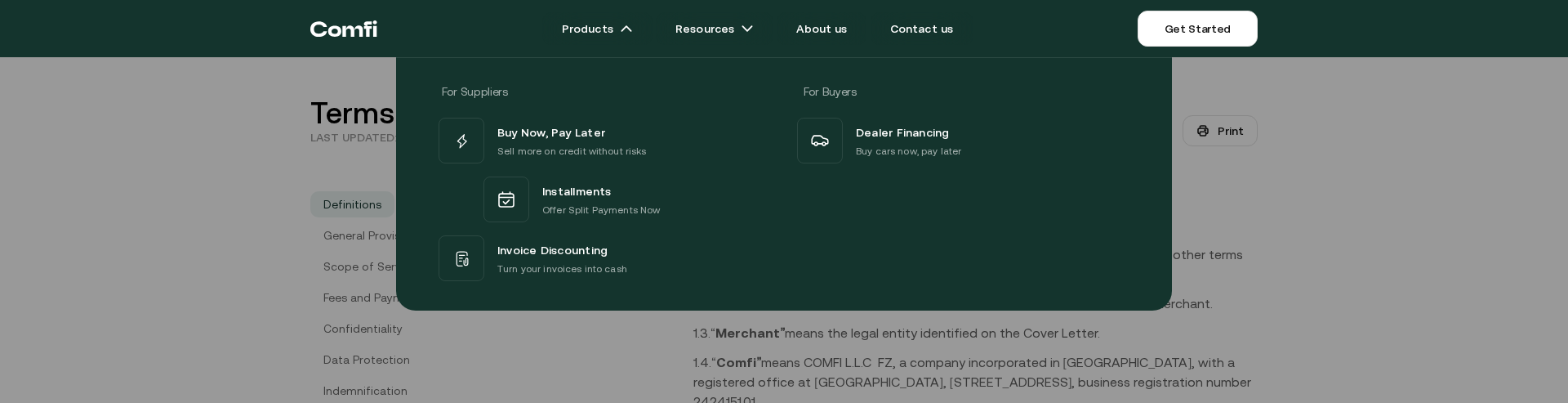 click on "For Suppliers For Buyers Buy Now, Pay Later Sell more on credit without risks Installments Offer Split Payments Now Invoice Discounting Turn your invoices into cash Dealer Financing Buy cars now, pay later" at bounding box center [784, 177] 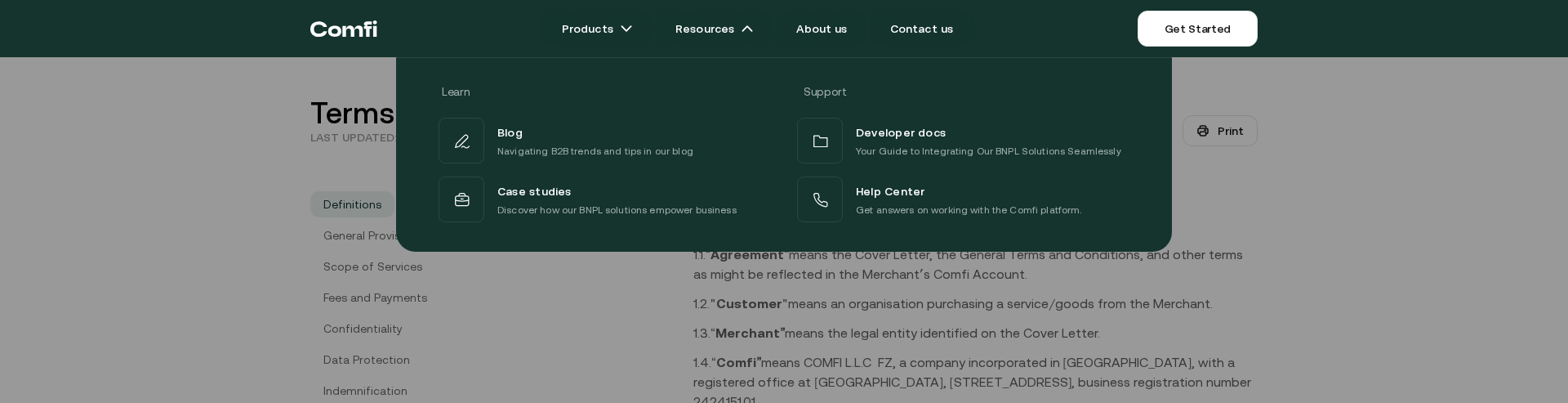 drag, startPoint x: 755, startPoint y: 27, endPoint x: 755, endPoint y: 121, distance: 94 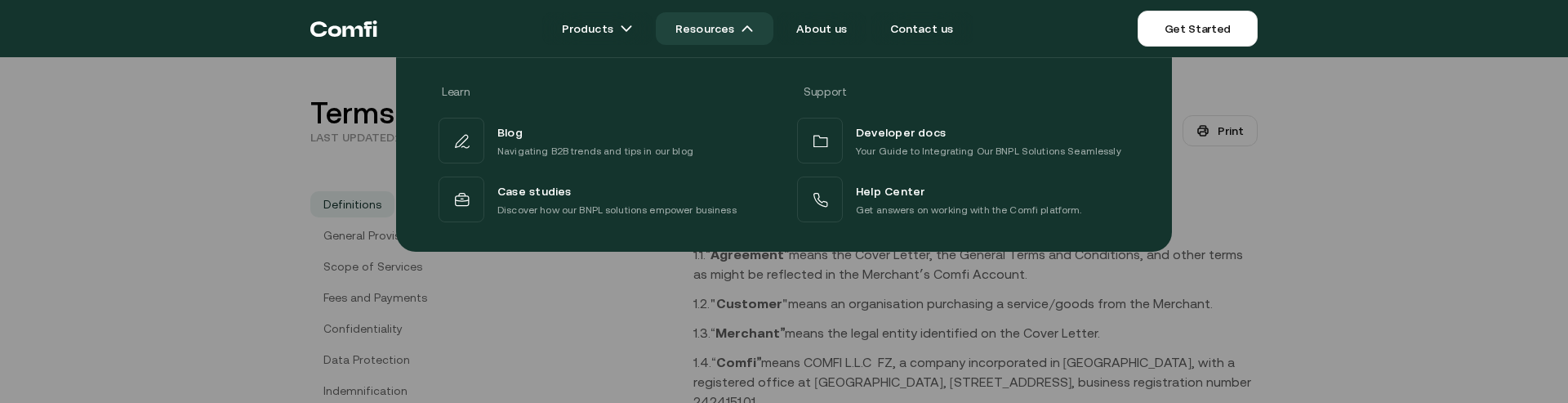 click on "Resources" at bounding box center (715, 29) 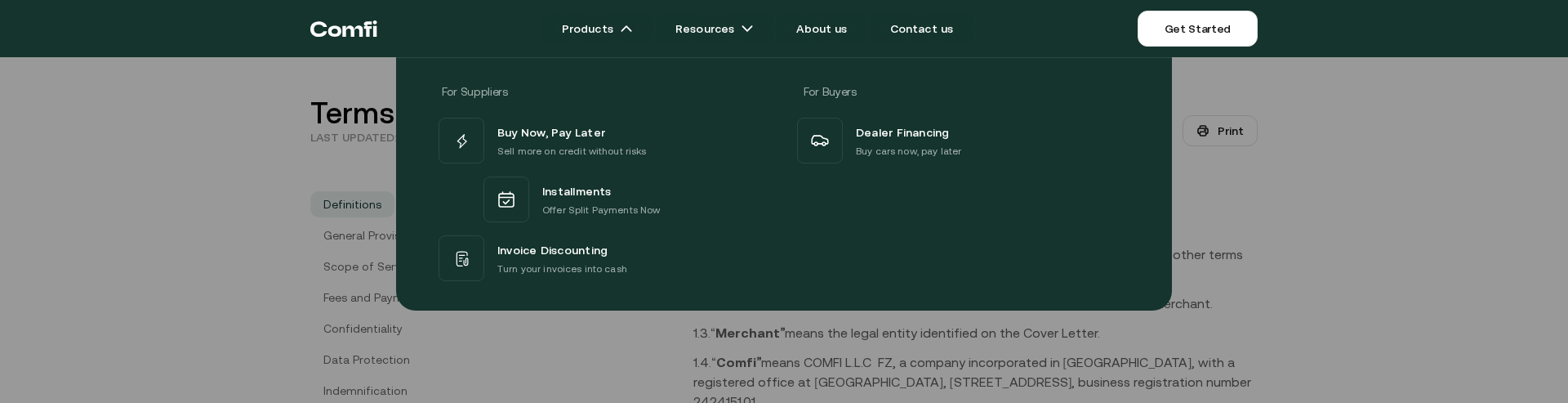 click on "For Suppliers For Buyers Buy Now, Pay Later Sell more on credit without risks Installments Offer Split Payments Now Invoice Discounting Turn your invoices into cash Dealer Financing Buy cars now, pay later" at bounding box center (784, 177) 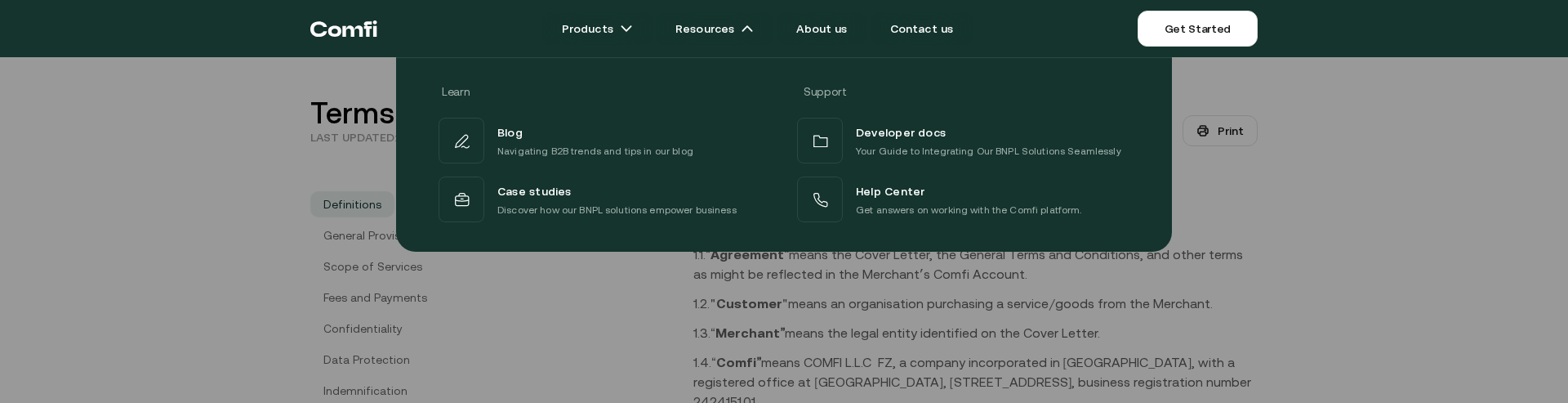 click on "Learn Support Blog Navigating B2B trends and tips in our blog Developer docs Your Guide to Integrating Our BNPL Solutions Seamlessly Case studies Discover how our BNPL solutions empower business Help Center Get answers on working with the Comfi platform." at bounding box center [784, 148] 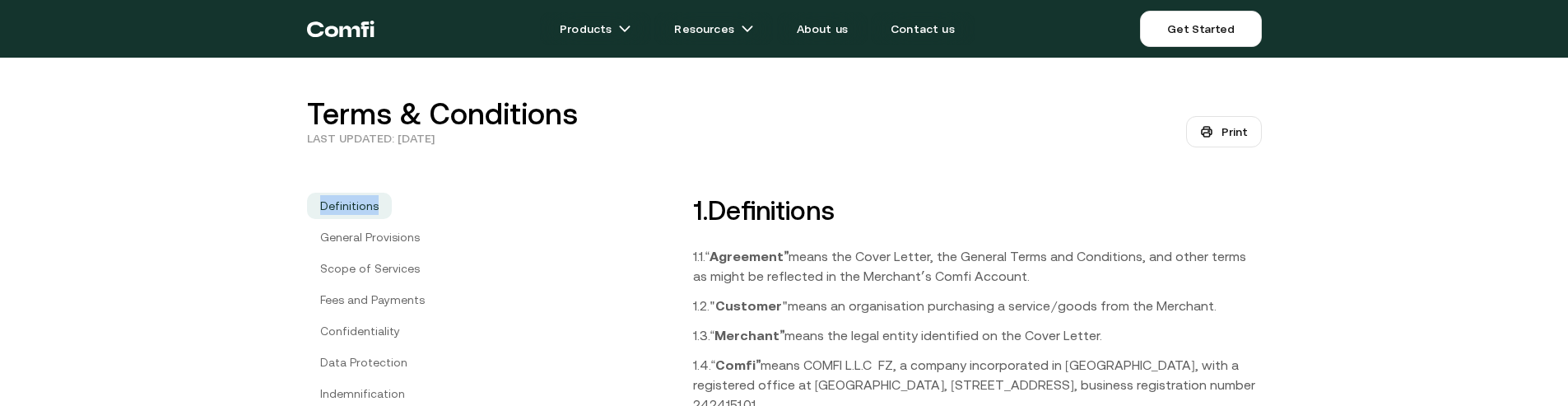 drag, startPoint x: 401, startPoint y: 203, endPoint x: 323, endPoint y: 202, distance: 78.00641 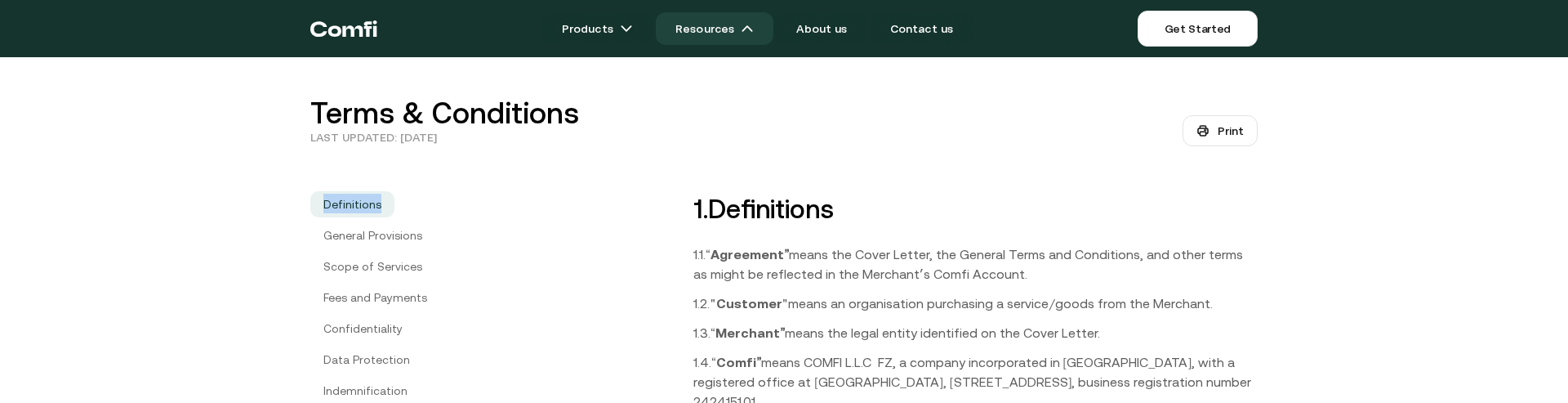 click on "Resources" at bounding box center [715, 29] 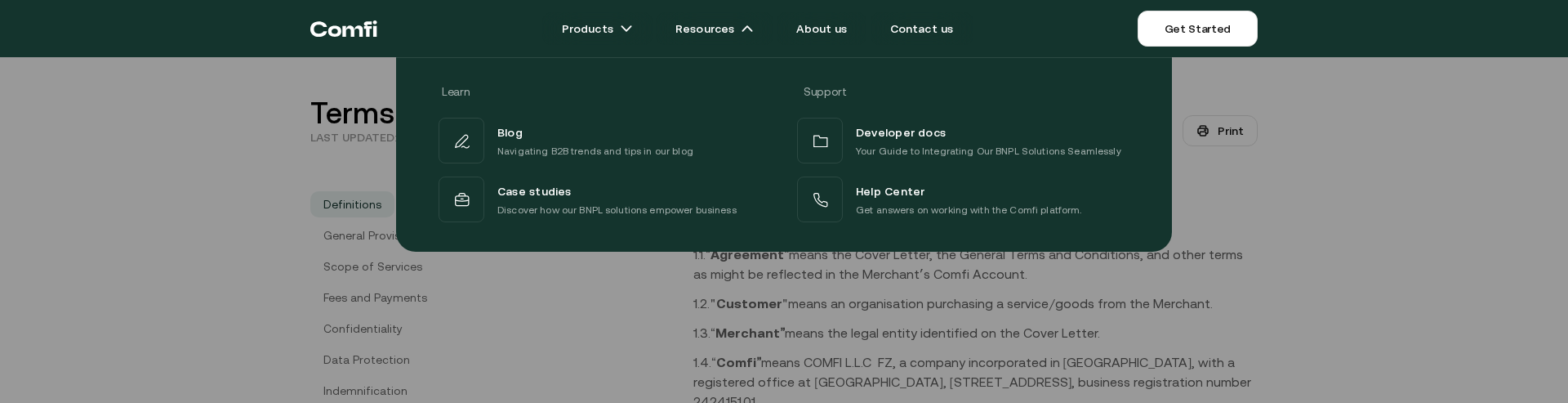 click at bounding box center (784, 258) 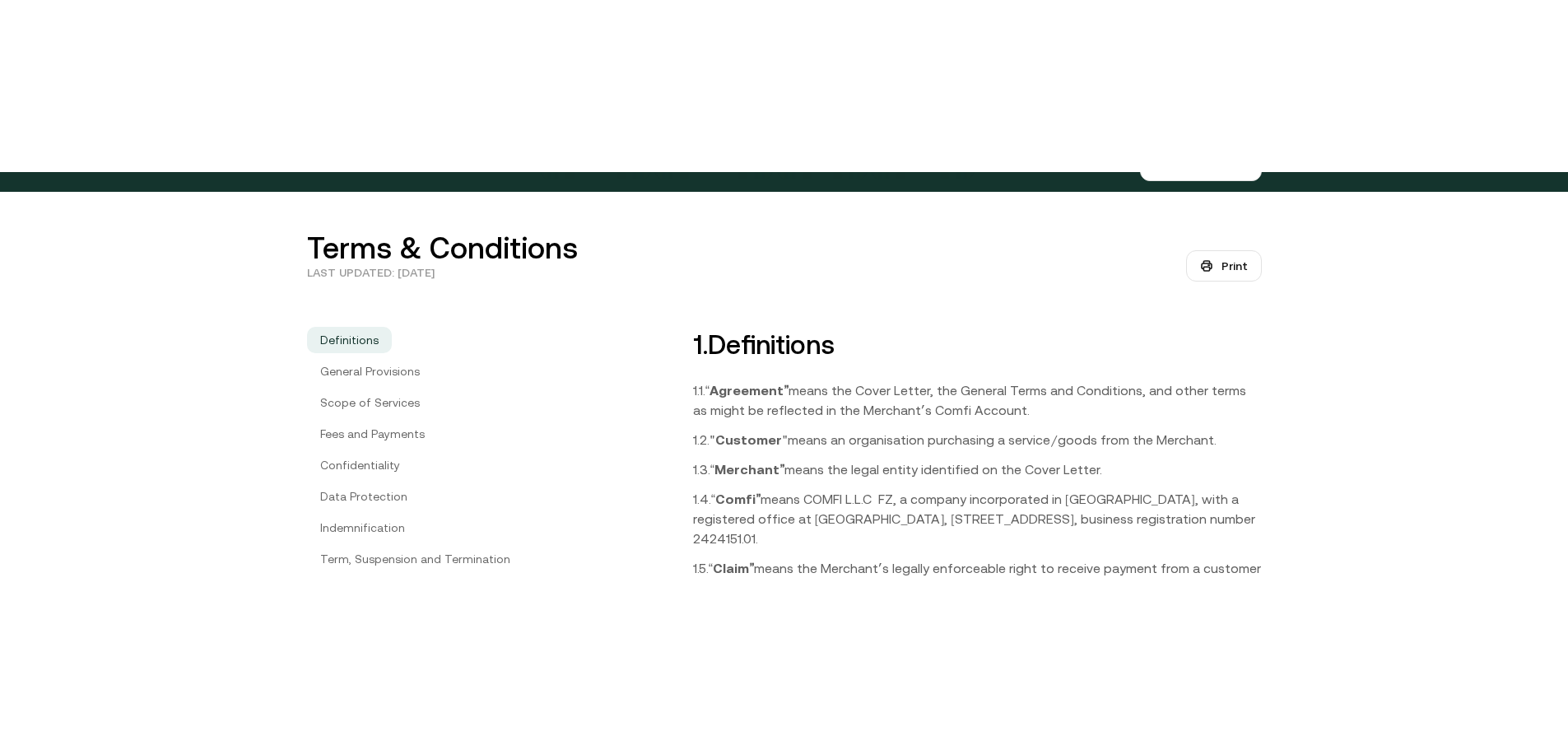 scroll, scrollTop: 0, scrollLeft: 0, axis: both 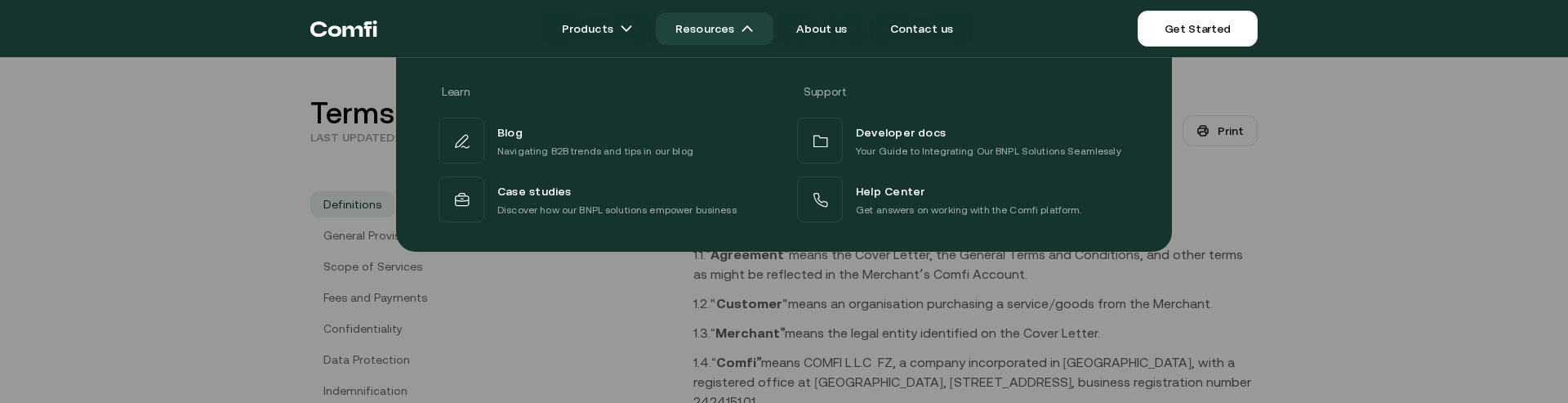 click on "Resources" at bounding box center [715, 29] 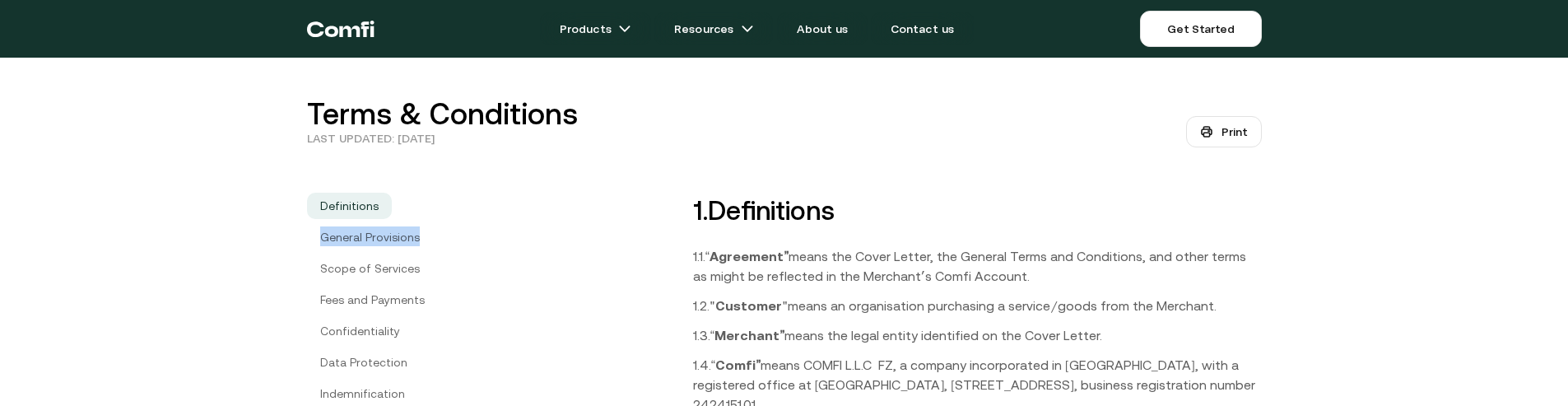 drag, startPoint x: 463, startPoint y: 237, endPoint x: 304, endPoint y: 244, distance: 159.15401 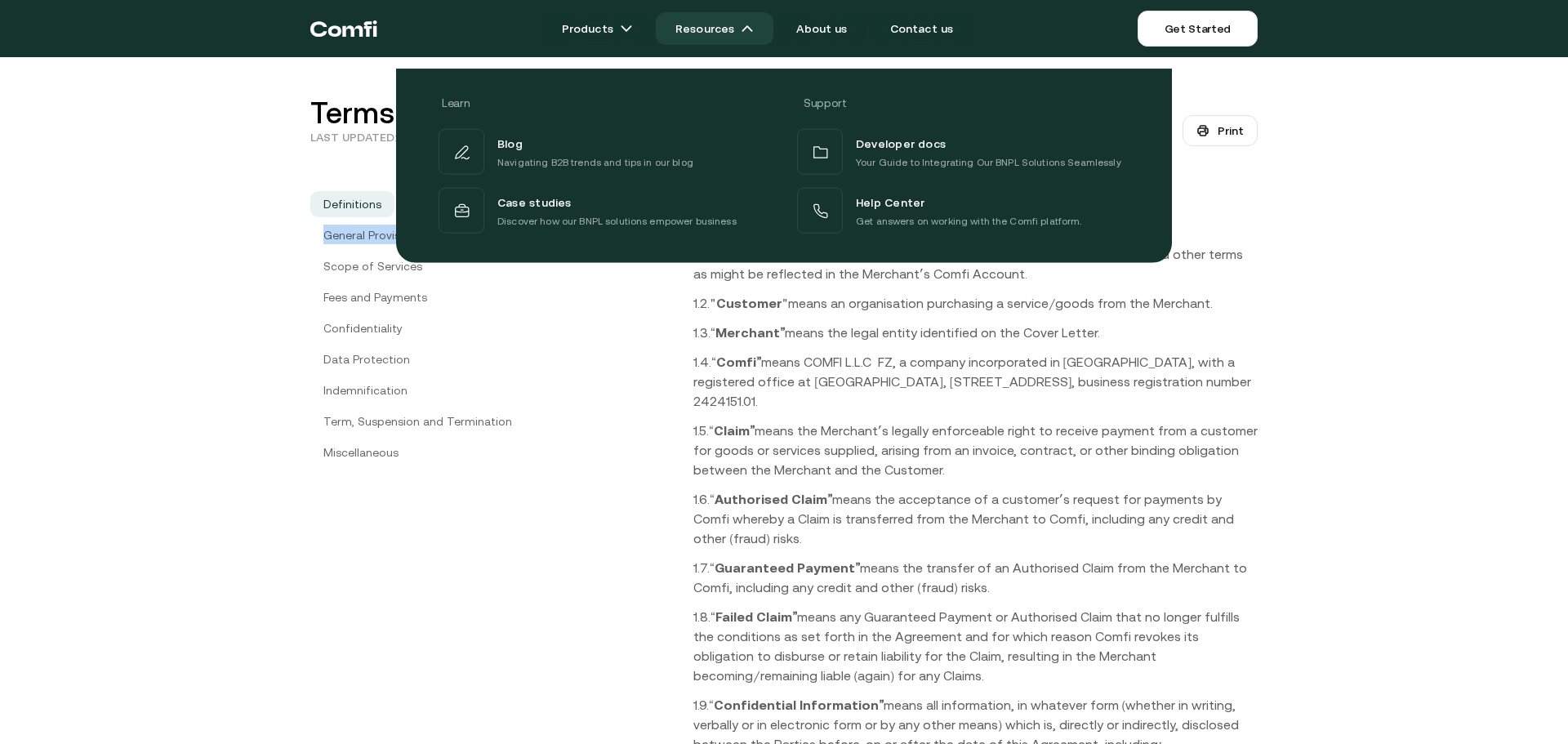 click on "Resources" at bounding box center [715, 29] 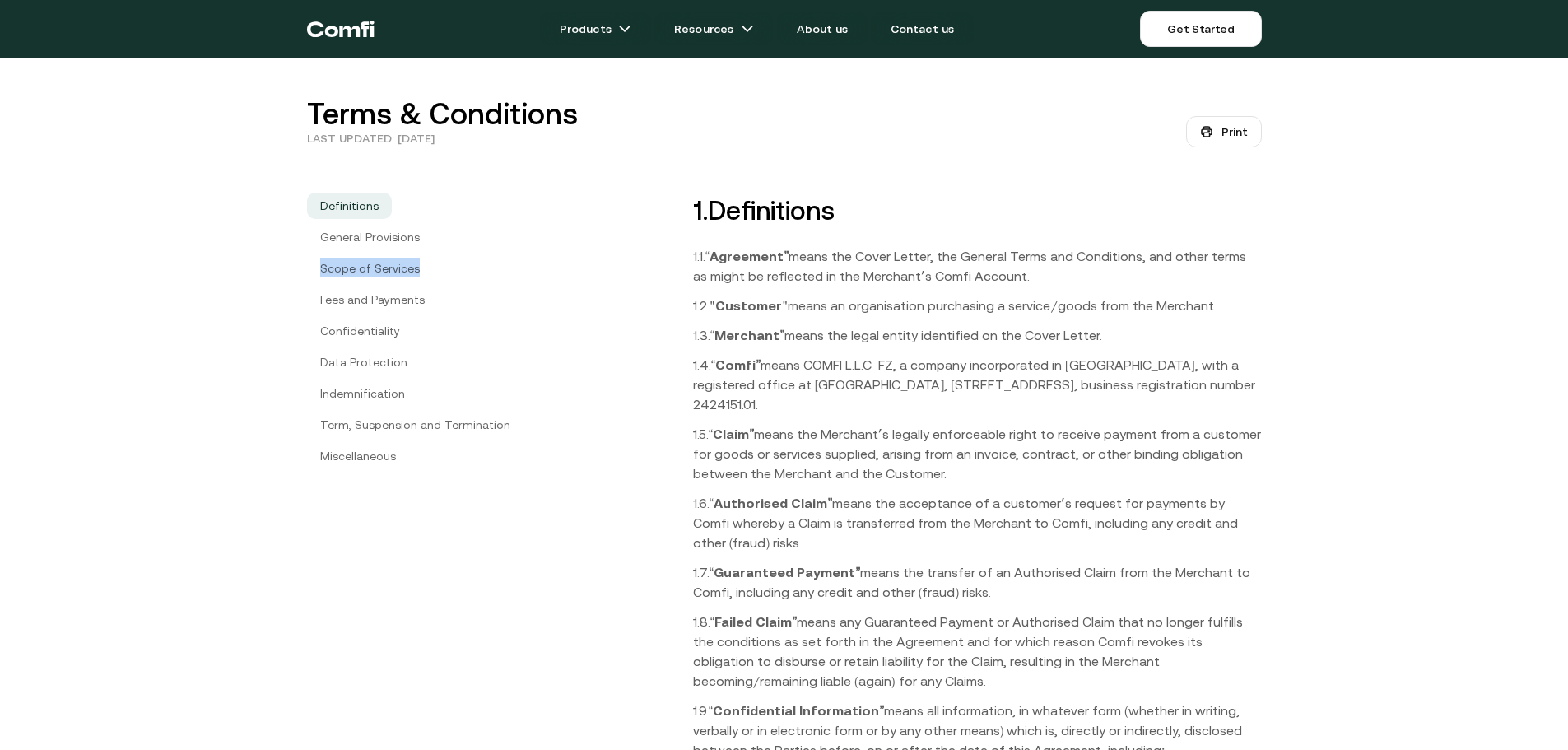drag, startPoint x: 430, startPoint y: 282, endPoint x: 319, endPoint y: 282, distance: 111 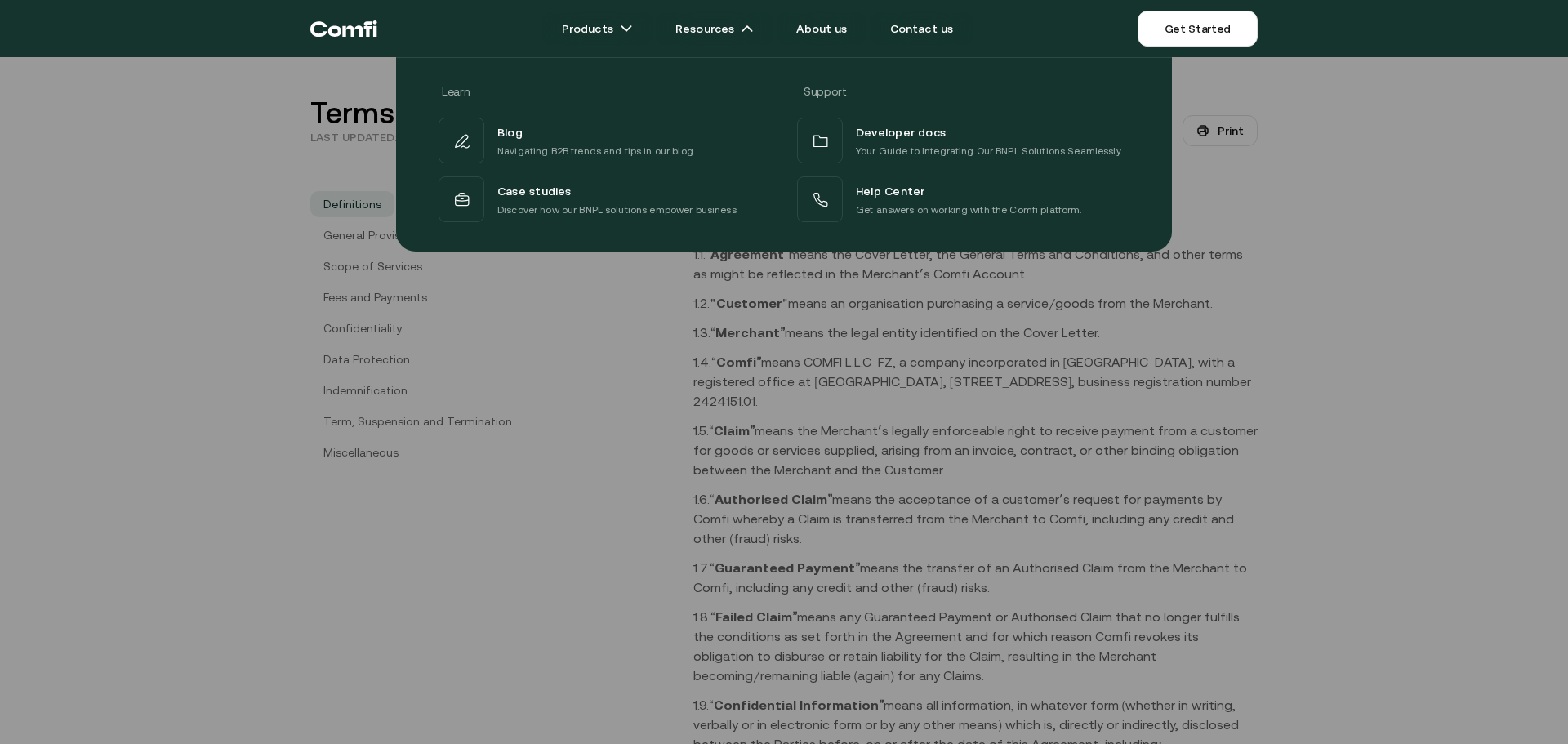 click at bounding box center [784, 429] 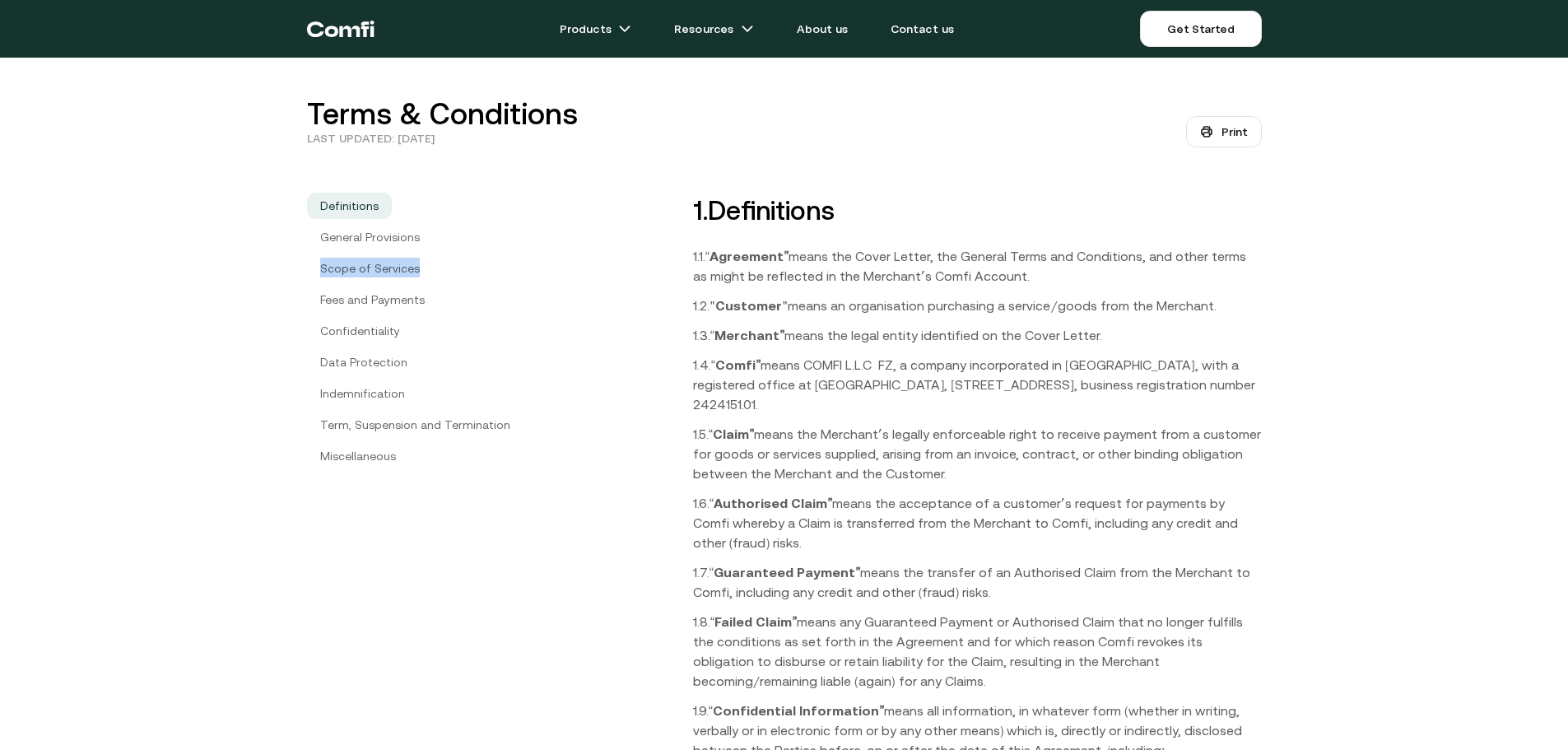 drag, startPoint x: 447, startPoint y: 273, endPoint x: 310, endPoint y: 271, distance: 137.0146 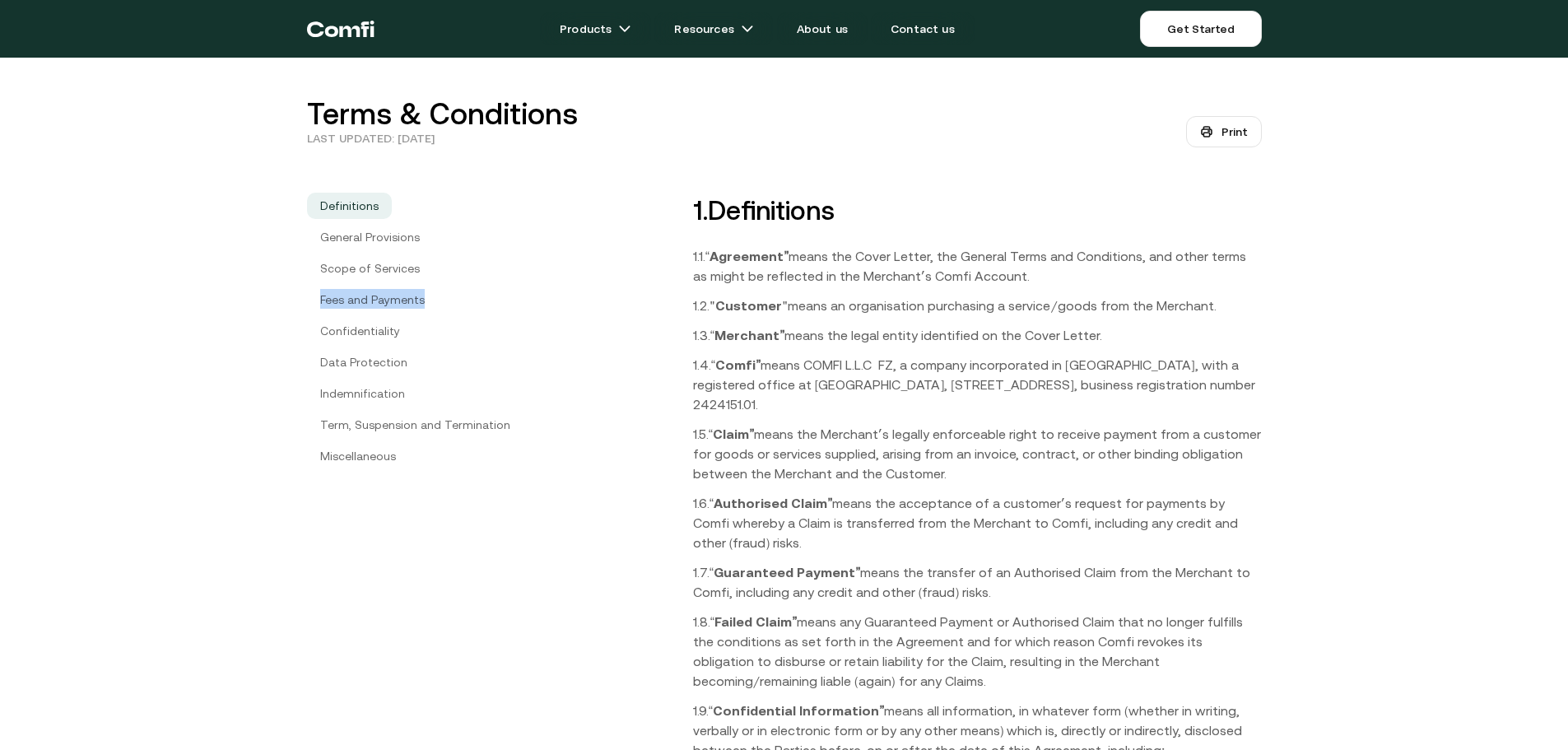 drag, startPoint x: 466, startPoint y: 312, endPoint x: 305, endPoint y: 301, distance: 161.37534 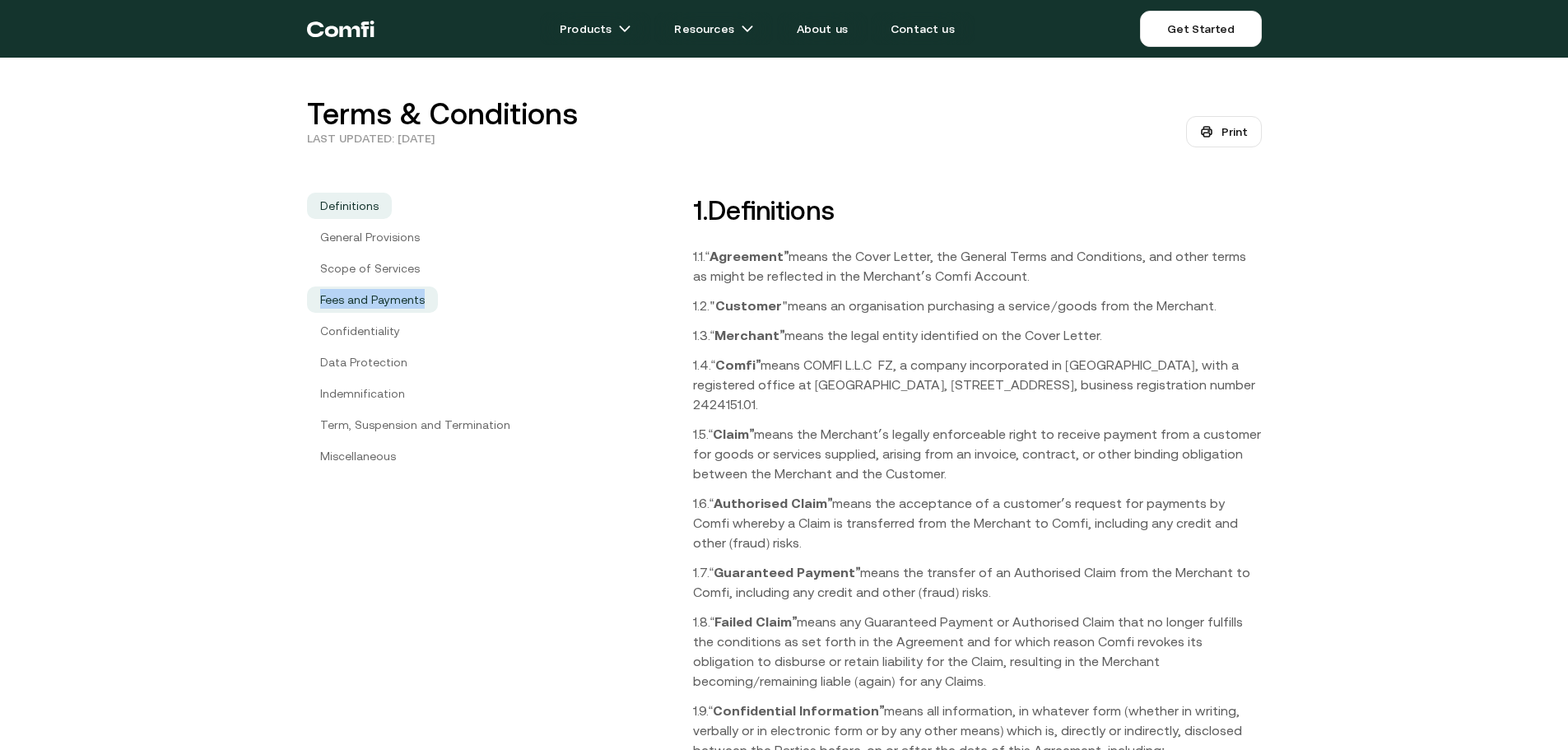 copy on "Fees and Payments" 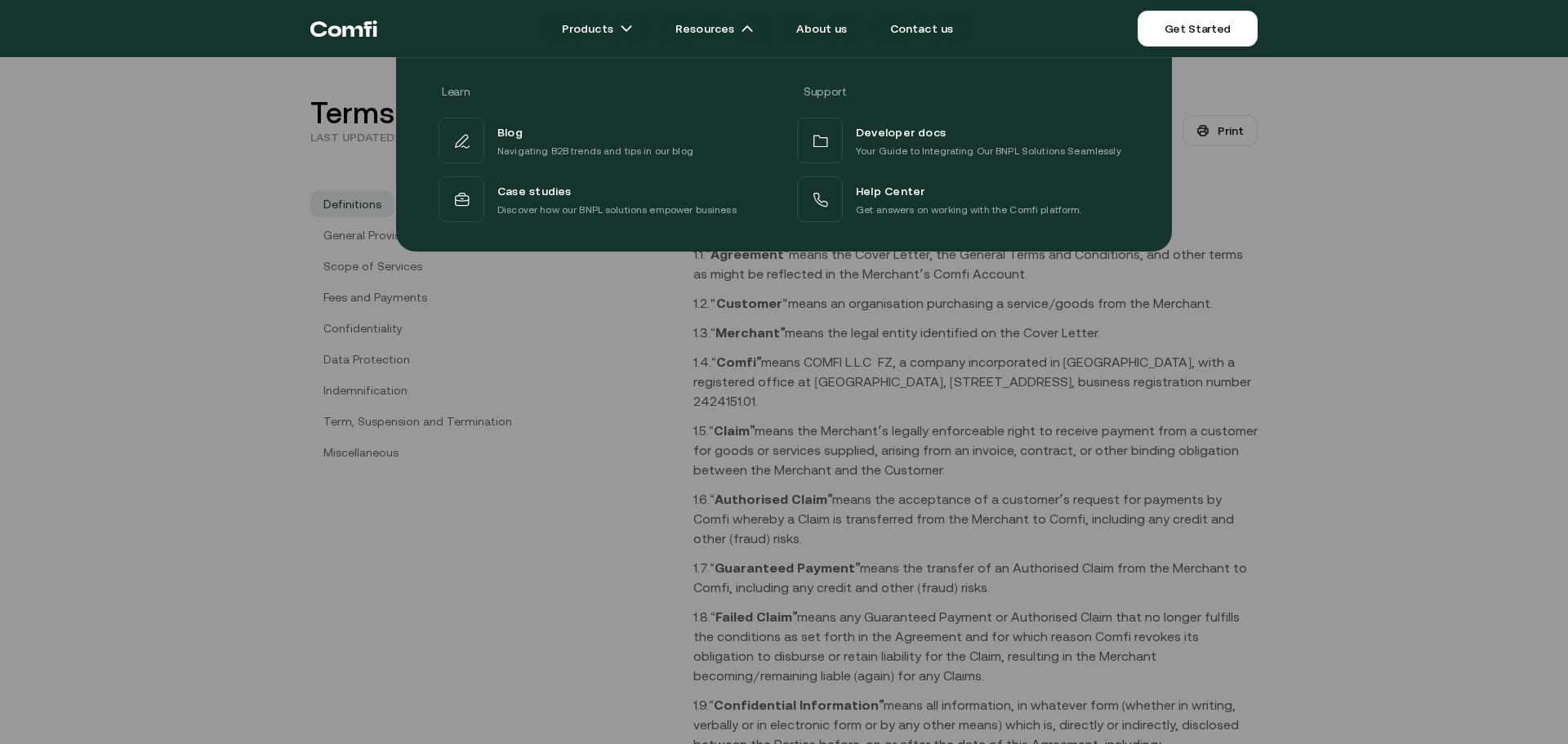drag, startPoint x: 412, startPoint y: 320, endPoint x: 312, endPoint y: 334, distance: 100.975244 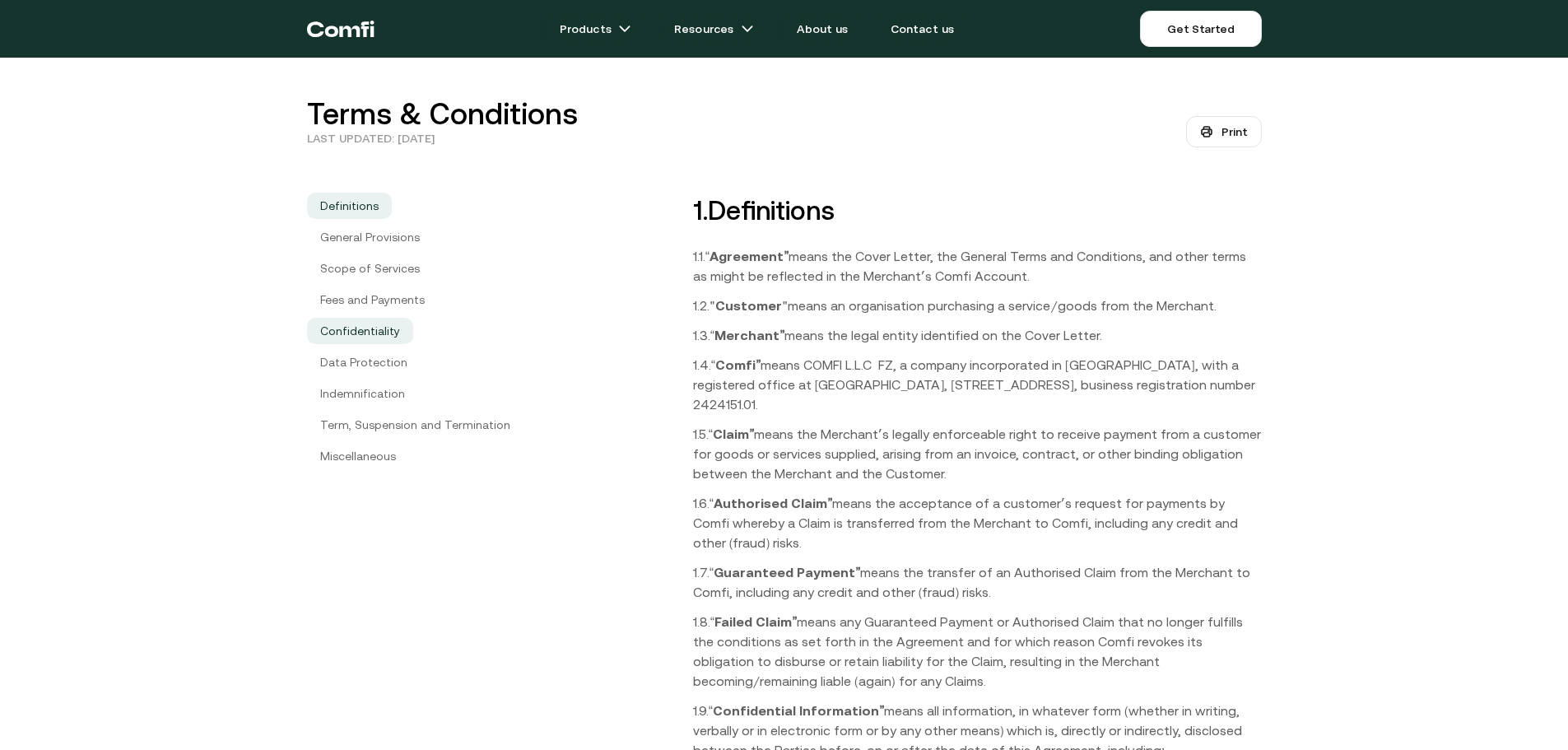 click on "Confidentiality" at bounding box center (360, 331) 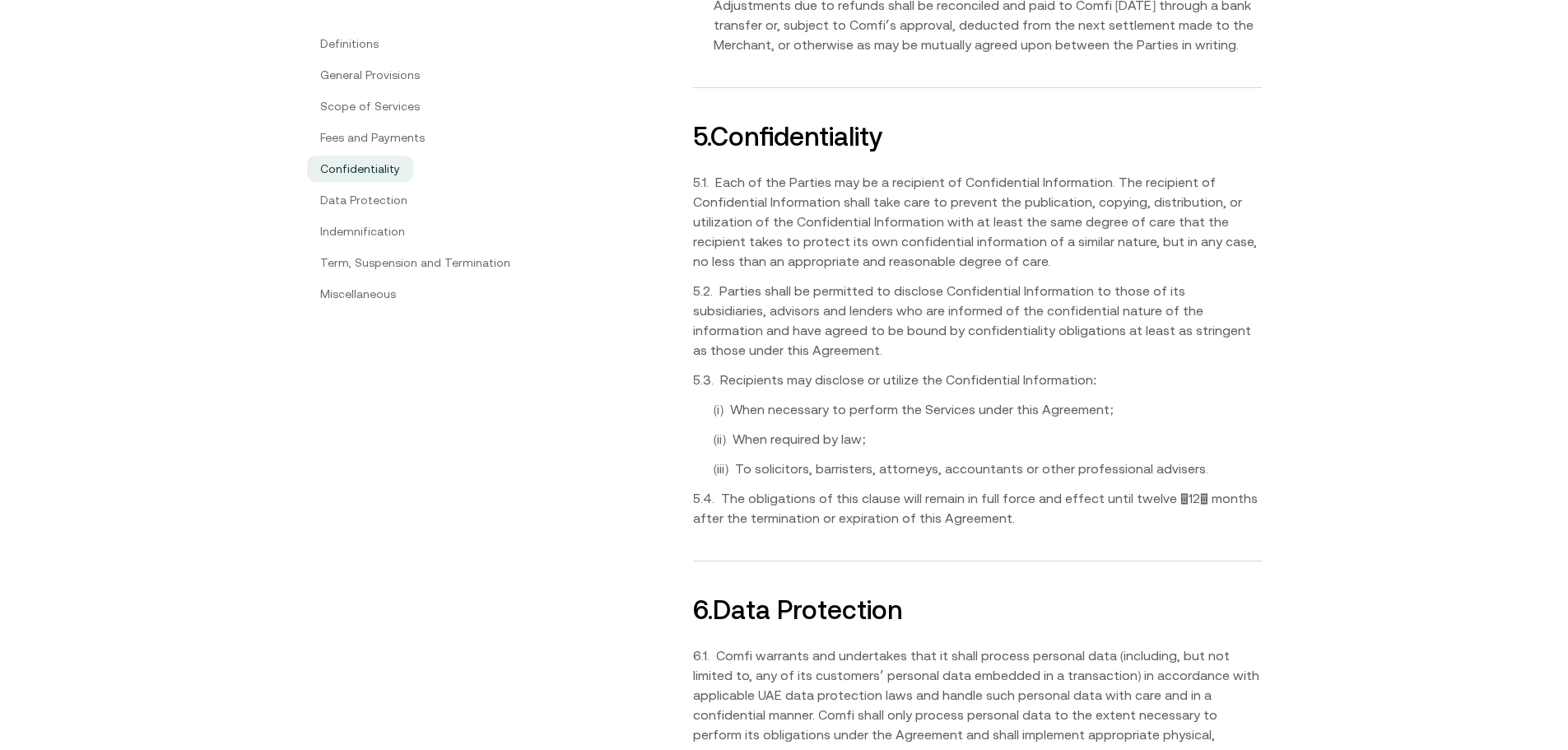 scroll, scrollTop: 5170, scrollLeft: 0, axis: vertical 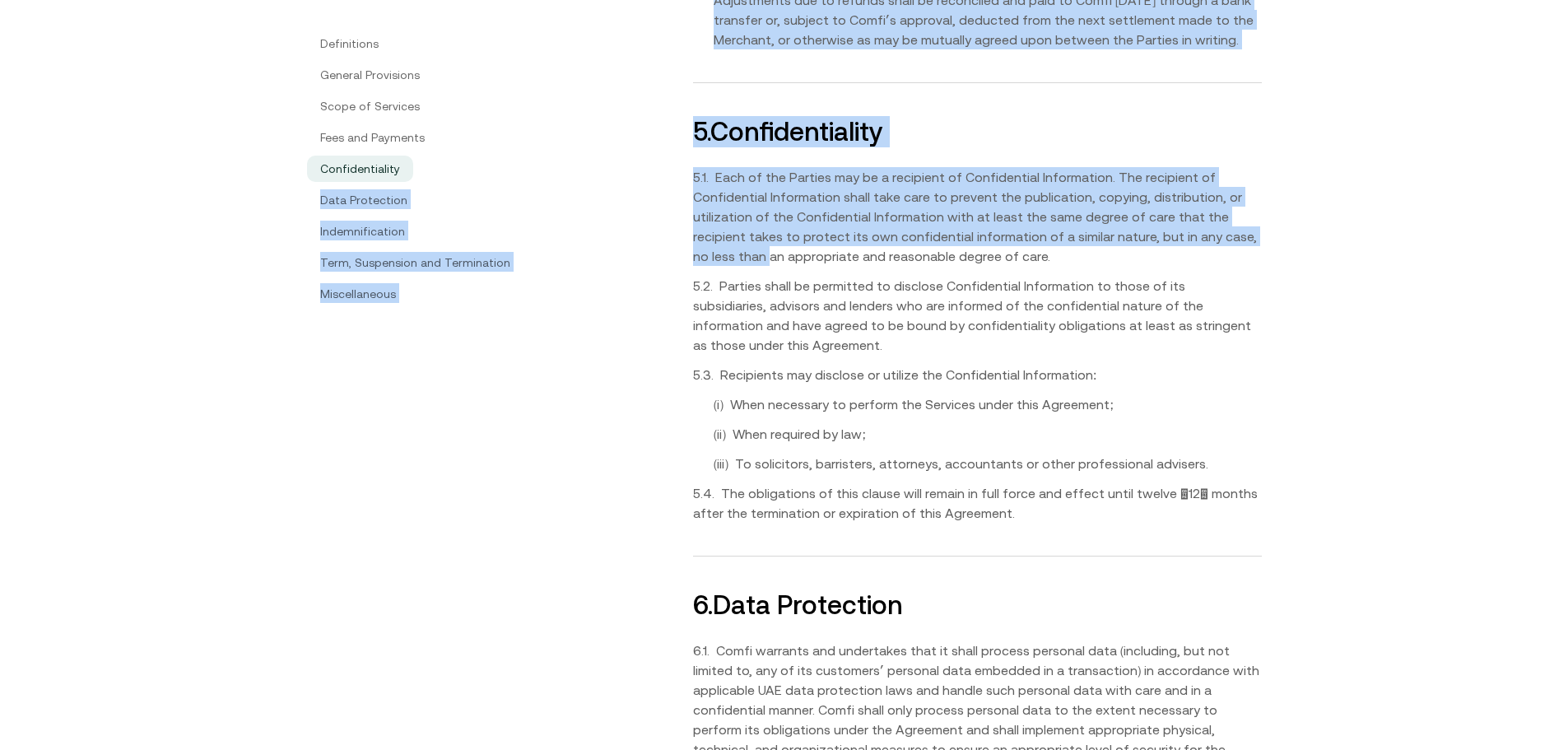 drag, startPoint x: 442, startPoint y: 170, endPoint x: 312, endPoint y: 184, distance: 130.75167 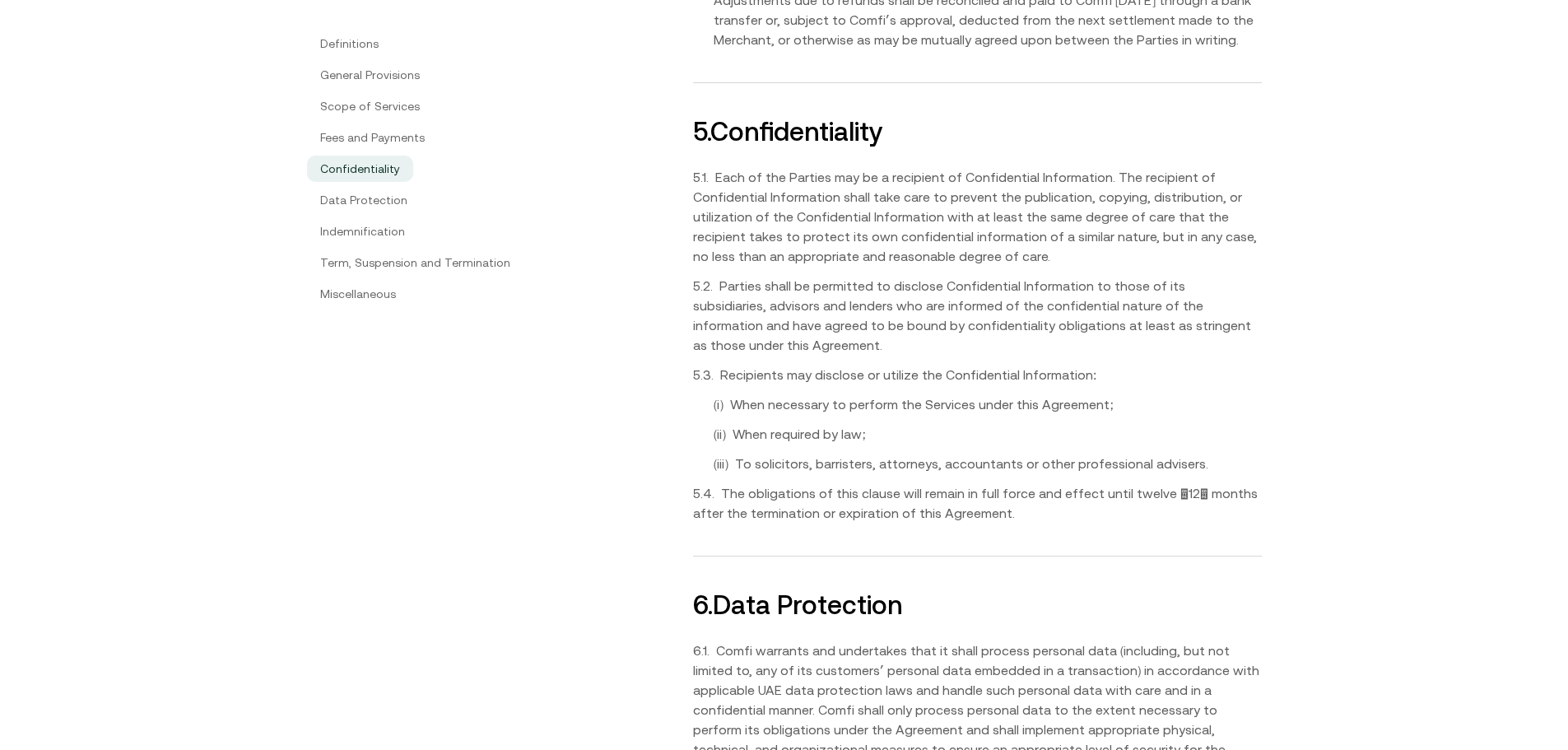click on "Products Resources About us Contact us Get Started Menu Close Terms & Conditions last updated: [DATE]  Print Definitions General Provisions Scope of Services Fees and Payments Confidentiality Data Protection Indemnification Term, Suspension and Termination Miscellaneous 1 .  Definitions
1.1.   “Agreementˮ   means  the  Cover  Letter,  the  General  Terms  and  Conditions,  and  other terms as might be reflected in the Merchantʼs Comfi Account.
1.2.   "Customer"  means an organisation purchasing a service/goods from the Merchant.
1.3.   “Merchantˮ  means the legal entity identified on the Cover Letter.
1.4.   “Comfiˮ   means  COMFI  L.L.C  FZ, a company incorporated in [GEOGRAPHIC_DATA], with a registered office  at  [GEOGRAPHIC_DATA],  [STREET_ADDRESS], business registration number 2424151.01.
1.5.   “Claimˮ
1.6.   “Authorised  Claimˮ
1.7.
2" at bounding box center (784, -191) 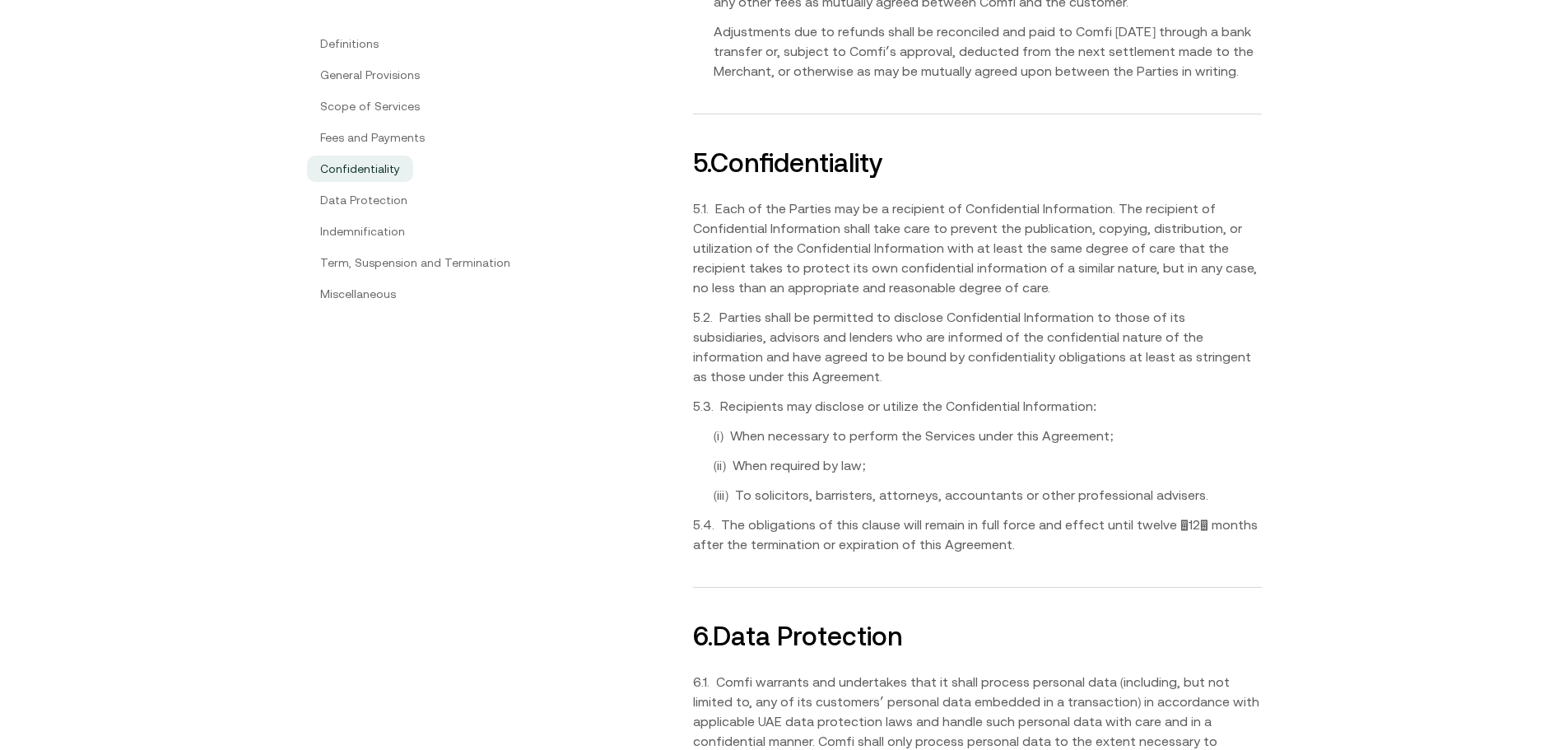 scroll, scrollTop: 5170, scrollLeft: 0, axis: vertical 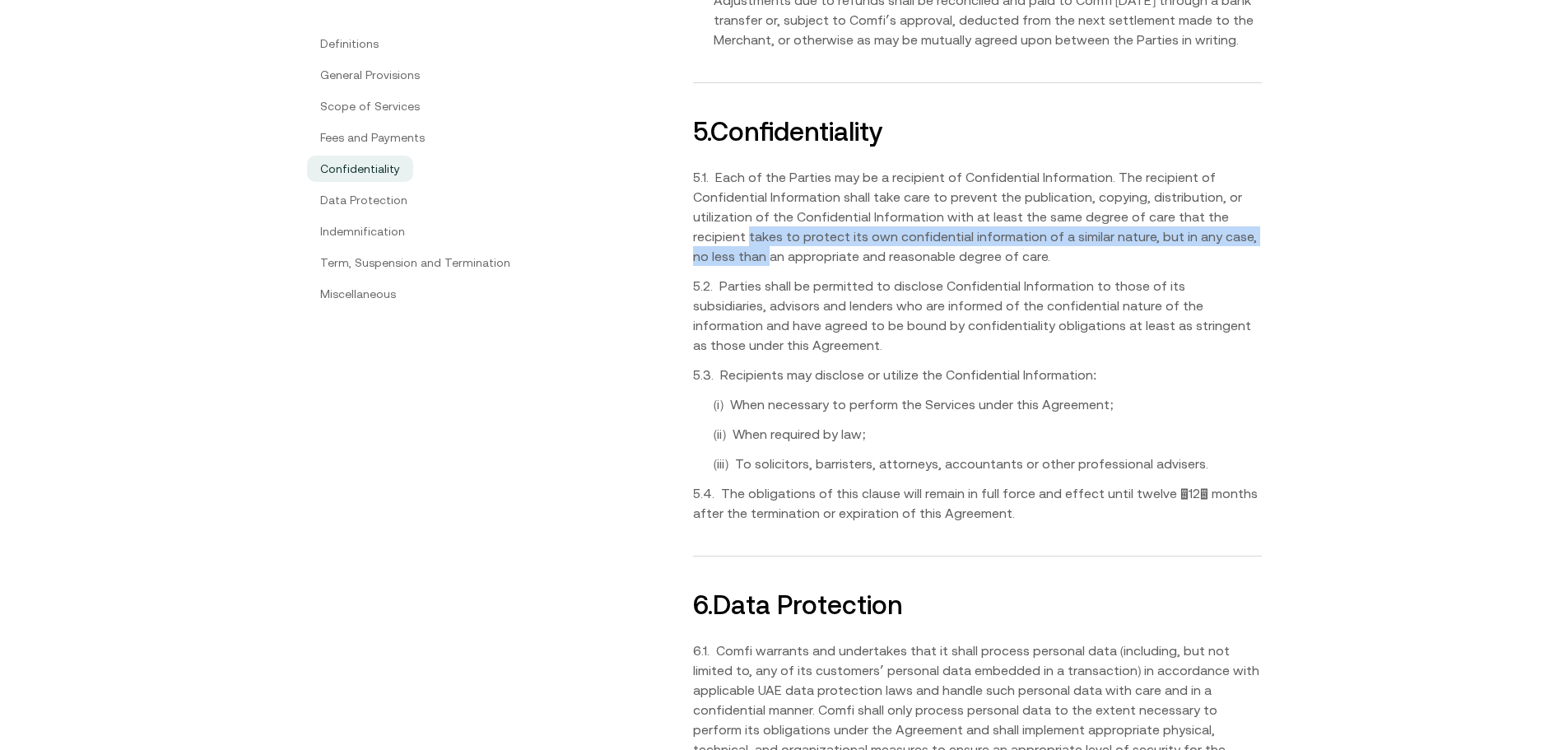 drag, startPoint x: 287, startPoint y: 155, endPoint x: 284, endPoint y: 180, distance: 25.179 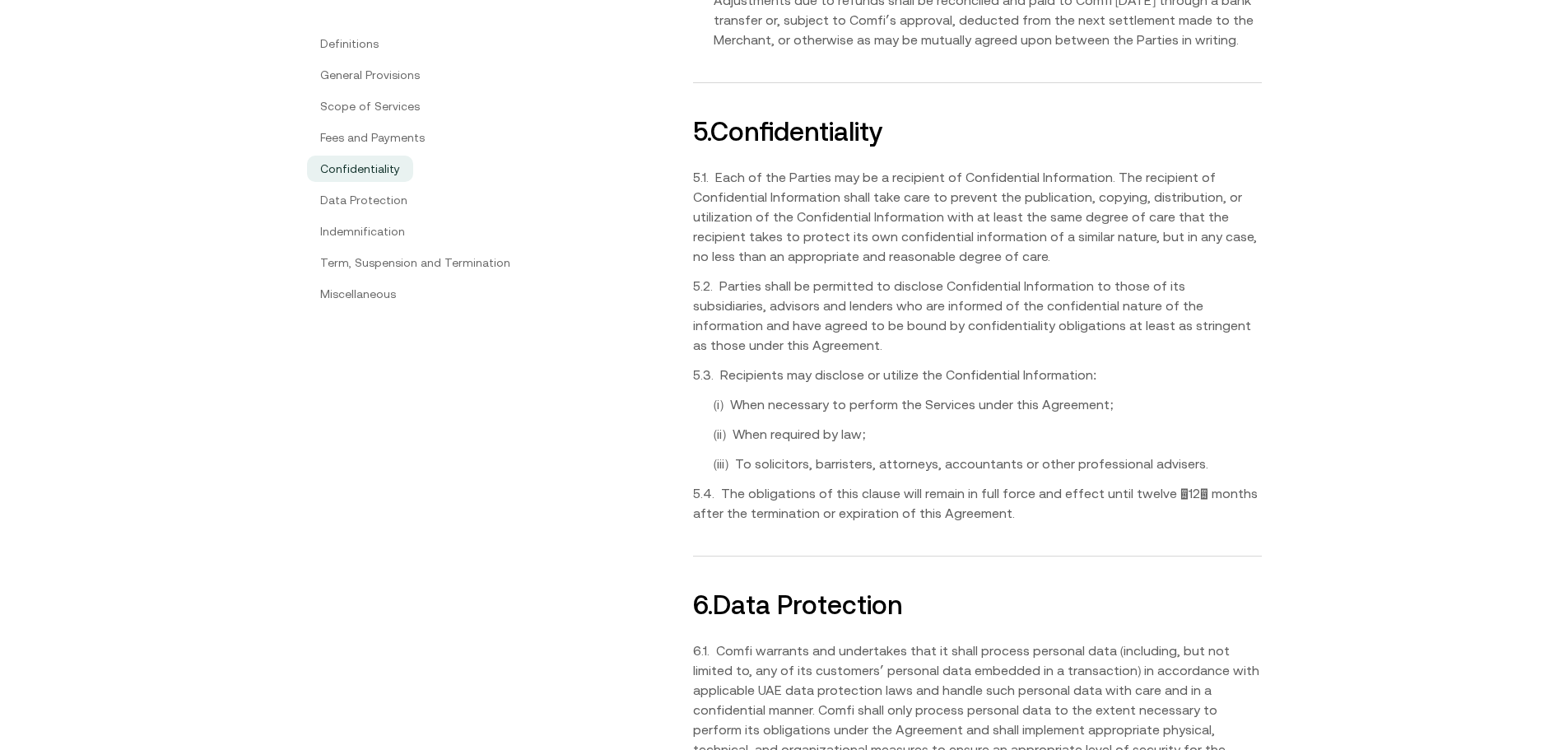 click on "Products Resources About us Contact us Get Started Menu Close Terms & Conditions last updated: [DATE]  Print Definitions General Provisions Scope of Services Fees and Payments Confidentiality Data Protection Indemnification Term, Suspension and Termination Miscellaneous 1 .  Definitions
1.1.   “Agreementˮ   means  the  Cover  Letter,  the  General  Terms  and  Conditions,  and  other terms as might be reflected in the Merchantʼs Comfi Account.
1.2.   "Customer"  means an organisation purchasing a service/goods from the Merchant.
1.3.   “Merchantˮ  means the legal entity identified on the Cover Letter.
1.4.   “Comfiˮ   means  COMFI  L.L.C  FZ, a company incorporated in [GEOGRAPHIC_DATA], with a registered office  at  [GEOGRAPHIC_DATA],  [STREET_ADDRESS], business registration number 2424151.01.
1.5.   “Claimˮ
1.6.   “Authorised  Claimˮ
1.7.
2" at bounding box center (784, -191) 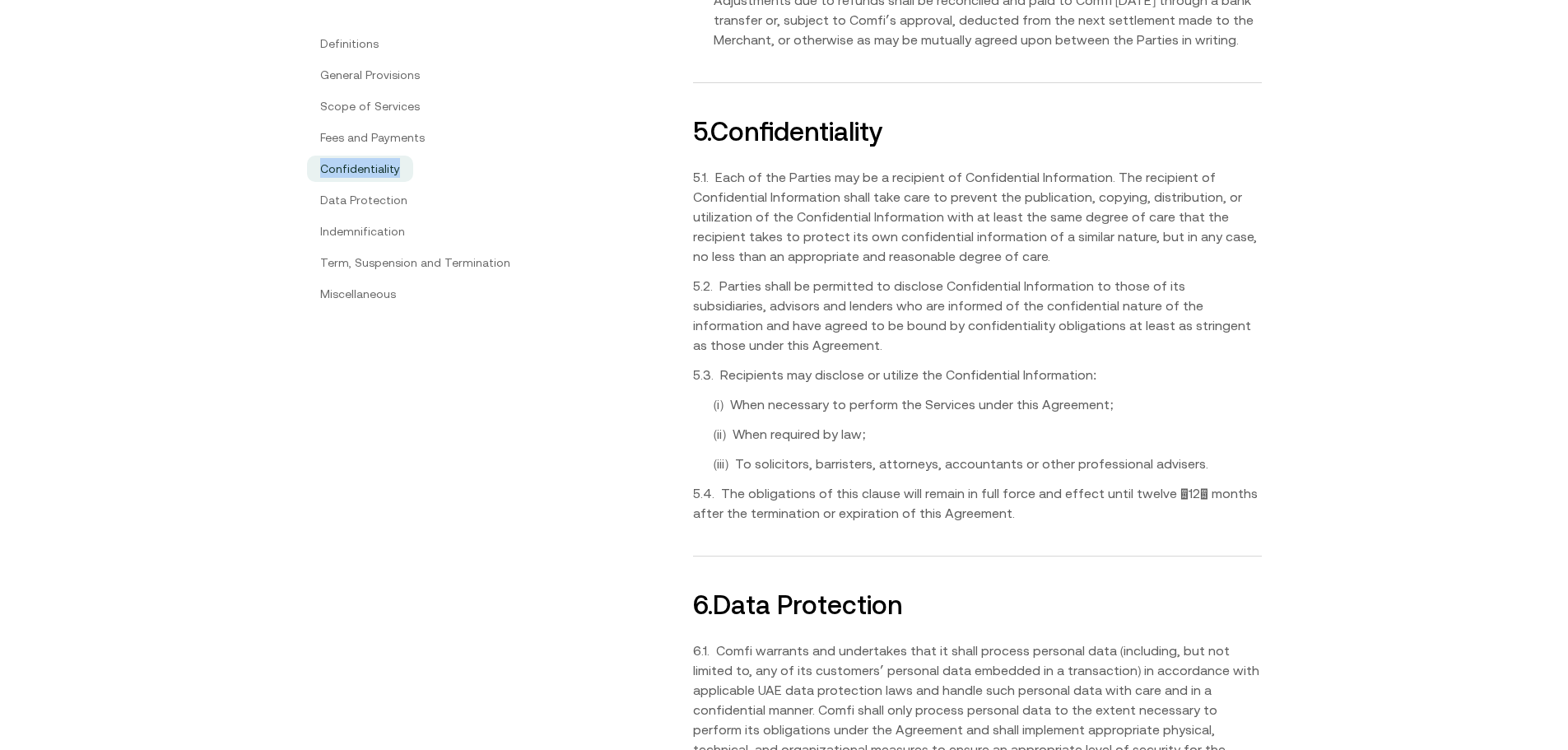drag, startPoint x: 420, startPoint y: 173, endPoint x: 315, endPoint y: 179, distance: 105.17129 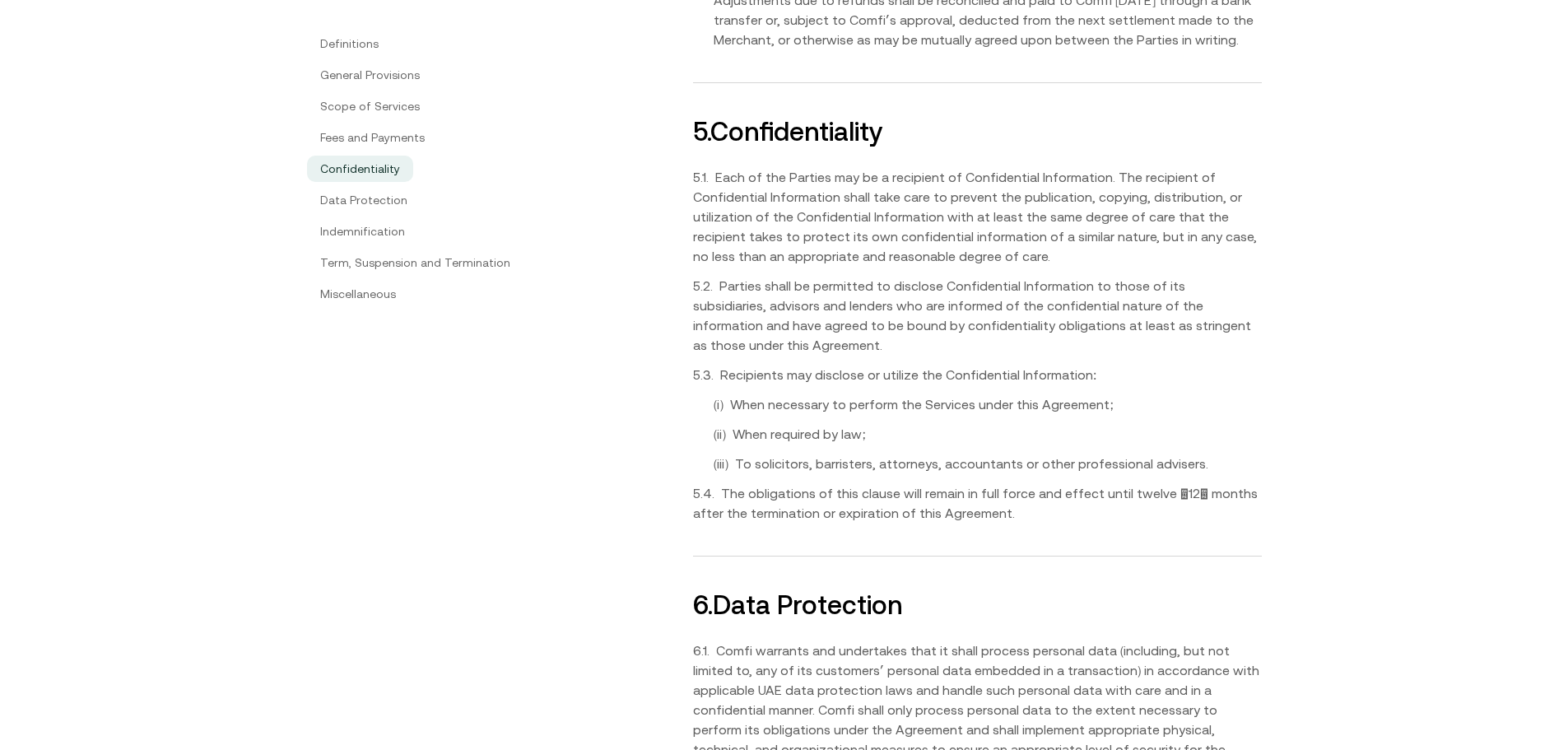 drag, startPoint x: 338, startPoint y: 202, endPoint x: 282, endPoint y: 224, distance: 60.1664 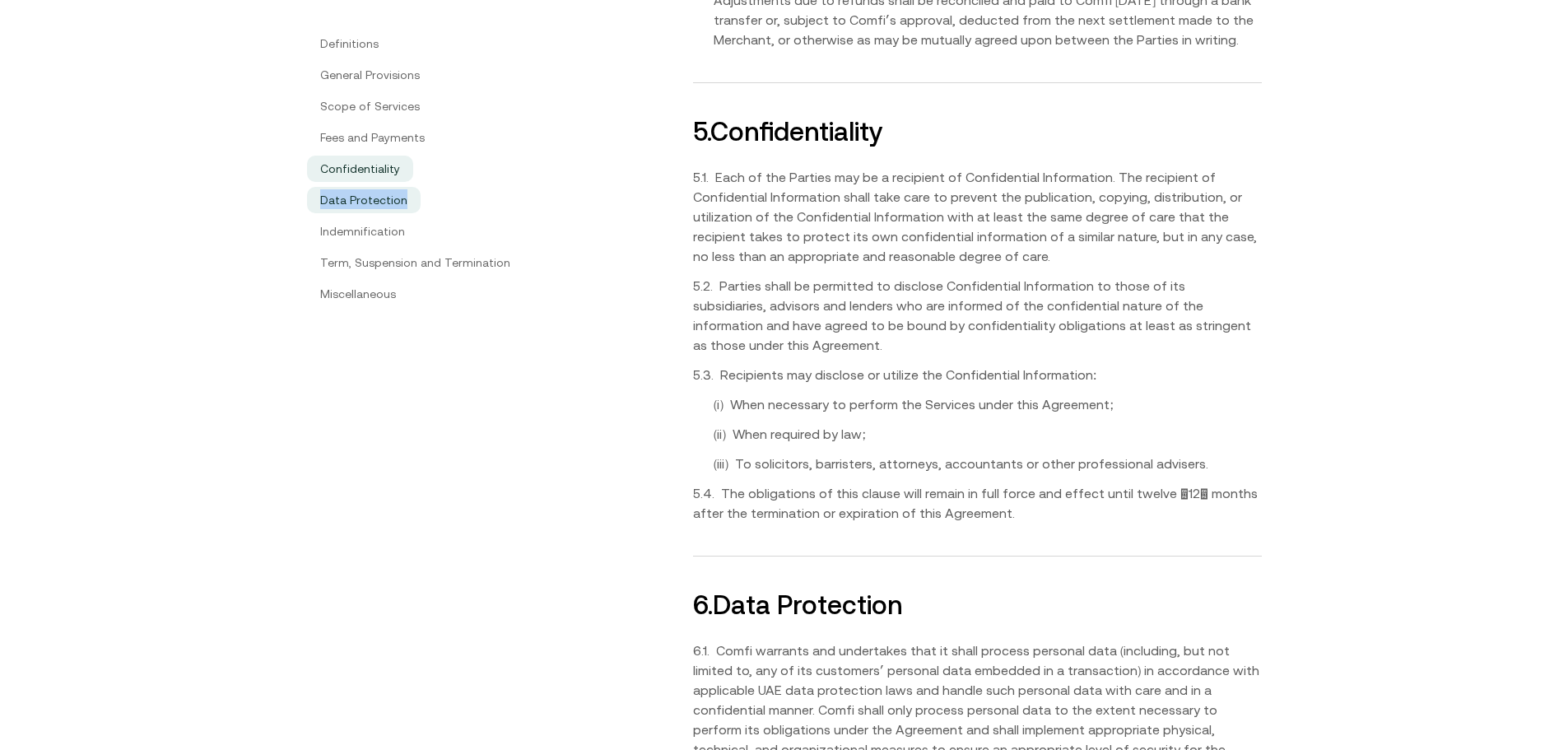 drag, startPoint x: 430, startPoint y: 198, endPoint x: 315, endPoint y: 195, distance: 115.03912 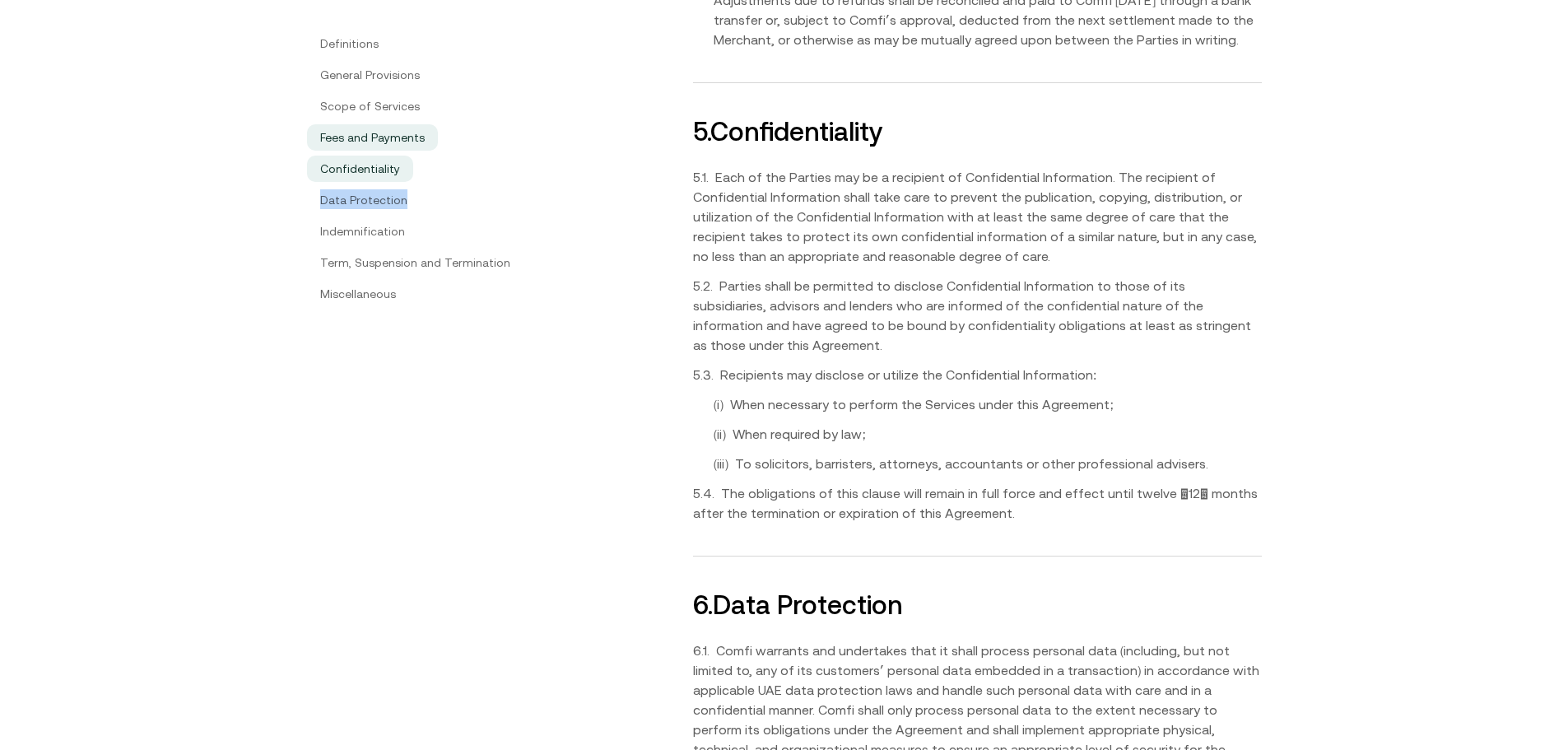 copy on "Data Protection" 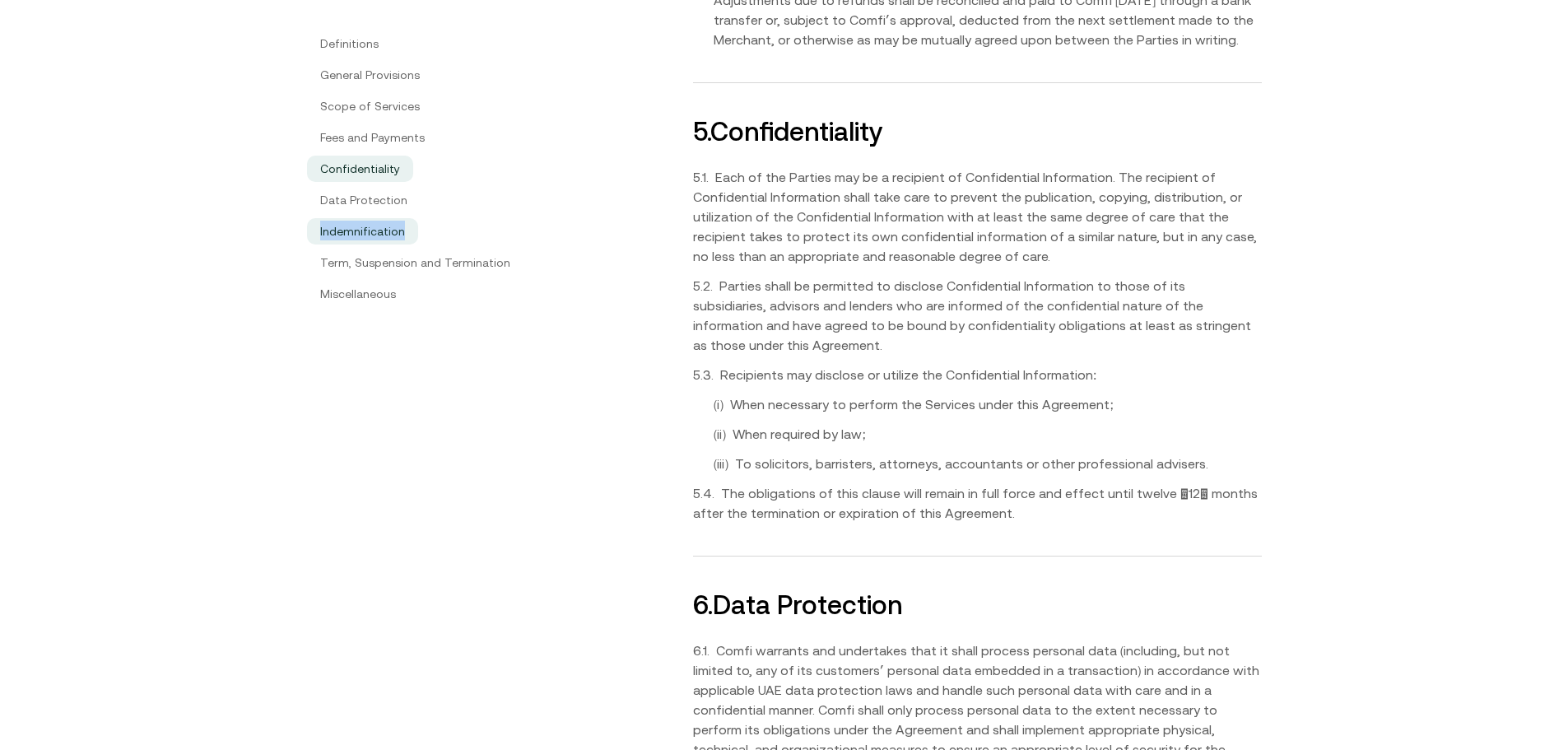 drag, startPoint x: 422, startPoint y: 233, endPoint x: 318, endPoint y: 239, distance: 104.172933 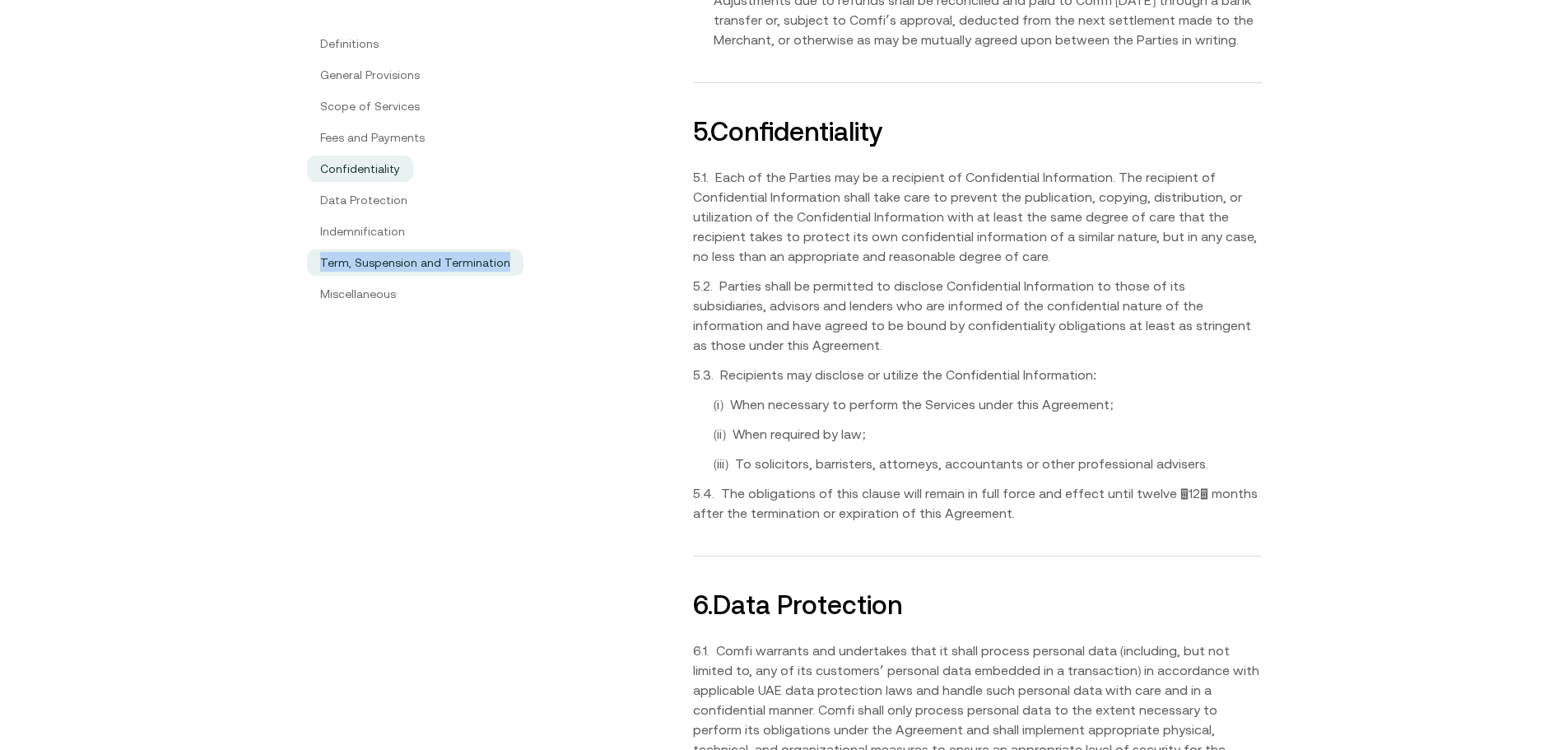 drag, startPoint x: 523, startPoint y: 258, endPoint x: 315, endPoint y: 262, distance: 208.03846 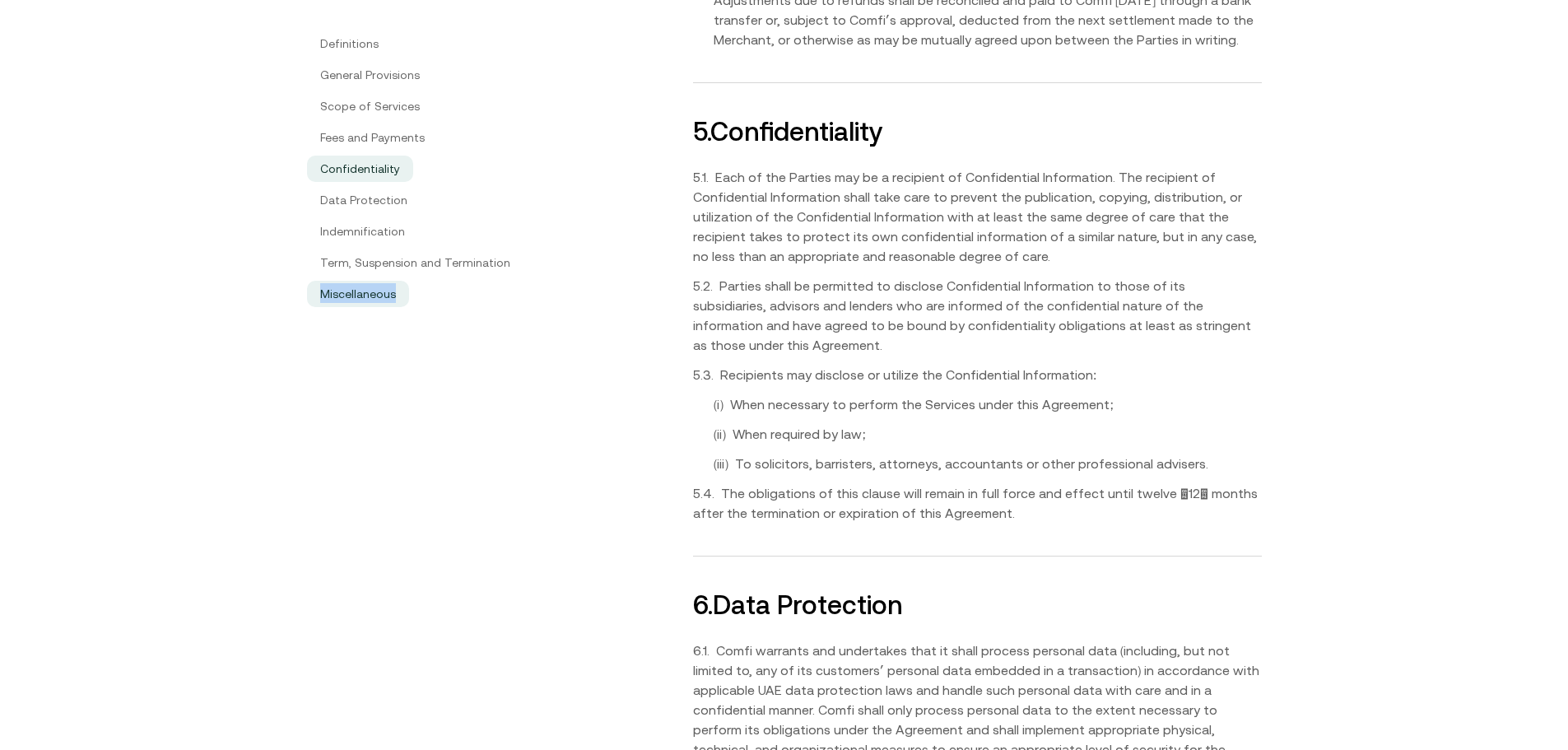 drag, startPoint x: 420, startPoint y: 295, endPoint x: 323, endPoint y: 294, distance: 97.005155 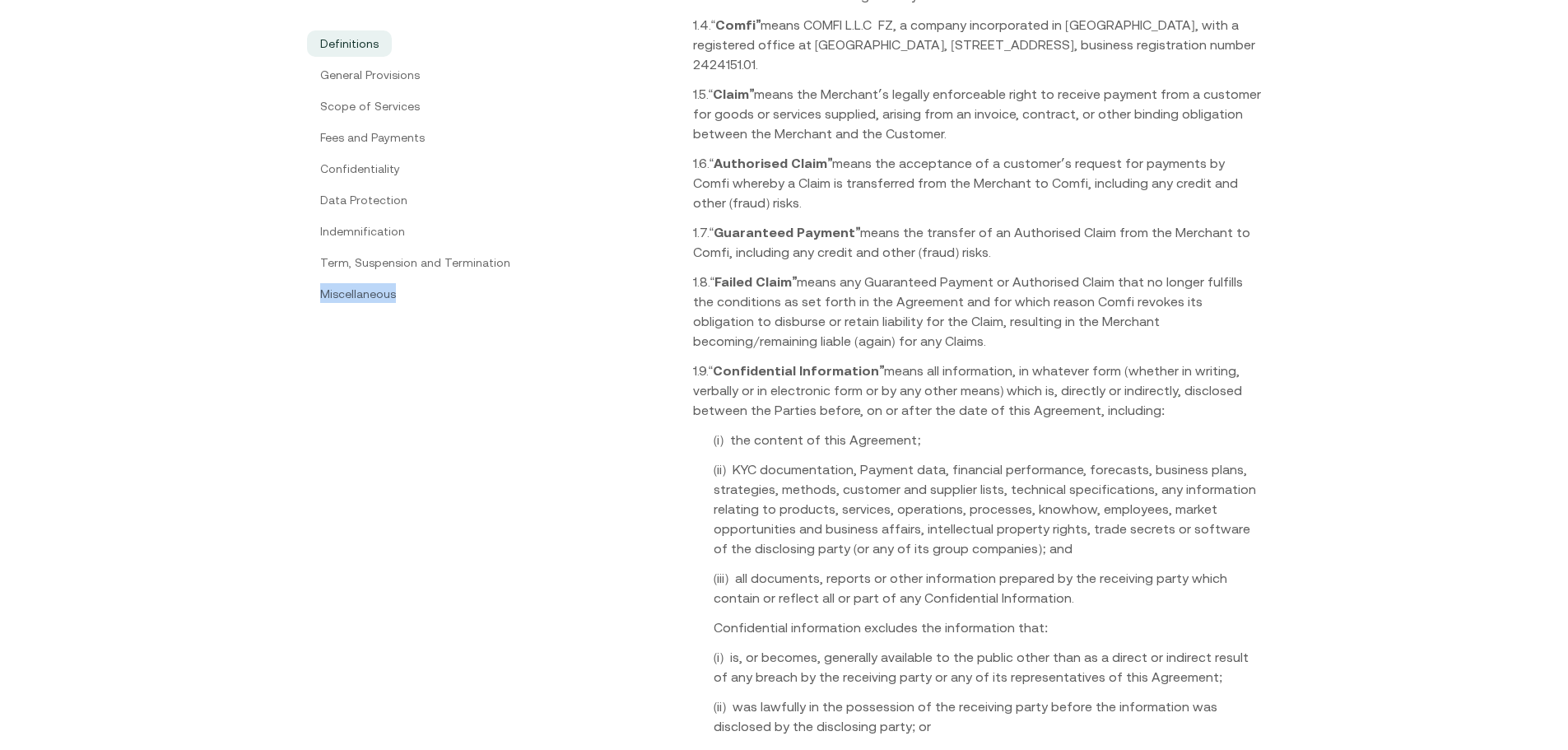 scroll, scrollTop: 0, scrollLeft: 0, axis: both 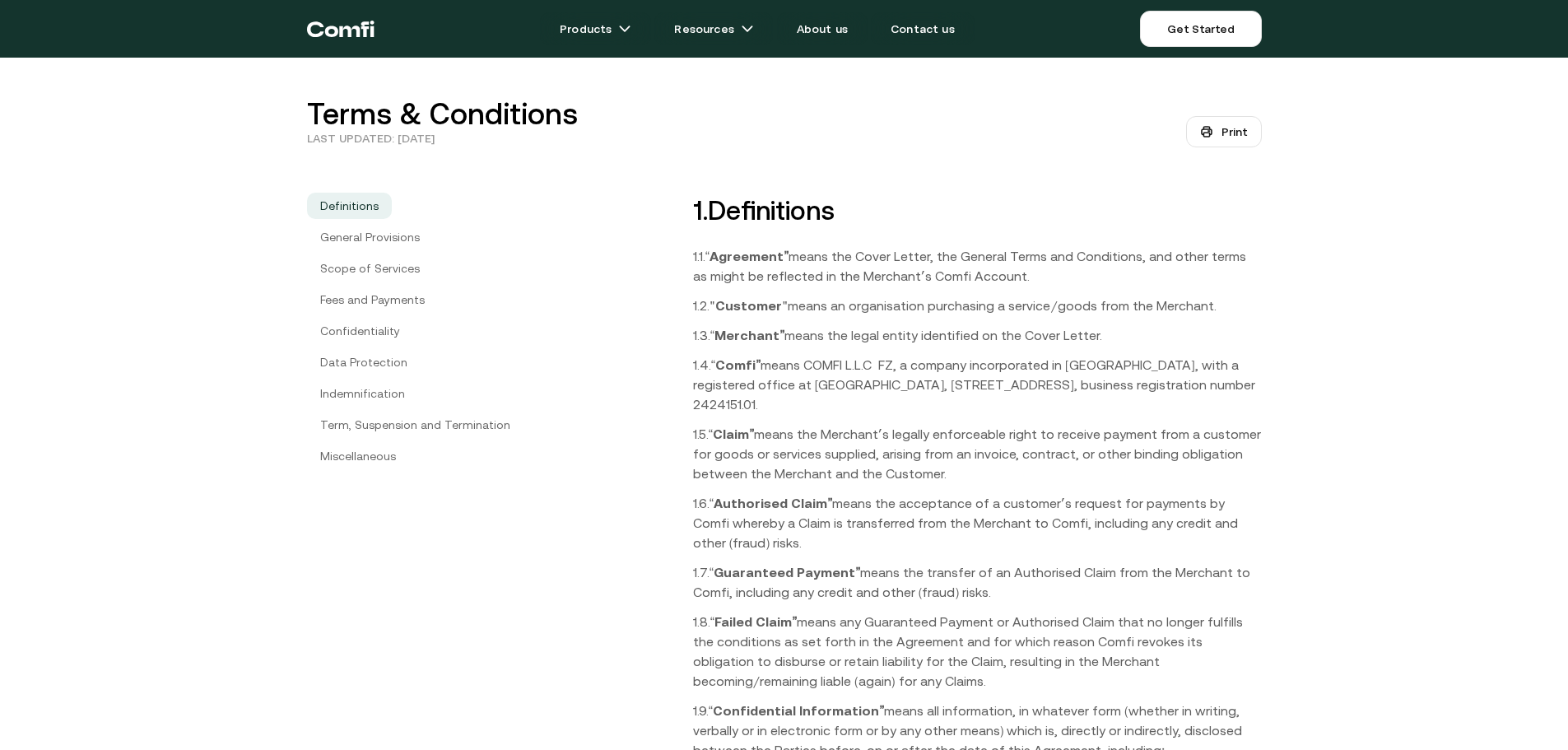 click on "Definitions General Provisions Scope of Services Fees and Payments Confidentiality Data Protection Indemnification Term, Suspension and Termination Miscellaneous 1 .  Definitions
1.1.   “Agreementˮ   means  the  Cover  Letter,  the  General  Terms  and  Conditions,  and  other terms as might be reflected in the Merchantʼs Comfi Account.
1.2.   "Customer"  means an organisation purchasing a service/goods from the Merchant.
1.3.   “Merchantˮ  means the legal entity identified on the Cover Letter.
1.4.   “Comfiˮ   means  COMFI  L.L.C  FZ, a company incorporated in [GEOGRAPHIC_DATA], with a registered office  at  [GEOGRAPHIC_DATA],  [STREET_ADDRESS], business registration number 2424151.01.
1.5.   “Claimˮ
1.6.   “Authorised  Claimˮ
1.7.   “Guaranteed Paymentˮ
1.8.   “Failed  Claimˮ
1.9.   “Confidential Informationˮ
2" at bounding box center [784, 4566] 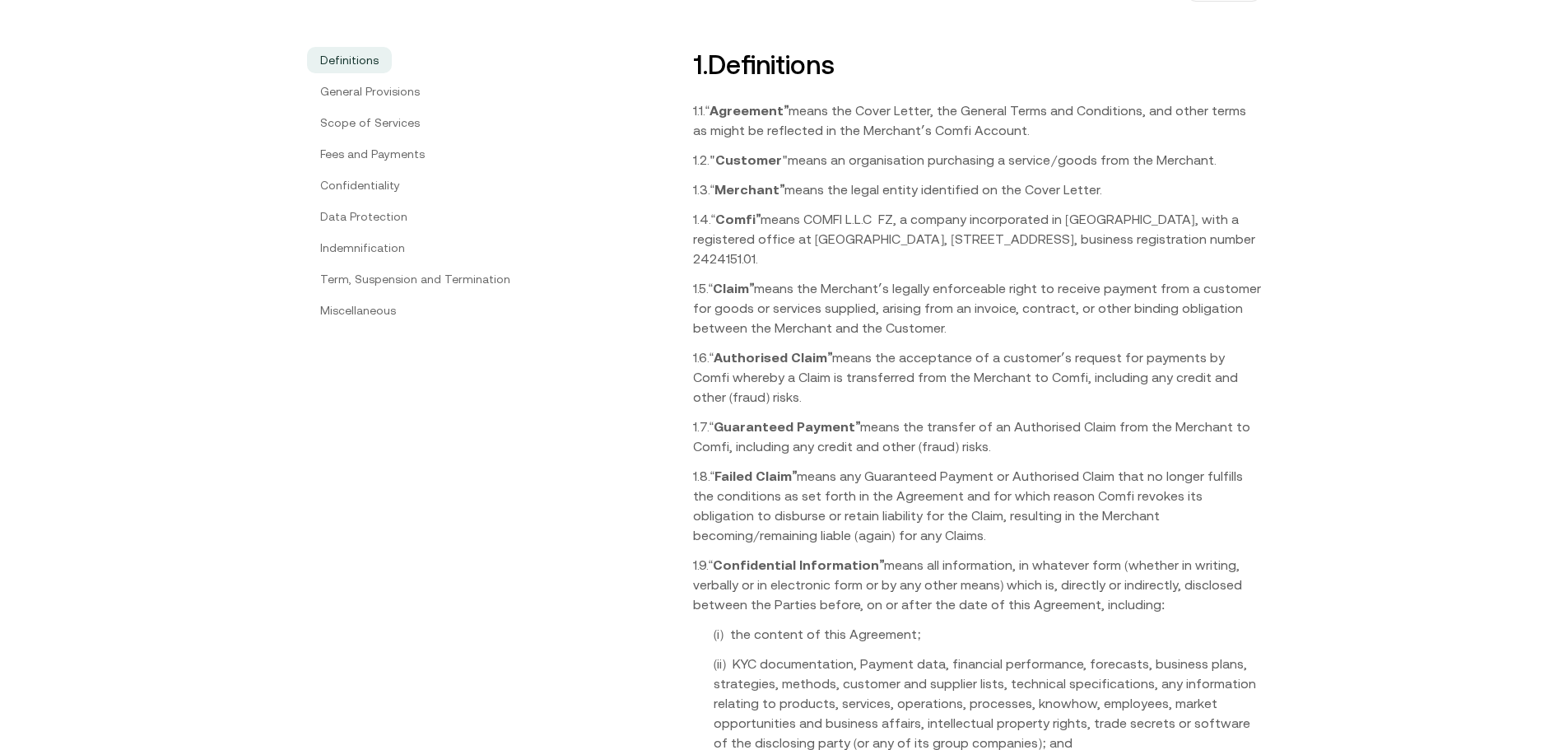 scroll, scrollTop: 0, scrollLeft: 0, axis: both 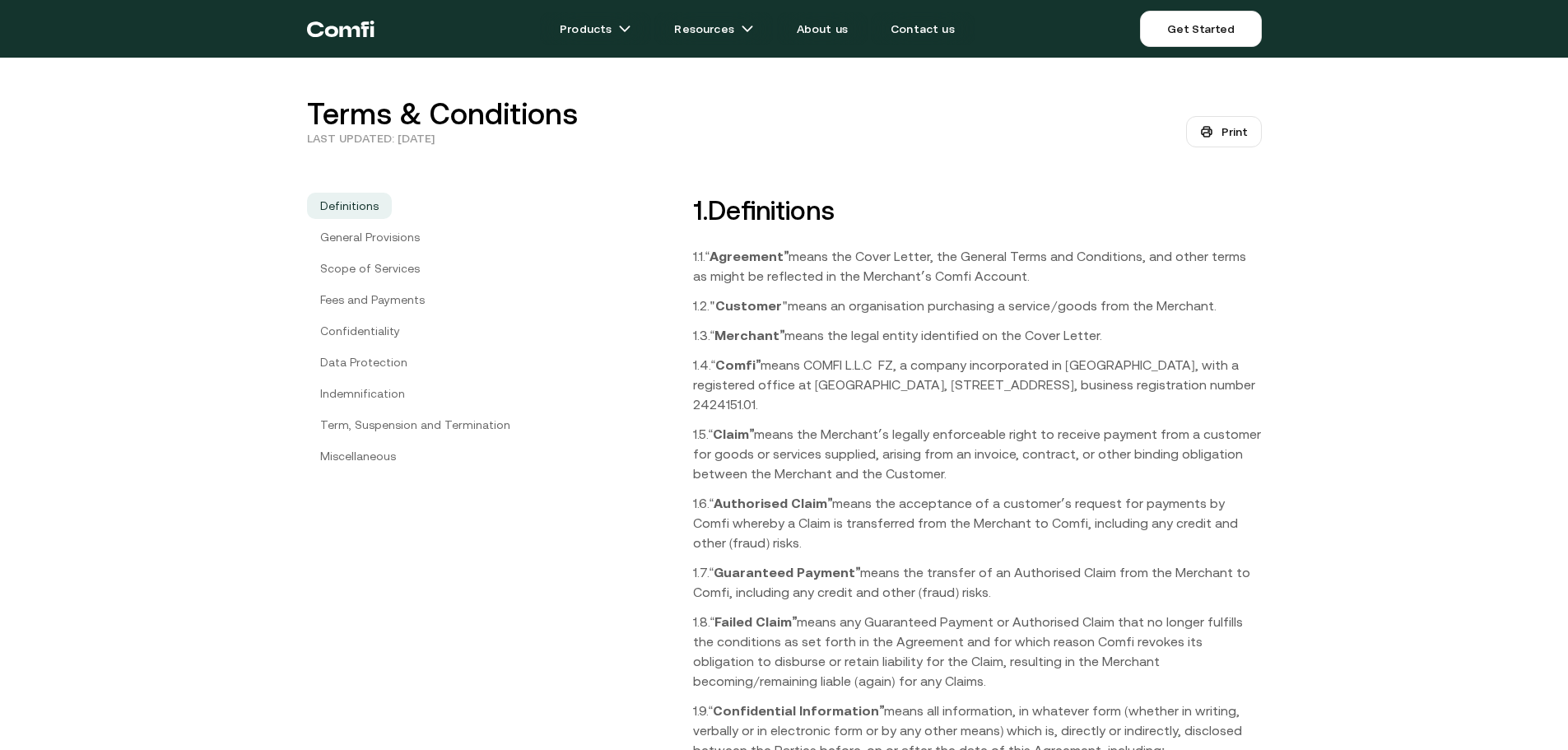 click on "1 .  Definitions" at bounding box center [977, 211] 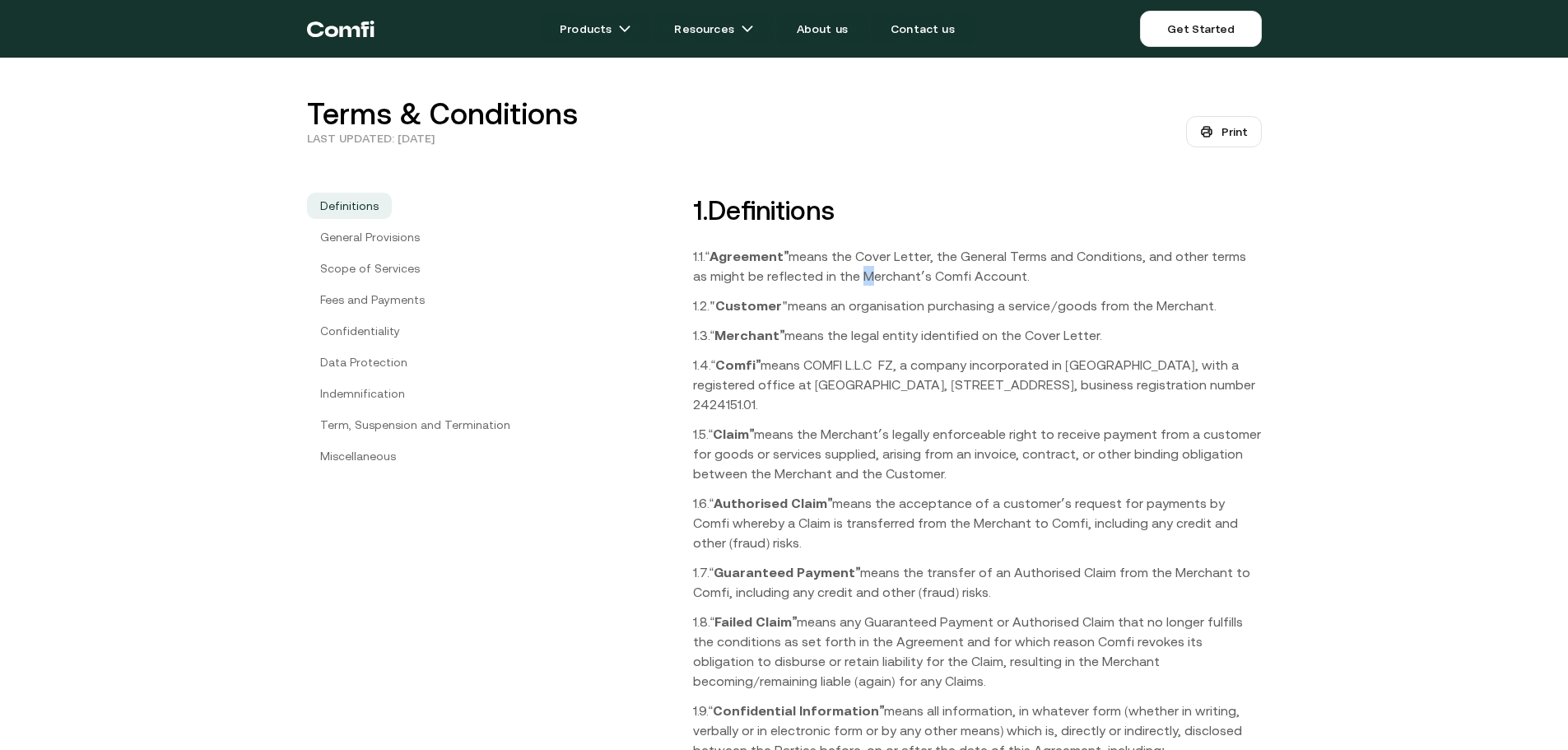click on "1.1.   “Agreementˮ   means  the  Cover  Letter,  the  General  Terms  and  Conditions,  and  other terms as might be reflected in the Merchantʼs Comfi Account." at bounding box center [977, 266] 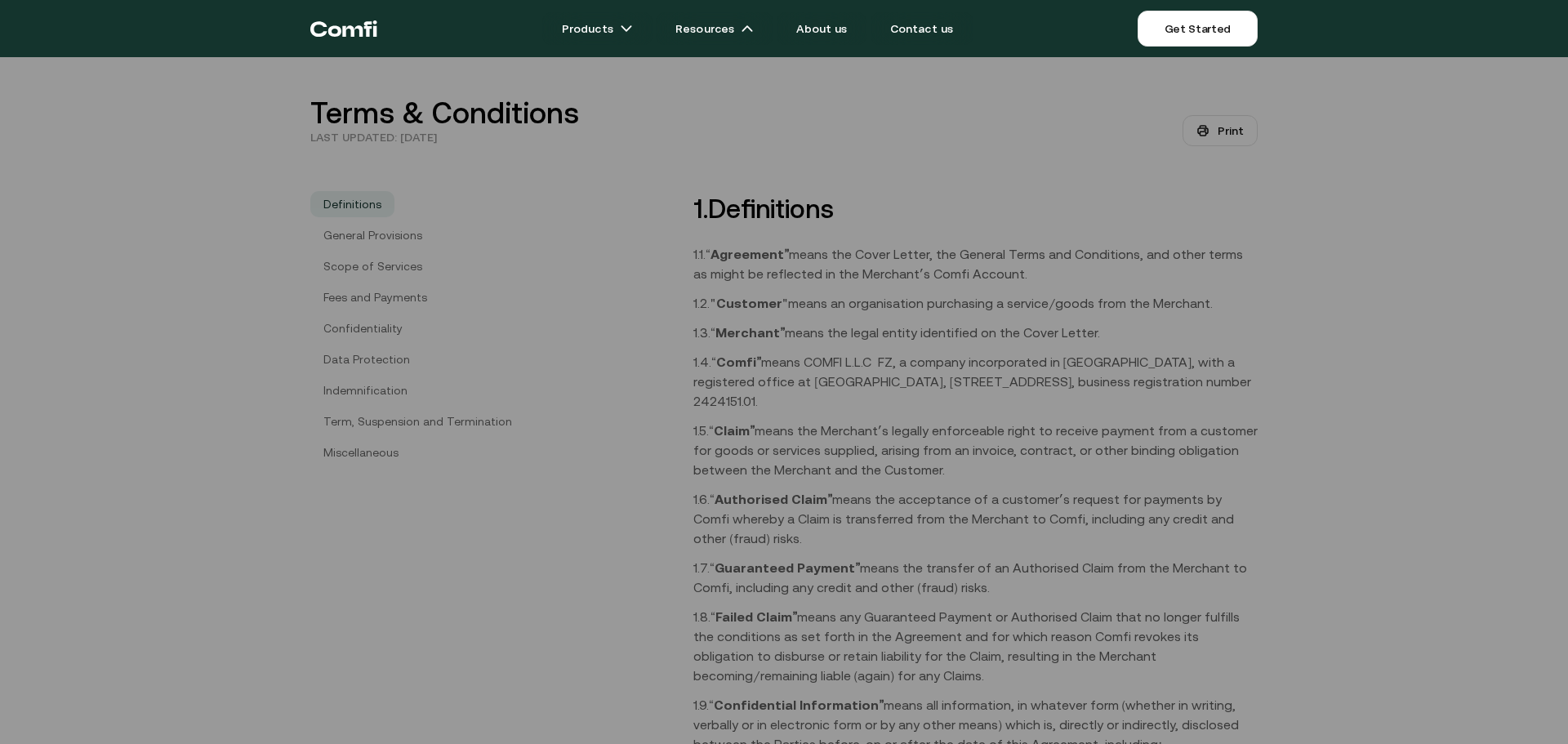 click at bounding box center (784, 429) 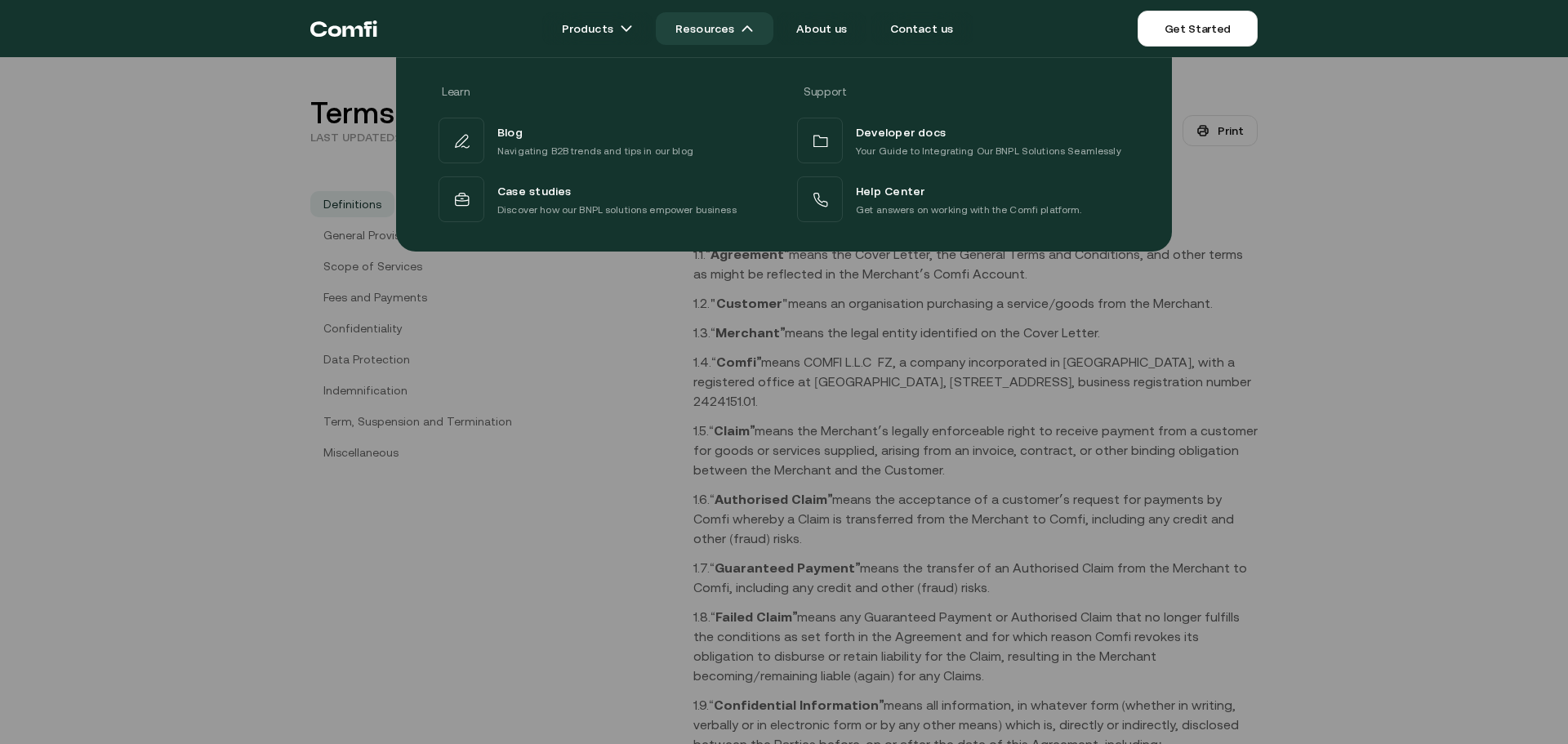drag, startPoint x: 742, startPoint y: 8, endPoint x: 734, endPoint y: 28, distance: 22 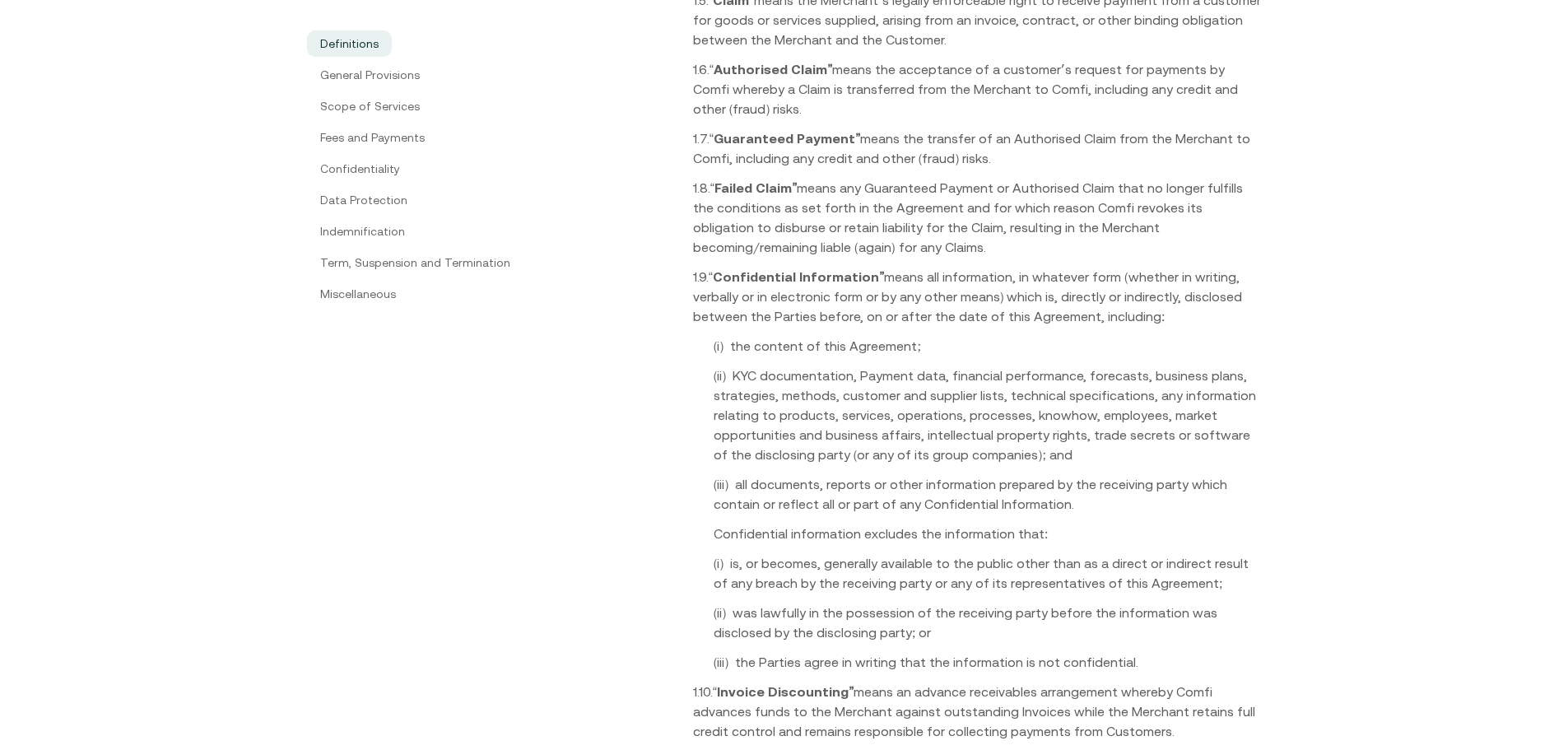 scroll, scrollTop: 439, scrollLeft: 0, axis: vertical 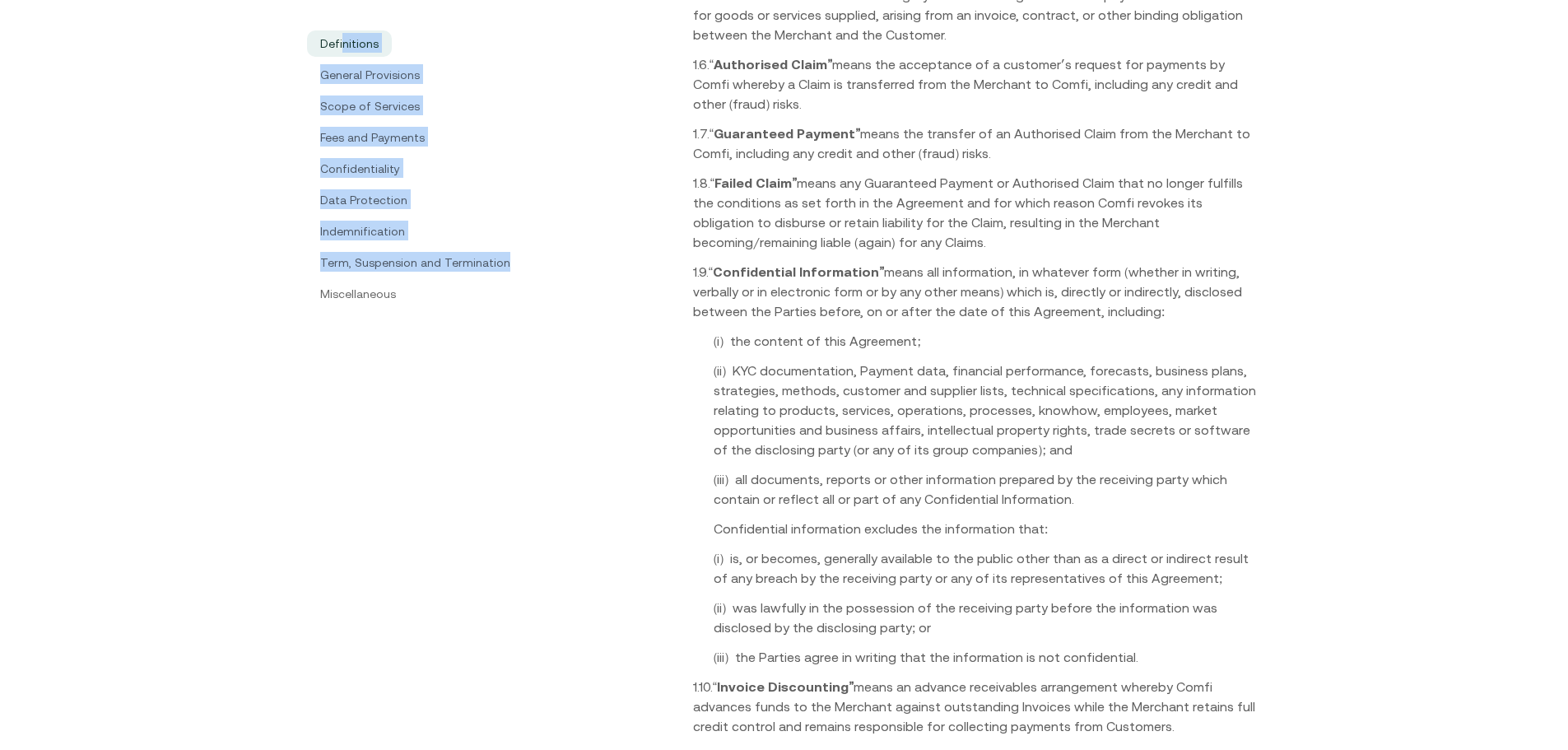 drag, startPoint x: 312, startPoint y: 38, endPoint x: 338, endPoint y: 44, distance: 26.68333 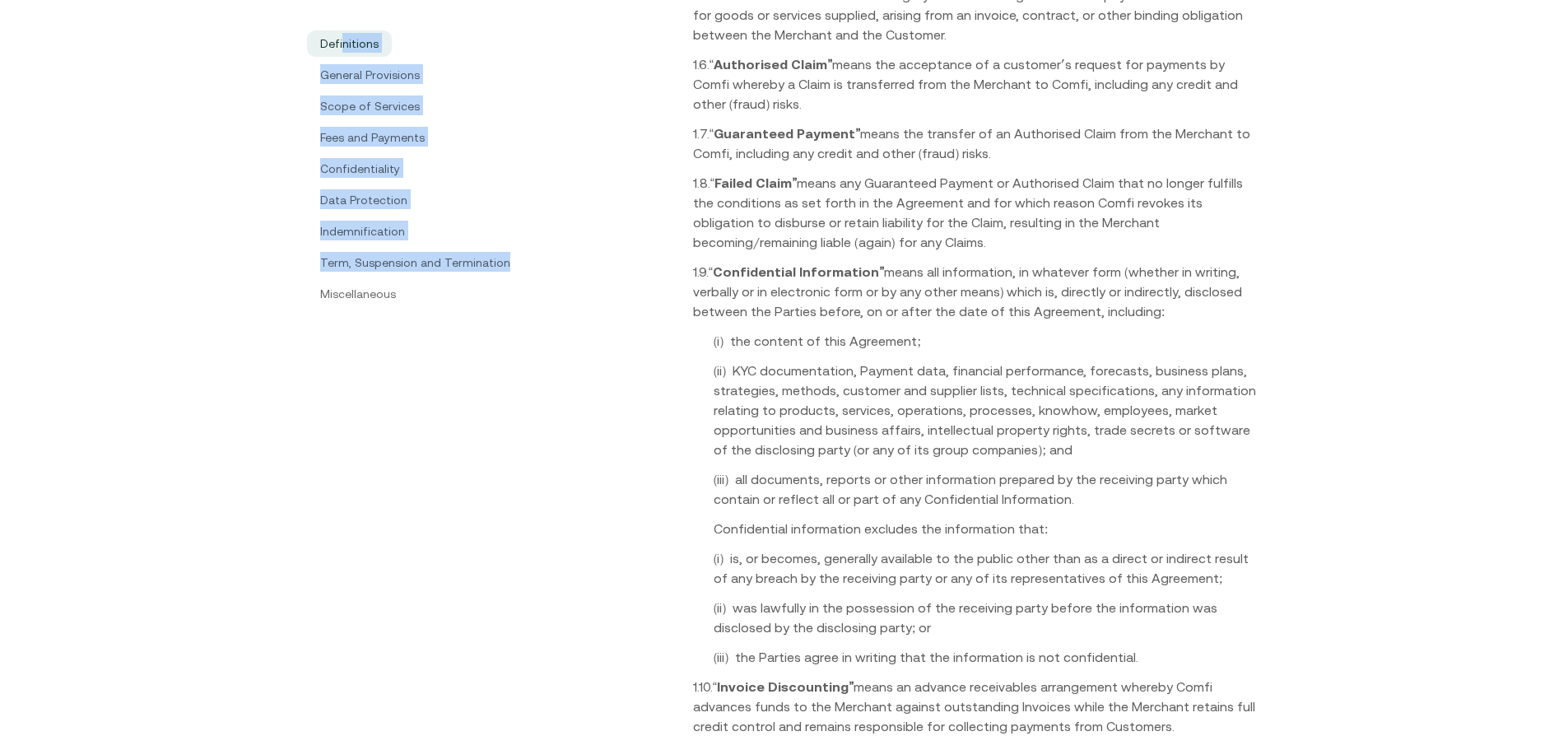 click on "Definitions" at bounding box center [349, 44] 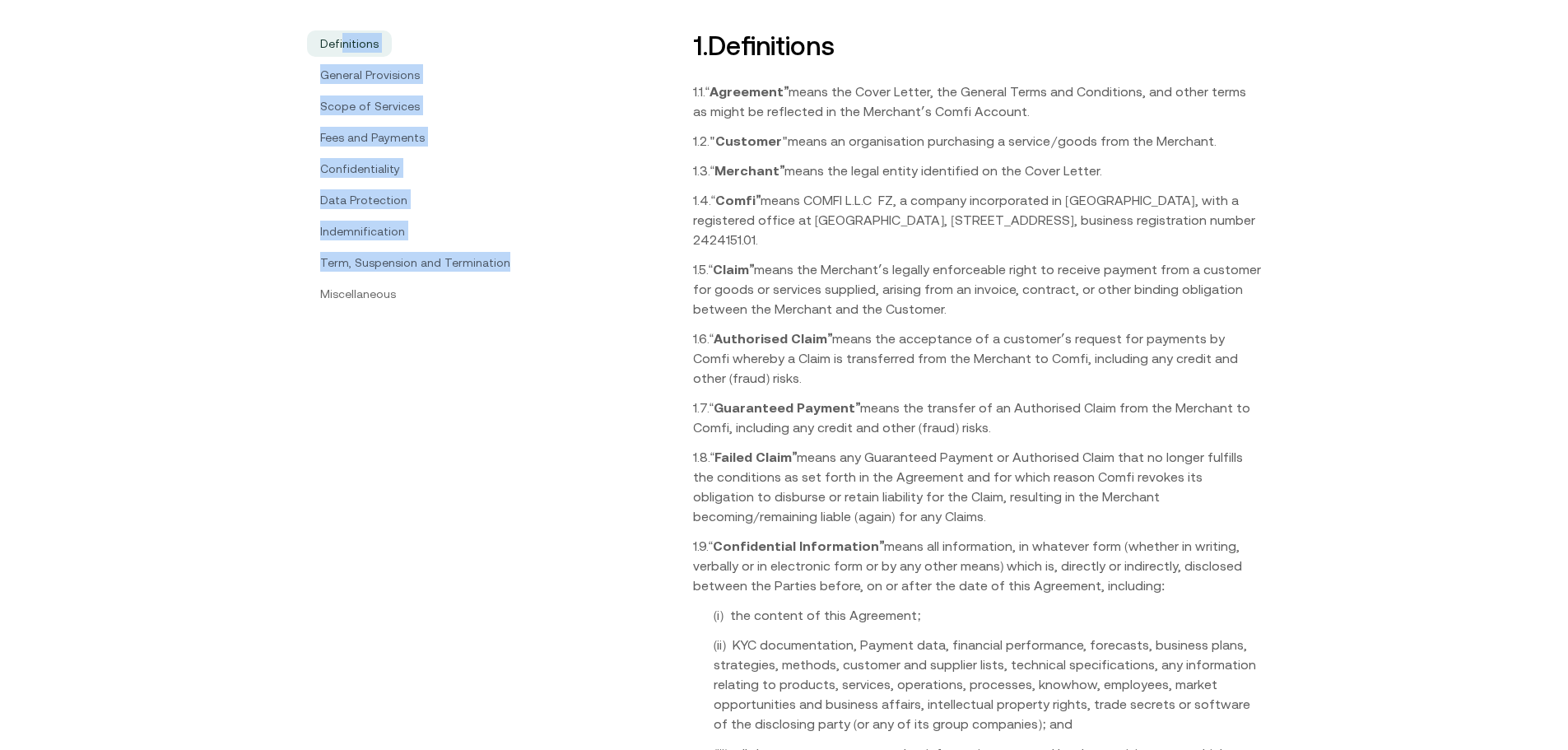 scroll, scrollTop: 158, scrollLeft: 0, axis: vertical 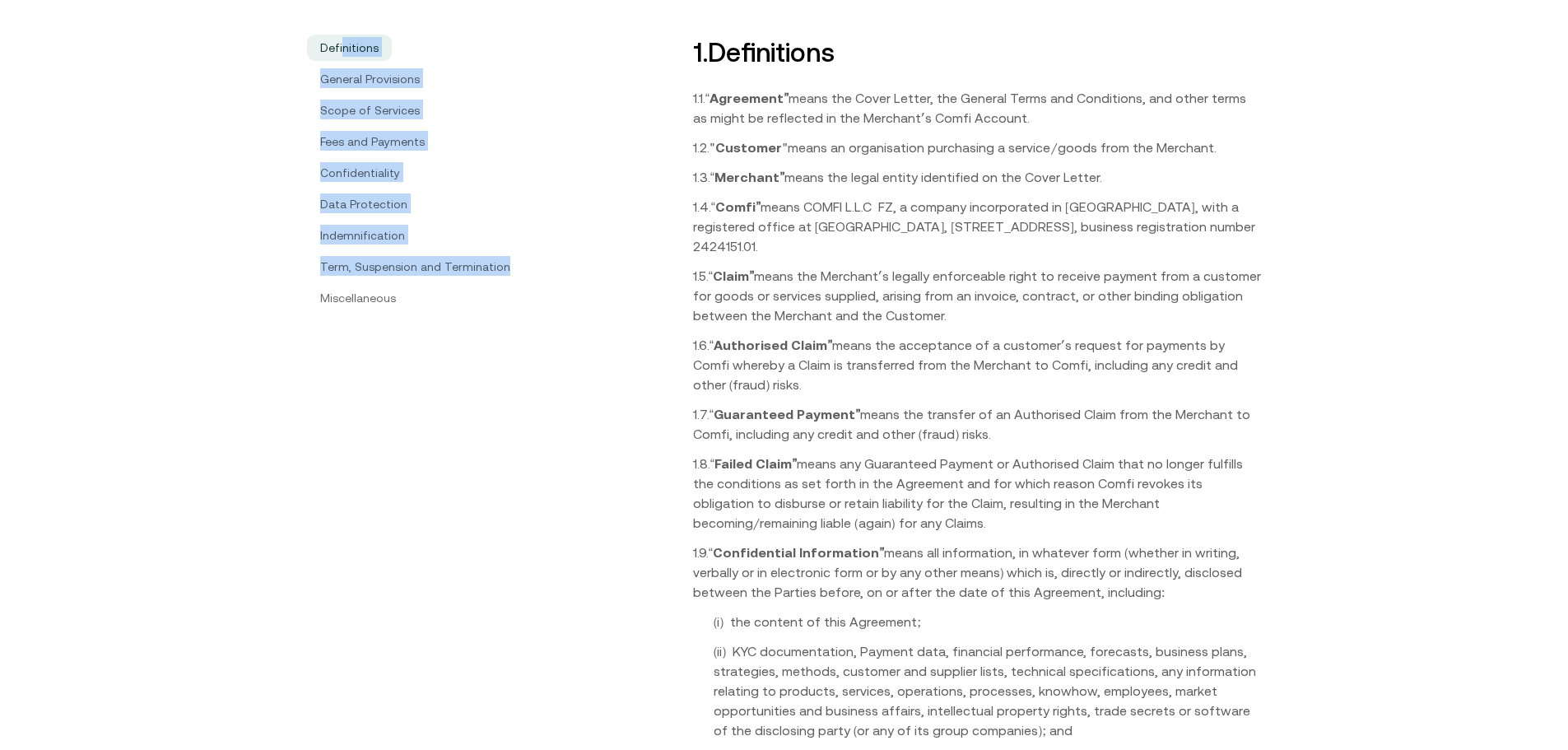 click on "Definitions" at bounding box center (349, 48) 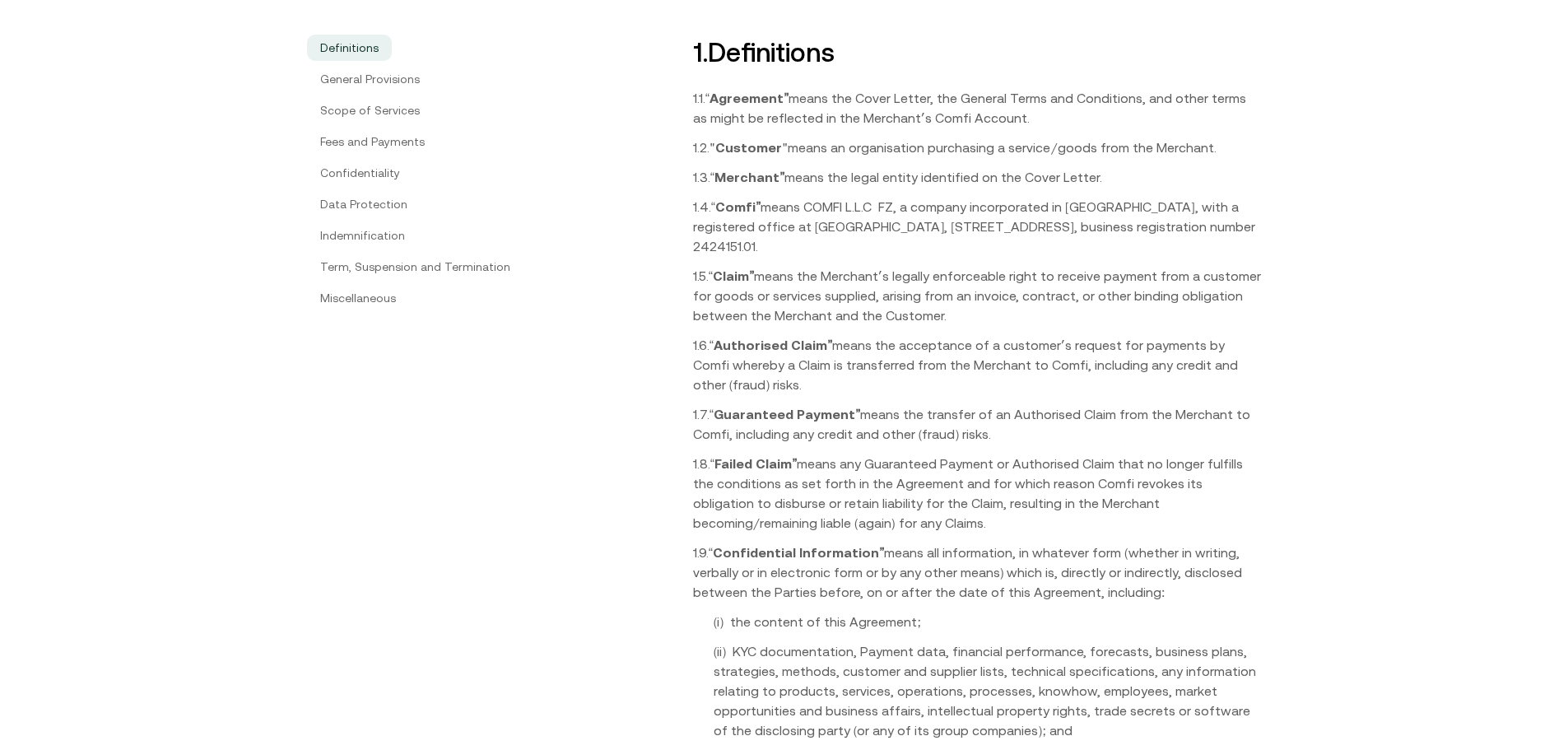 click on "Products Resources About us Contact us Get Started Menu Close Terms & Conditions last updated: [DATE]  Print Definitions General Provisions Scope of Services Fees and Payments Confidentiality Data Protection Indemnification Term, Suspension and Termination Miscellaneous 1 .  Definitions
1.1.   “Agreementˮ   means  the  Cover  Letter,  the  General  Terms  and  Conditions,  and  other terms as might be reflected in the Merchantʼs Comfi Account.
1.2.   "Customer"  means an organisation purchasing a service/goods from the Merchant.
1.3.   “Merchantˮ  means the legal entity identified on the Cover Letter.
1.4.   “Comfiˮ   means  COMFI  L.L.C  FZ, a company incorporated in [GEOGRAPHIC_DATA], with a registered office  at  [GEOGRAPHIC_DATA],  [STREET_ADDRESS], business registration number 2424151.01.
1.5.   “Claimˮ
1.6.   “Authorised  Claimˮ
1.7.
2" at bounding box center [784, 4821] 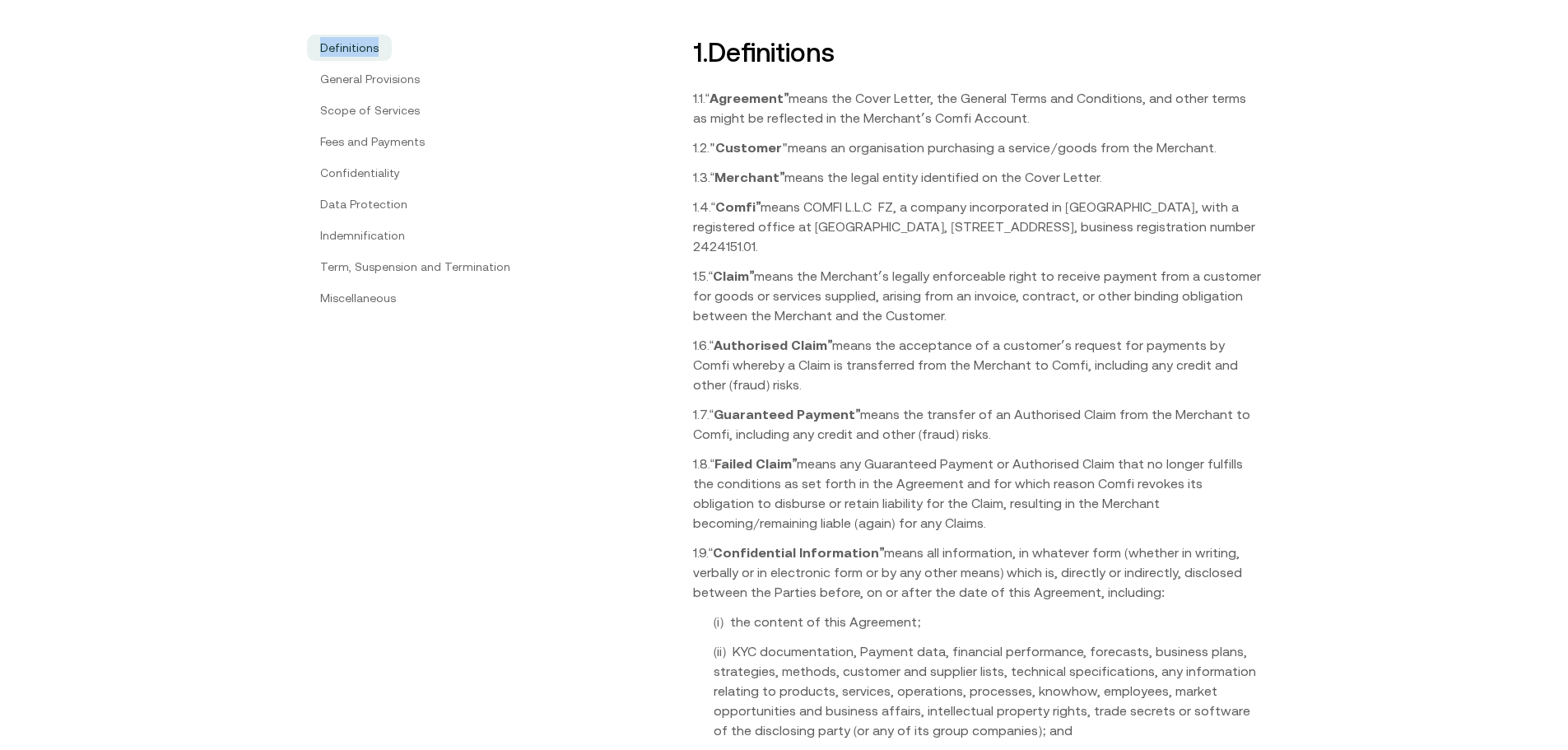 drag, startPoint x: 379, startPoint y: 44, endPoint x: 316, endPoint y: 54, distance: 63.788714 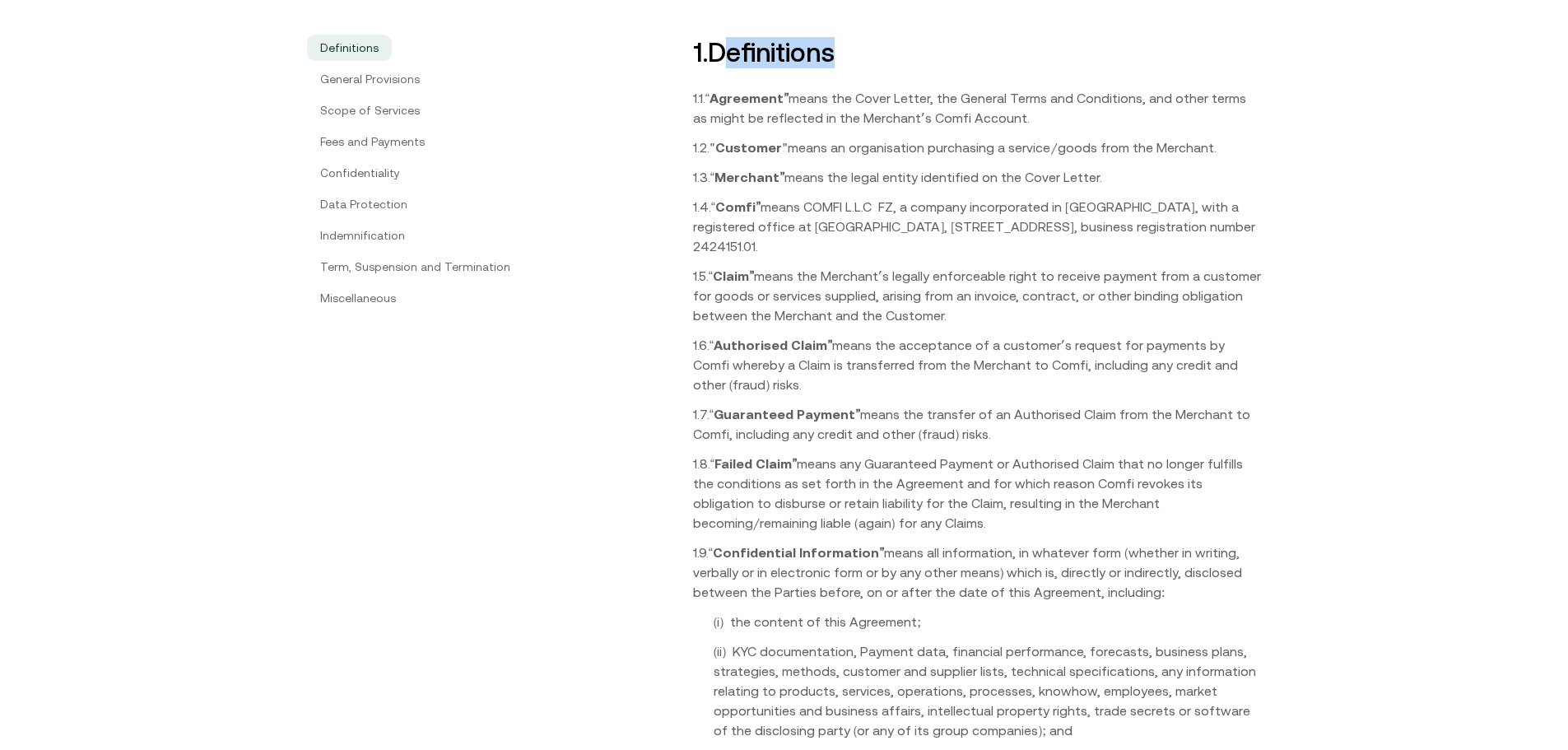 drag, startPoint x: 819, startPoint y: 57, endPoint x: 737, endPoint y: 50, distance: 82.29824 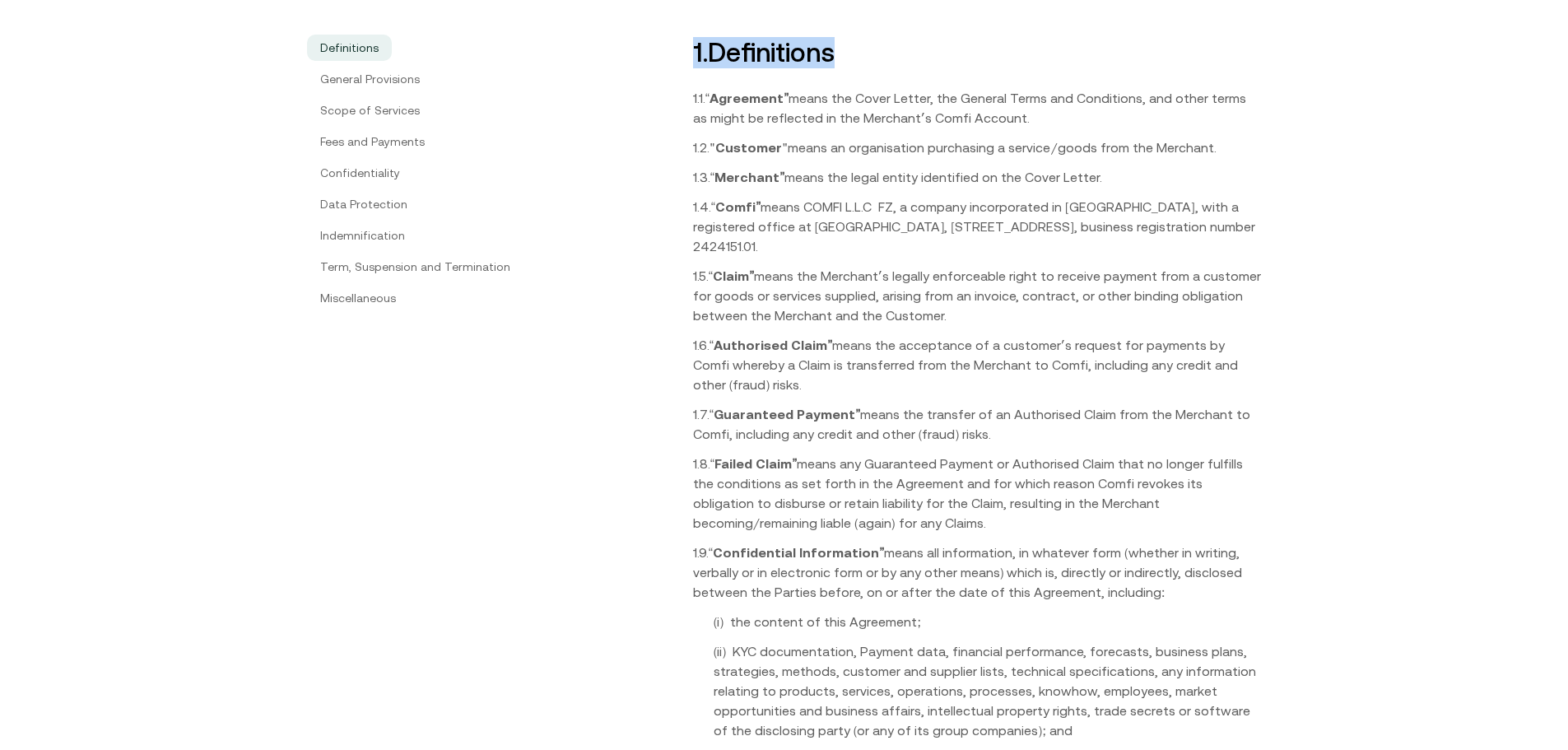 drag, startPoint x: 691, startPoint y: 54, endPoint x: 877, endPoint y: 49, distance: 186.0672 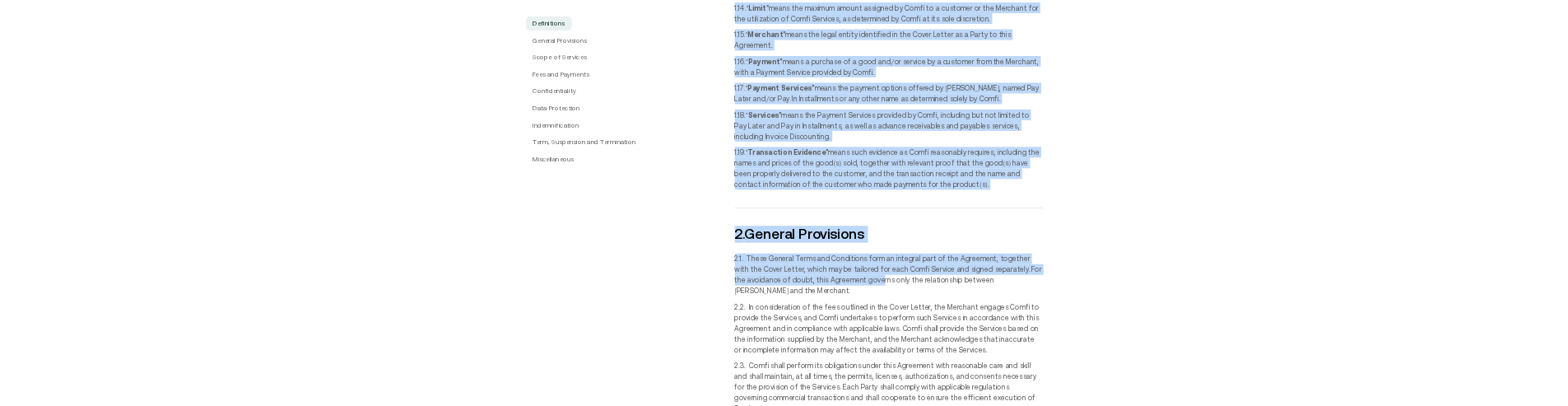 scroll, scrollTop: 1476, scrollLeft: 0, axis: vertical 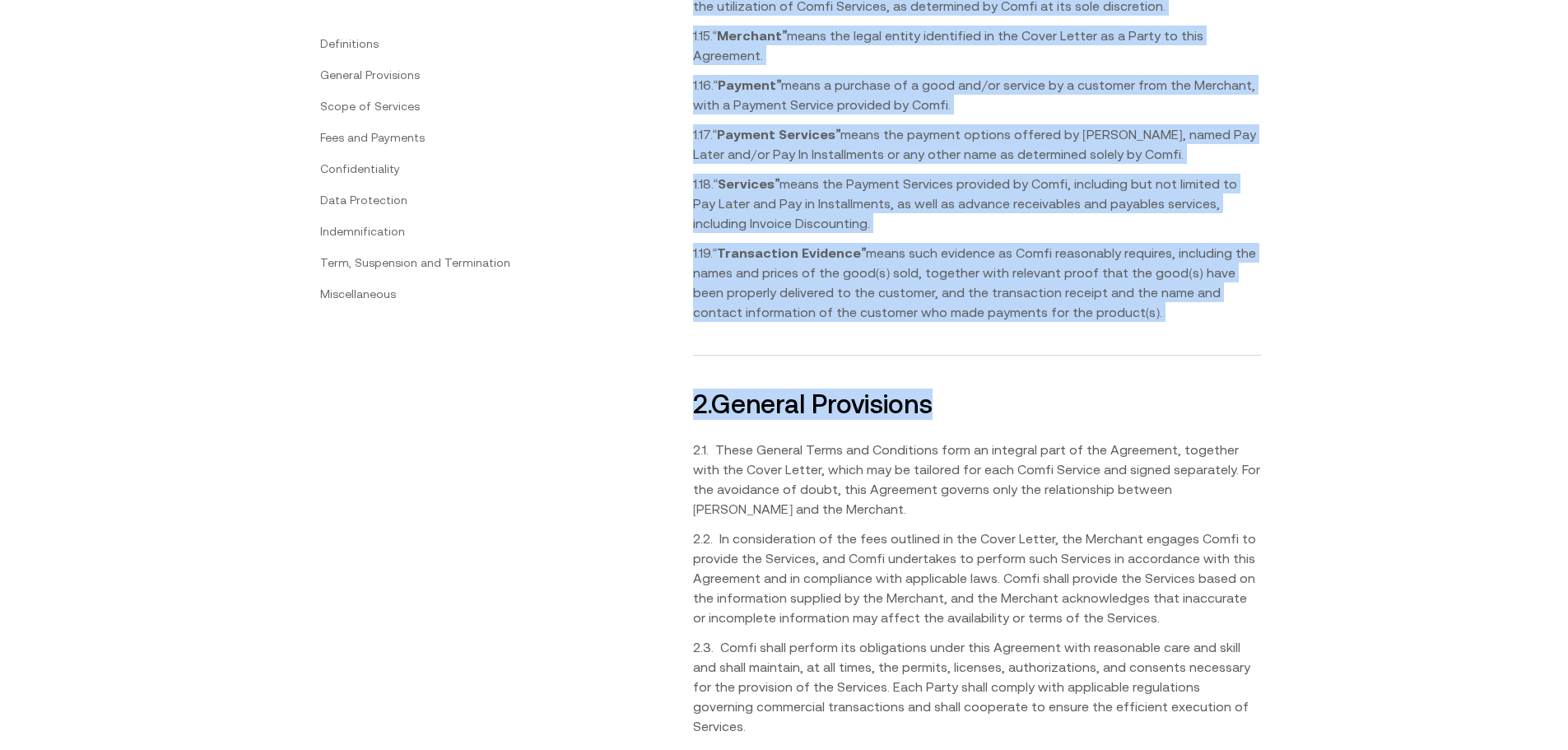 drag, startPoint x: 696, startPoint y: 92, endPoint x: 1124, endPoint y: 324, distance: 486.835 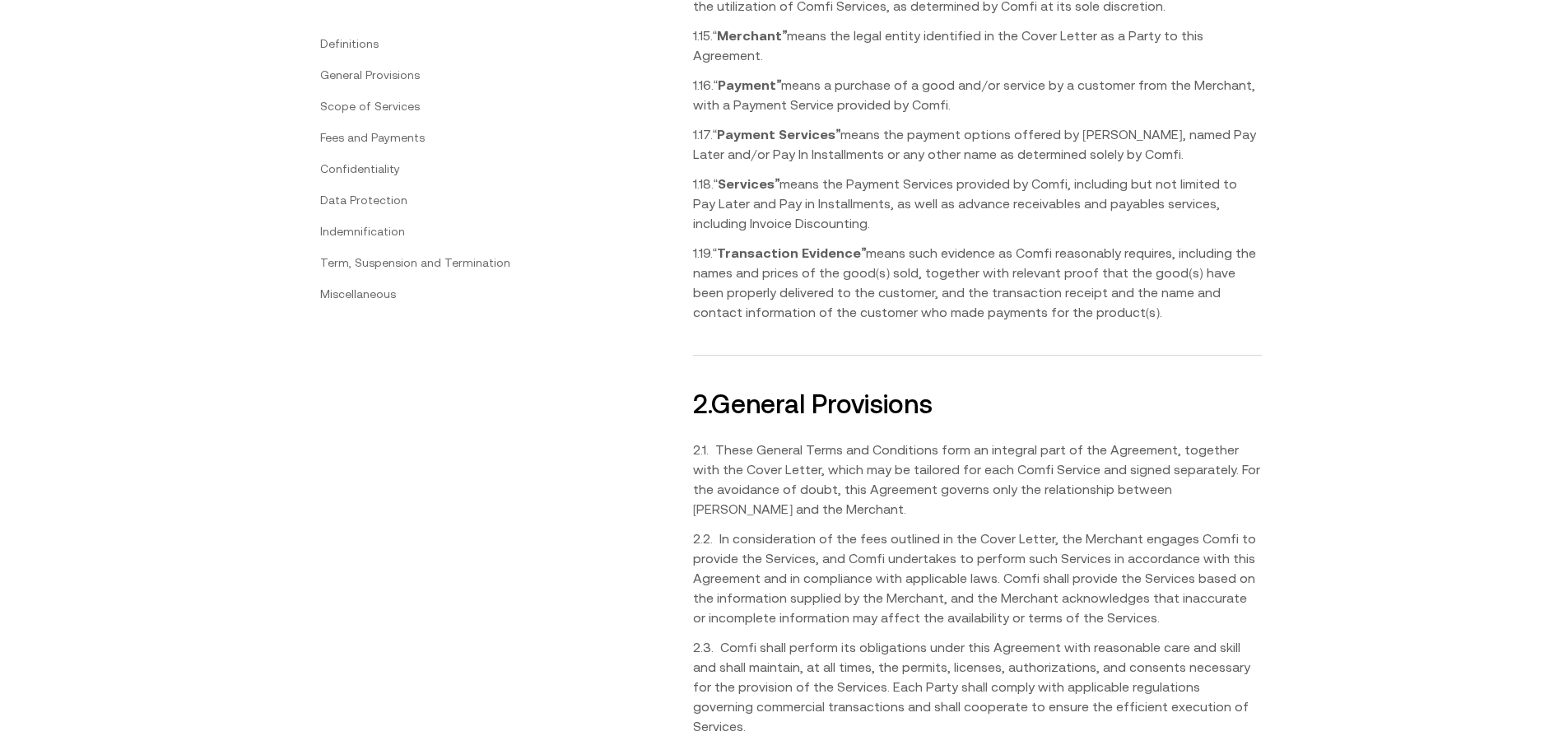 click on "1.19.   “Transaction Evidenceˮ  means such evidence as Comfi reasonably requires, including the names and prices of the good(s) sold, together with relevant proof that the good(s) have been properly delivered to the customer, and the transaction receipt and the name and contact information of the customer who made payments for the product(s)." at bounding box center [977, 282] 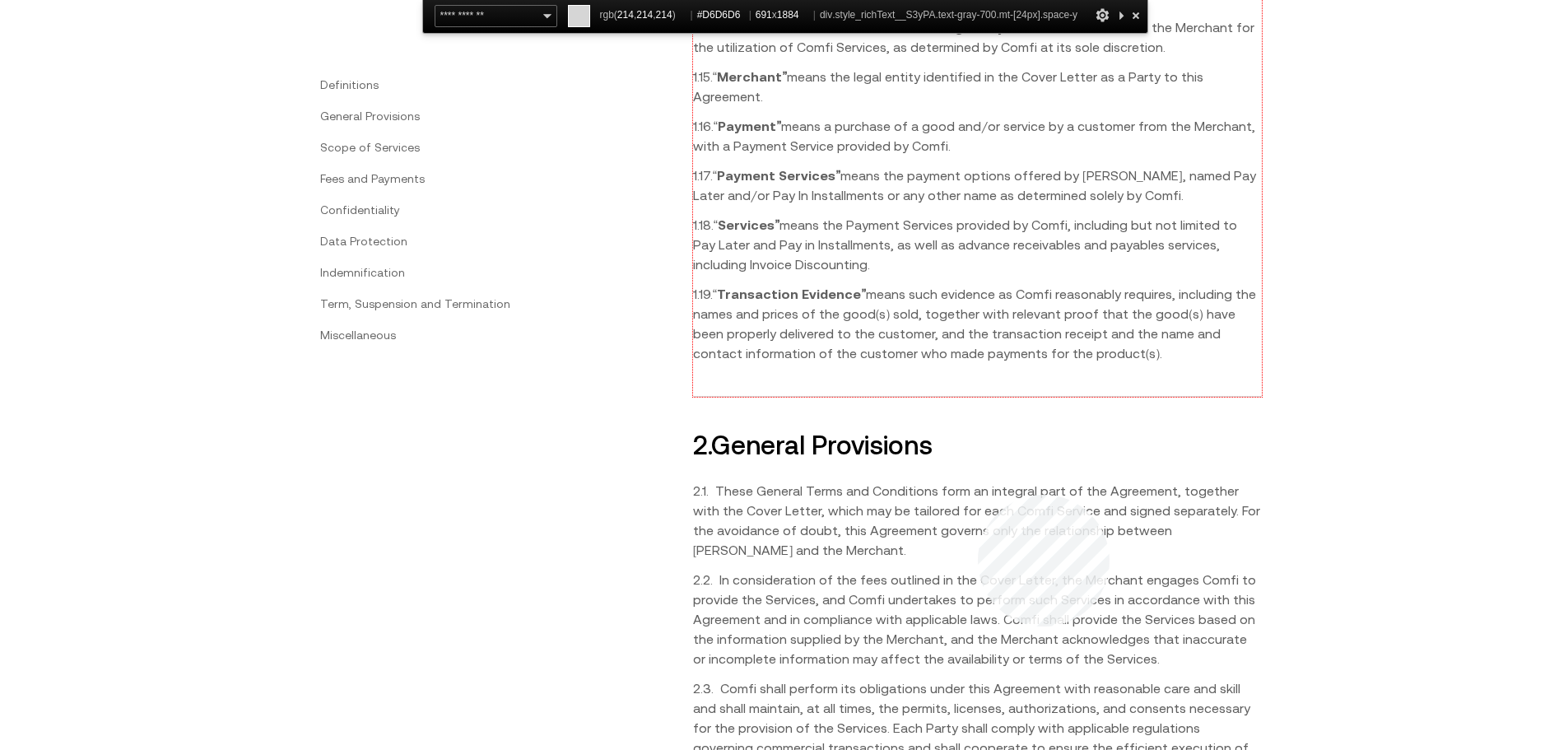 click on "1 .  Definitions
1.1.   “Agreementˮ   means  the  Cover  Letter,  the  General  Terms  and  Conditions,  and  other terms as might be reflected in the Merchantʼs Comfi Account.
1.2.   "Customer"  means an organisation purchasing a service/goods from the Merchant.
1.3.   “Merchantˮ  means the legal entity identified on the Cover Letter.
1.4.   “Comfiˮ   means  COMFI  L.L.C  FZ, a company incorporated in [GEOGRAPHIC_DATA], with a registered office  at  [GEOGRAPHIC_DATA],  [STREET_ADDRESS], business registration number 2424151.01.
1.5.   “Claimˮ   means  the  Merchantʼs  legally  enforceable  right  to  receive  payment  from  a customer  for  goods  or  services  supplied,  arising  from  an invoice, contract, or other binding obligation between the Merchant and the Customer.
1.6.   “Authorised  Claimˮ
1.7.   “Guaranteed Paymentˮ
1.8.   1.9." at bounding box center [977, 3069] 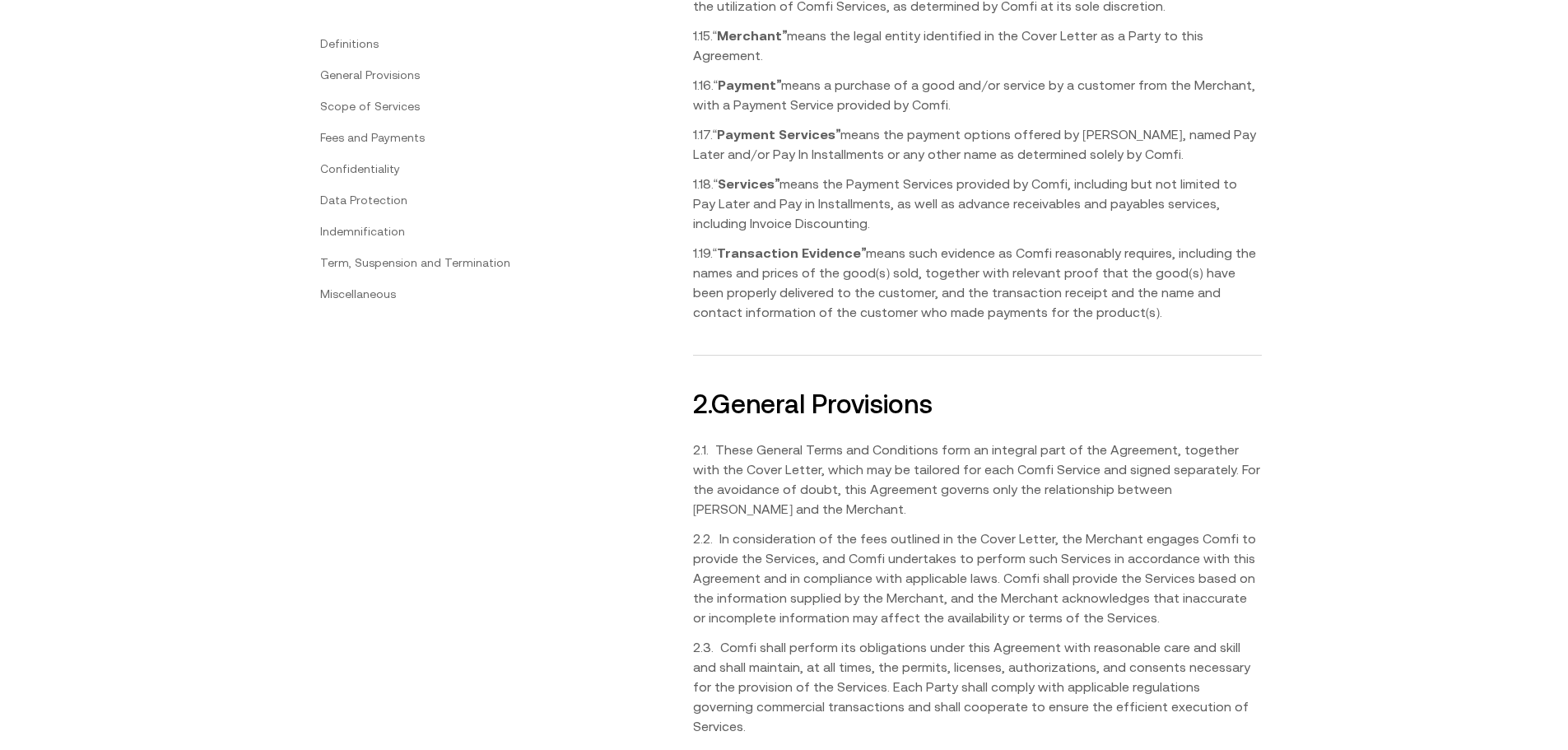 click on "“Transaction Evidenceˮ" at bounding box center [789, 253] 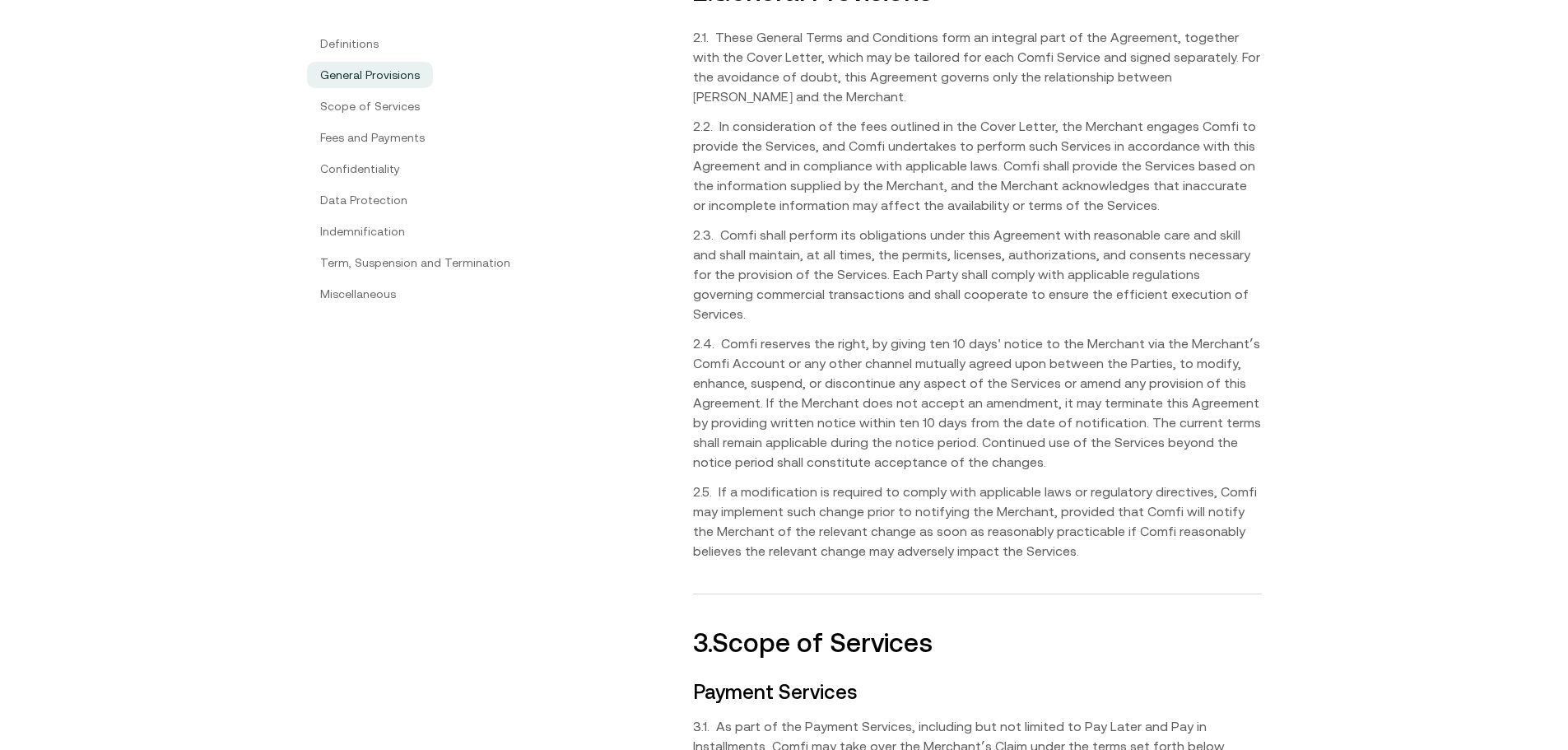 scroll, scrollTop: 1532, scrollLeft: 0, axis: vertical 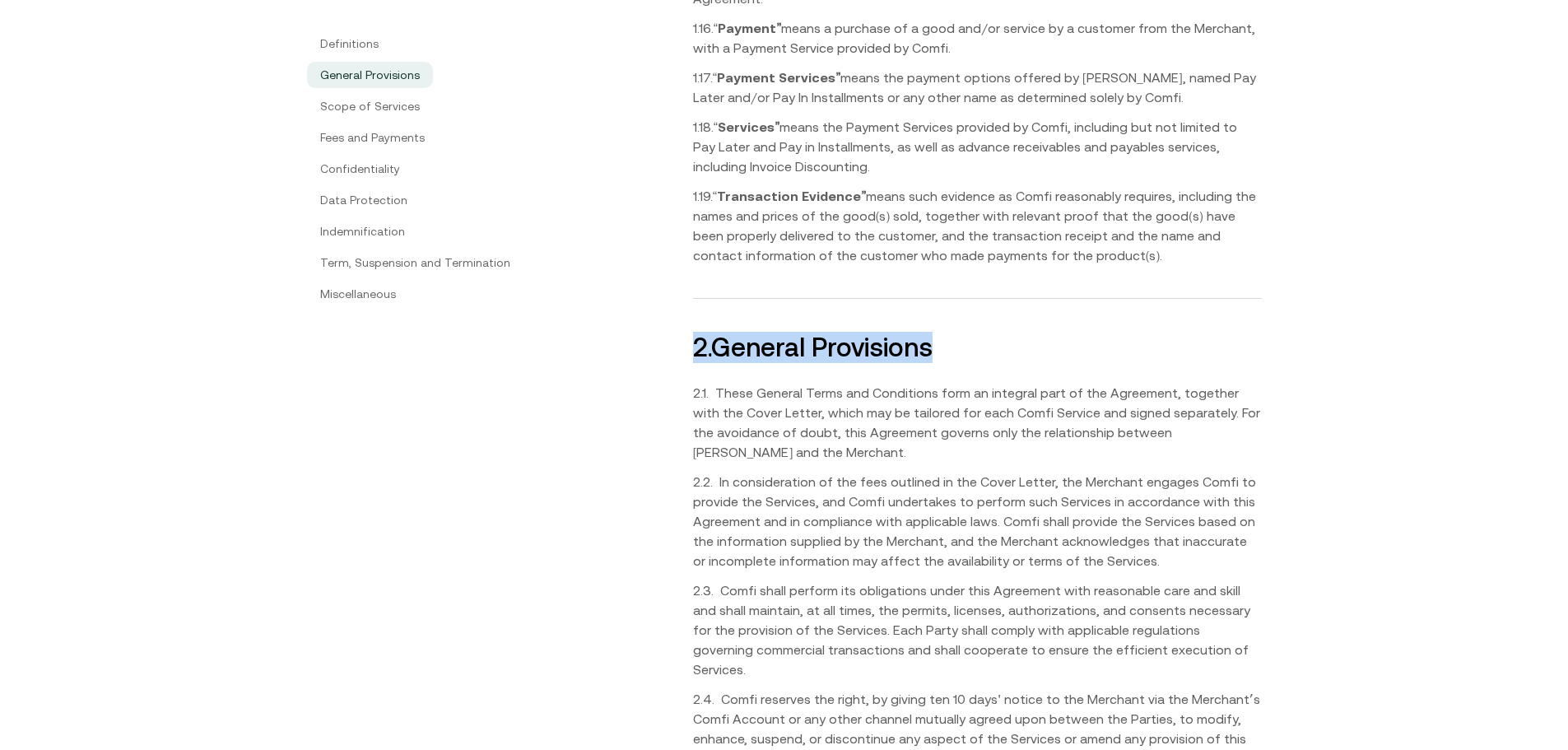 drag, startPoint x: 961, startPoint y: 349, endPoint x: 673, endPoint y: 347, distance: 288.00694 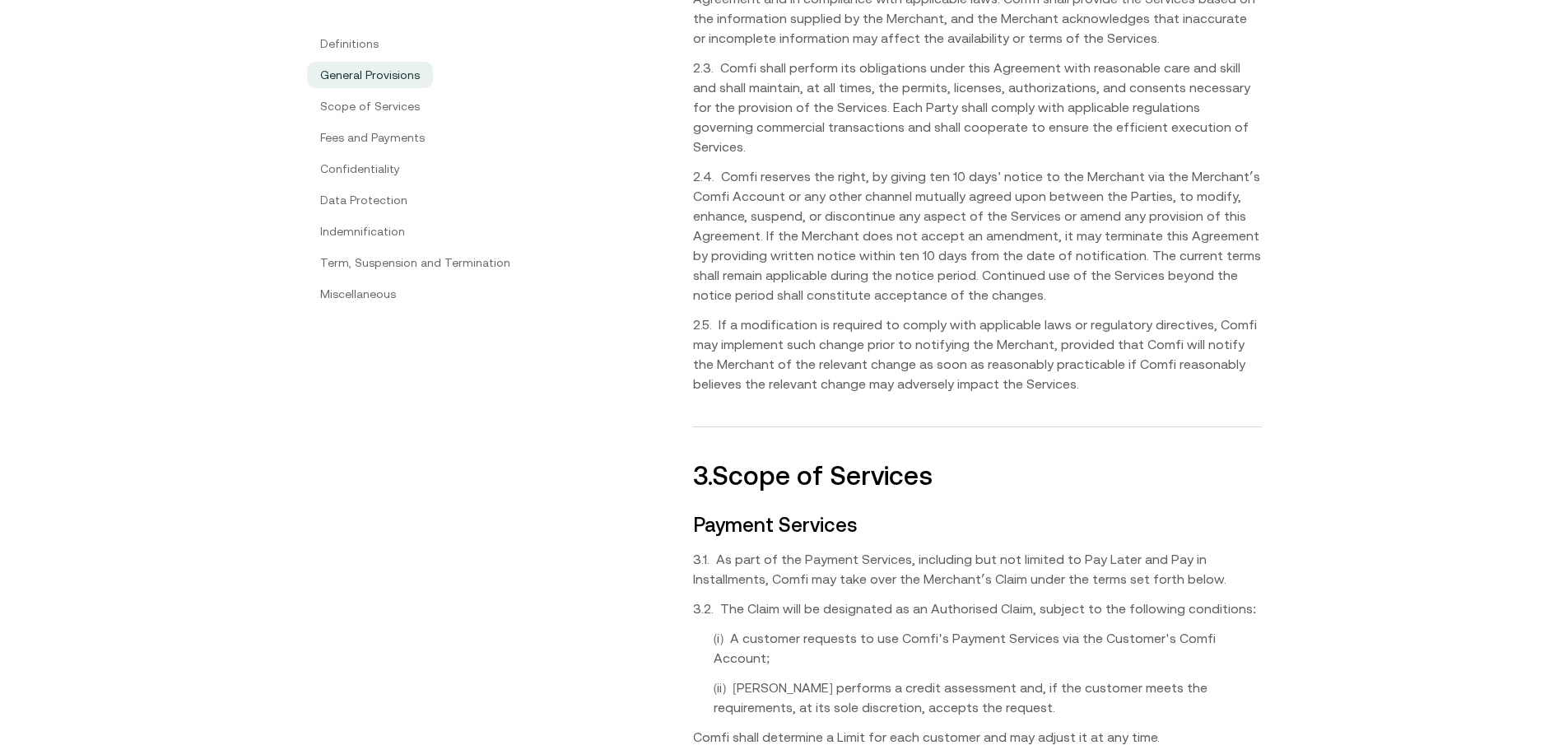 scroll, scrollTop: 1972, scrollLeft: 0, axis: vertical 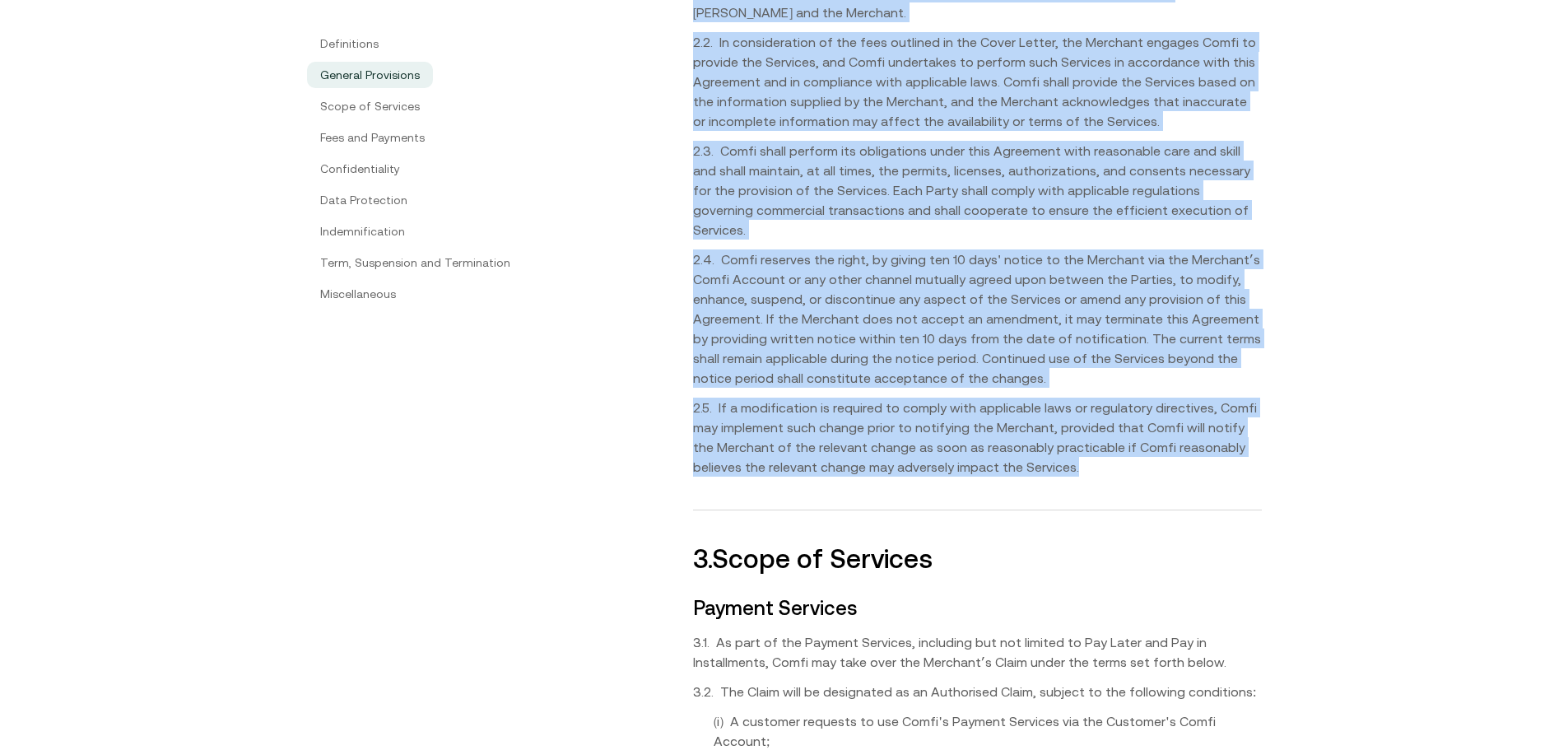 drag, startPoint x: 700, startPoint y: 391, endPoint x: 1056, endPoint y: 450, distance: 360.8559 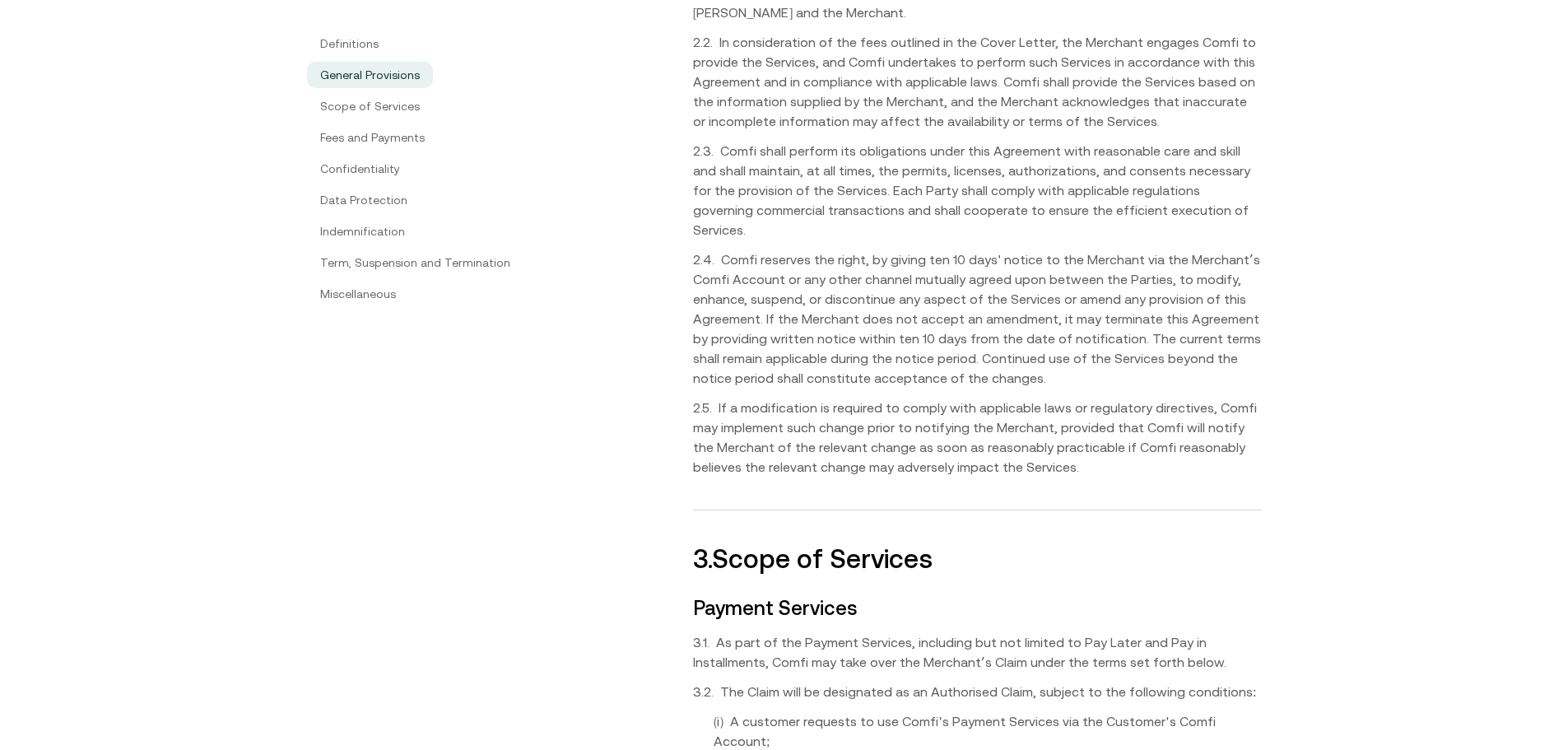 scroll, scrollTop: 2411, scrollLeft: 0, axis: vertical 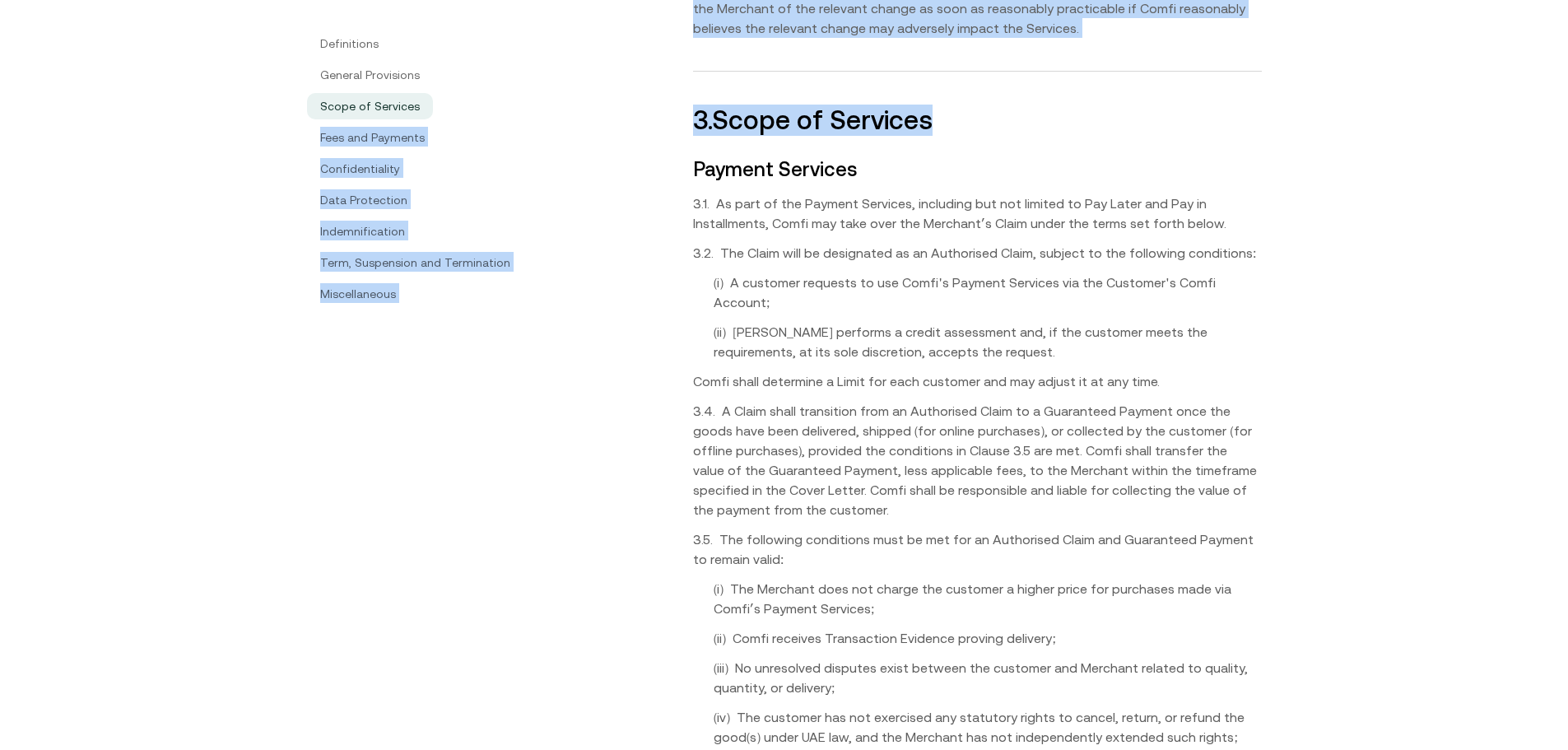 drag, startPoint x: 879, startPoint y: 95, endPoint x: 663, endPoint y: 100, distance: 216.0579 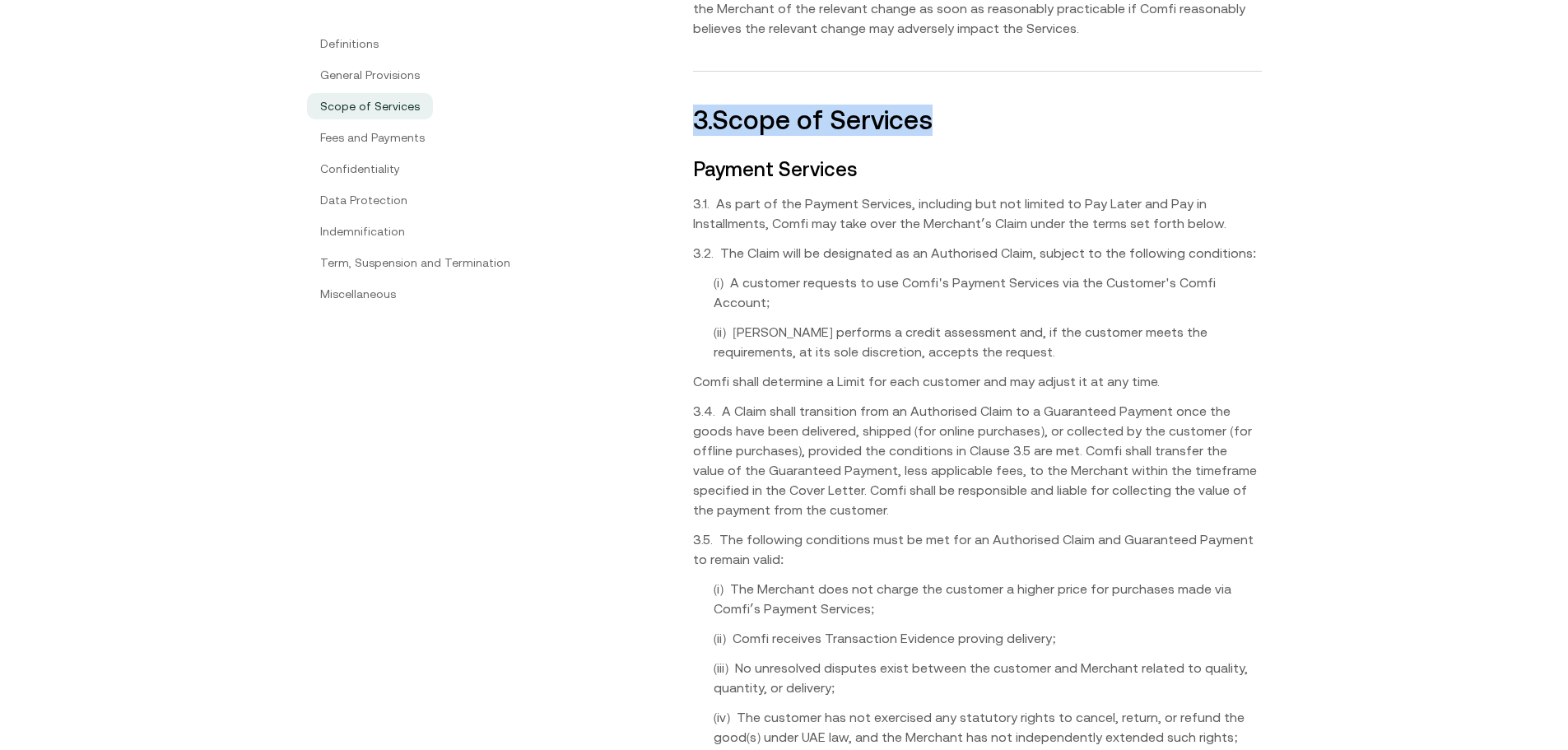 drag, startPoint x: 964, startPoint y: 98, endPoint x: 701, endPoint y: 87, distance: 263.22994 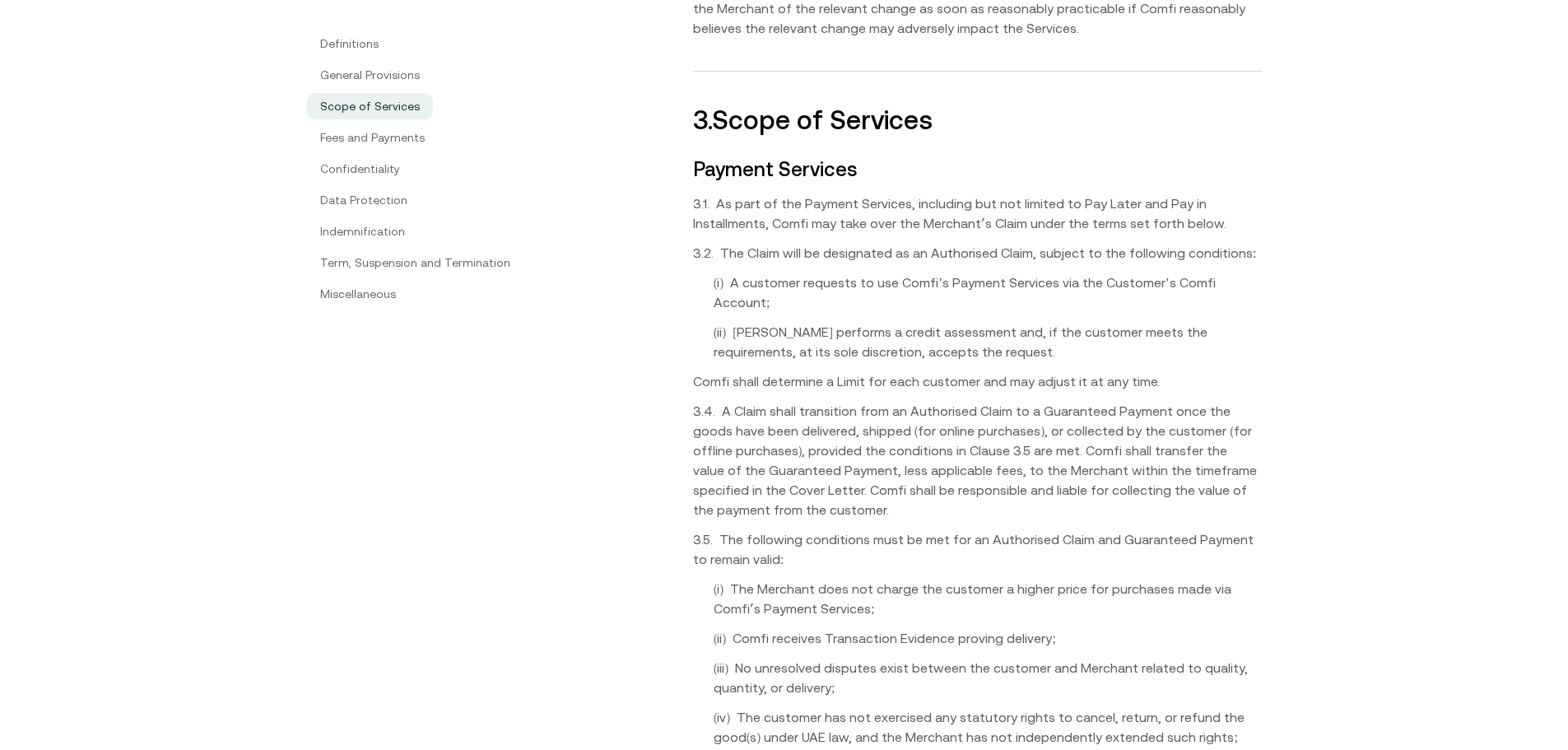 click on "Payment Services" at bounding box center (977, 170) 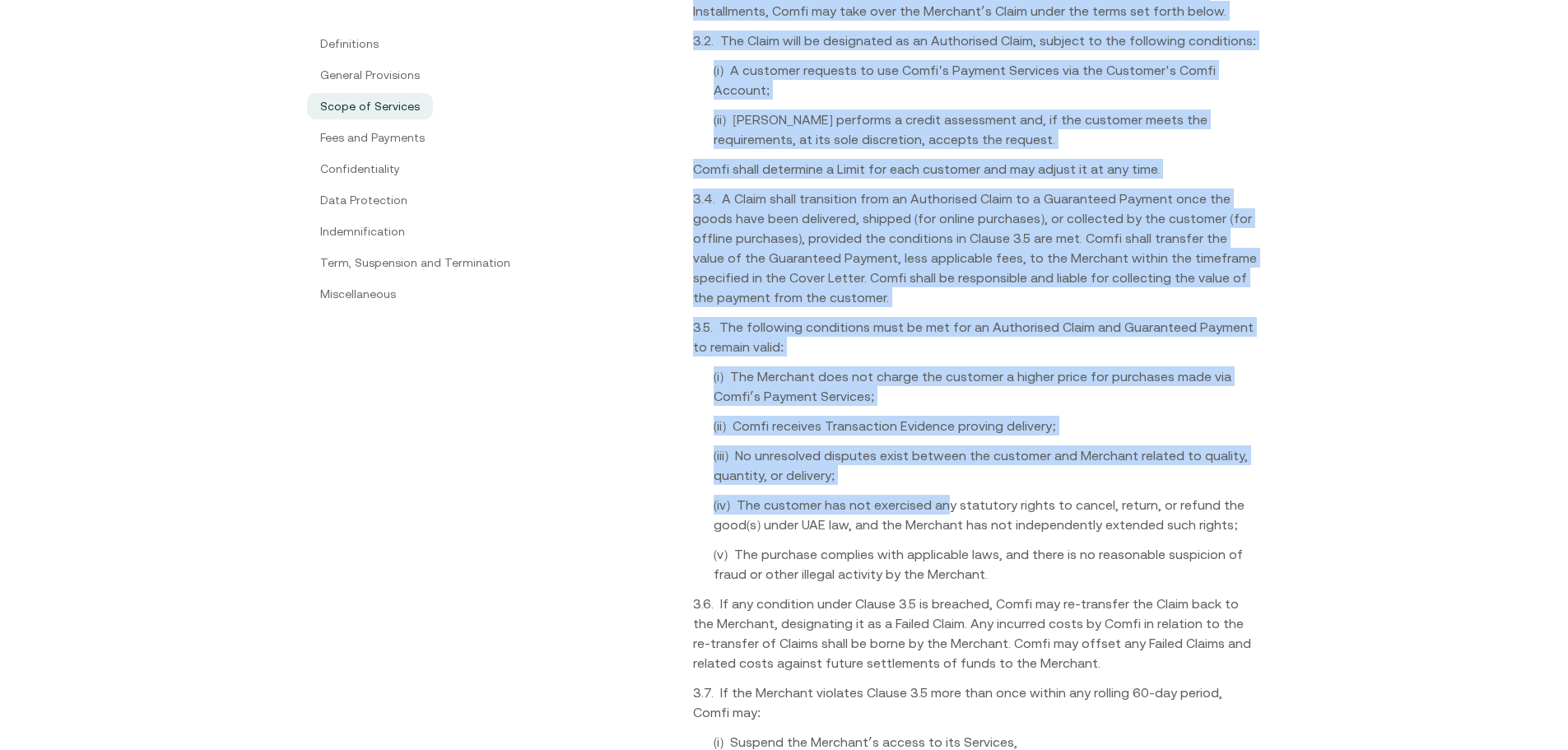scroll, scrollTop: 2411, scrollLeft: 0, axis: vertical 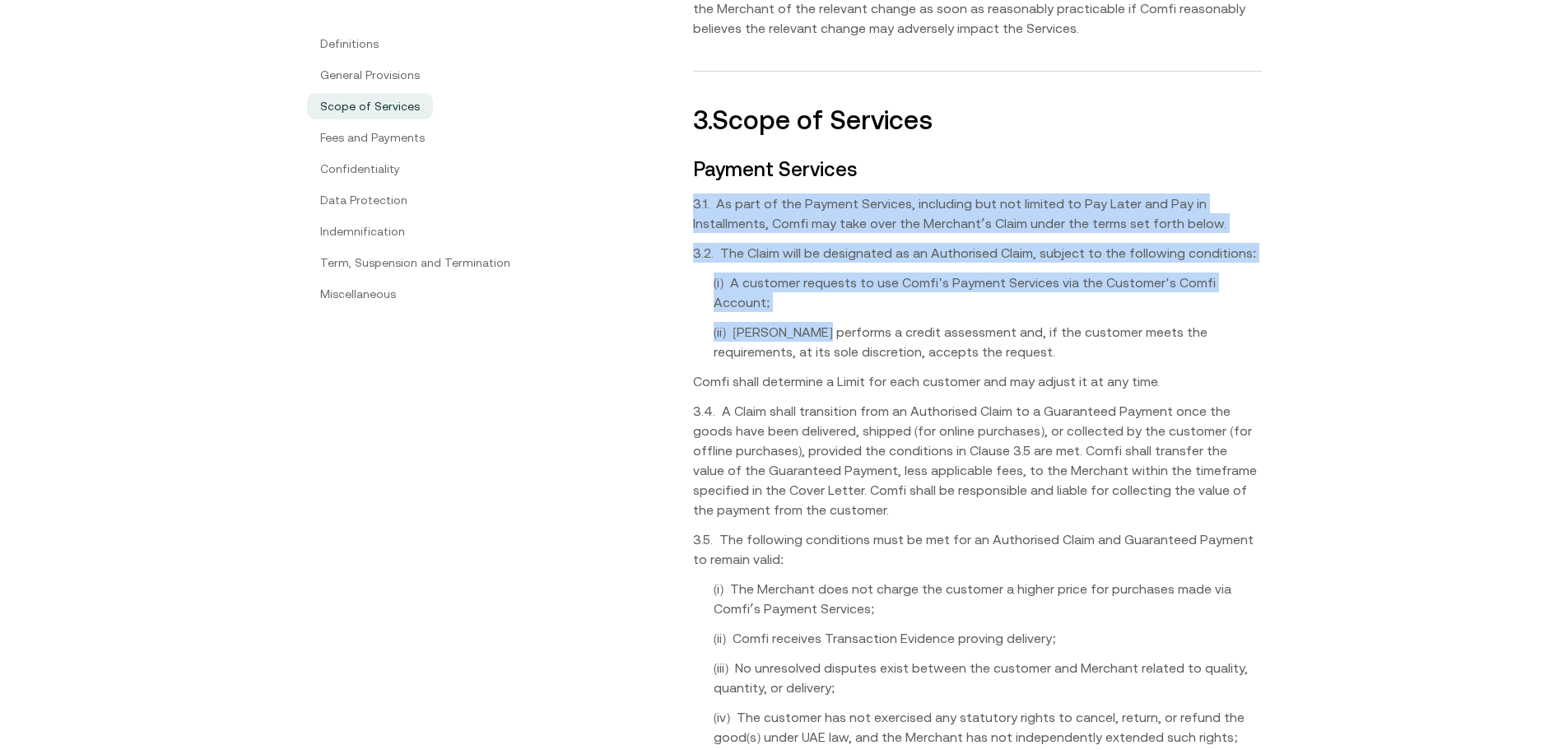 drag, startPoint x: 710, startPoint y: 217, endPoint x: 844, endPoint y: 277, distance: 146.81962 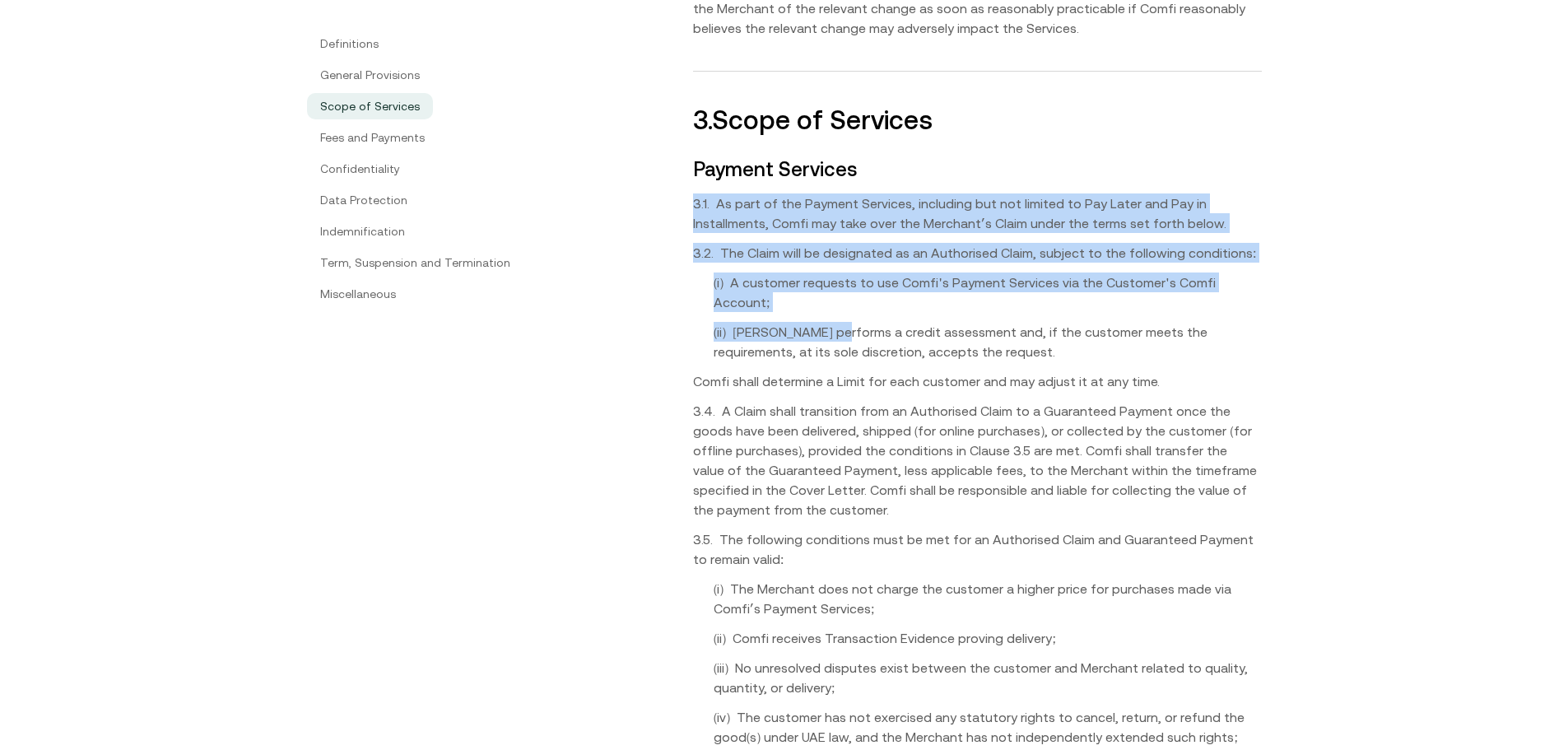 click on "Payment Services
3.1.  As  part  of  the  Payment  Services,  including  but  not  limited  to  Pay  Later  and  Pay  in Installments, Comfi may take over the Merchantʼs Claim under the terms set forth below.
3.2.  The  Claim  will  be  designated  as  an  Authorised  Claim,  subject  to  the  following conditions:
(i)  A customer requests to use Comfi's Payment Services via the Customer's Comfi Account;
(ii)  Comfi performs a credit assessment and, if the customer meets the requirements, at its sole discretion, accepts the request.
Comfi shall determine a Limit for each customer and may adjust it at any time.
3.5.  The following conditions must be met for an Authorised Claim and Guaranteed Payment to remain valid:
(i)  The Merchant does not charge the customer a higher price for purchases made via Comfiʼs Payment Services;" at bounding box center [977, 1168] 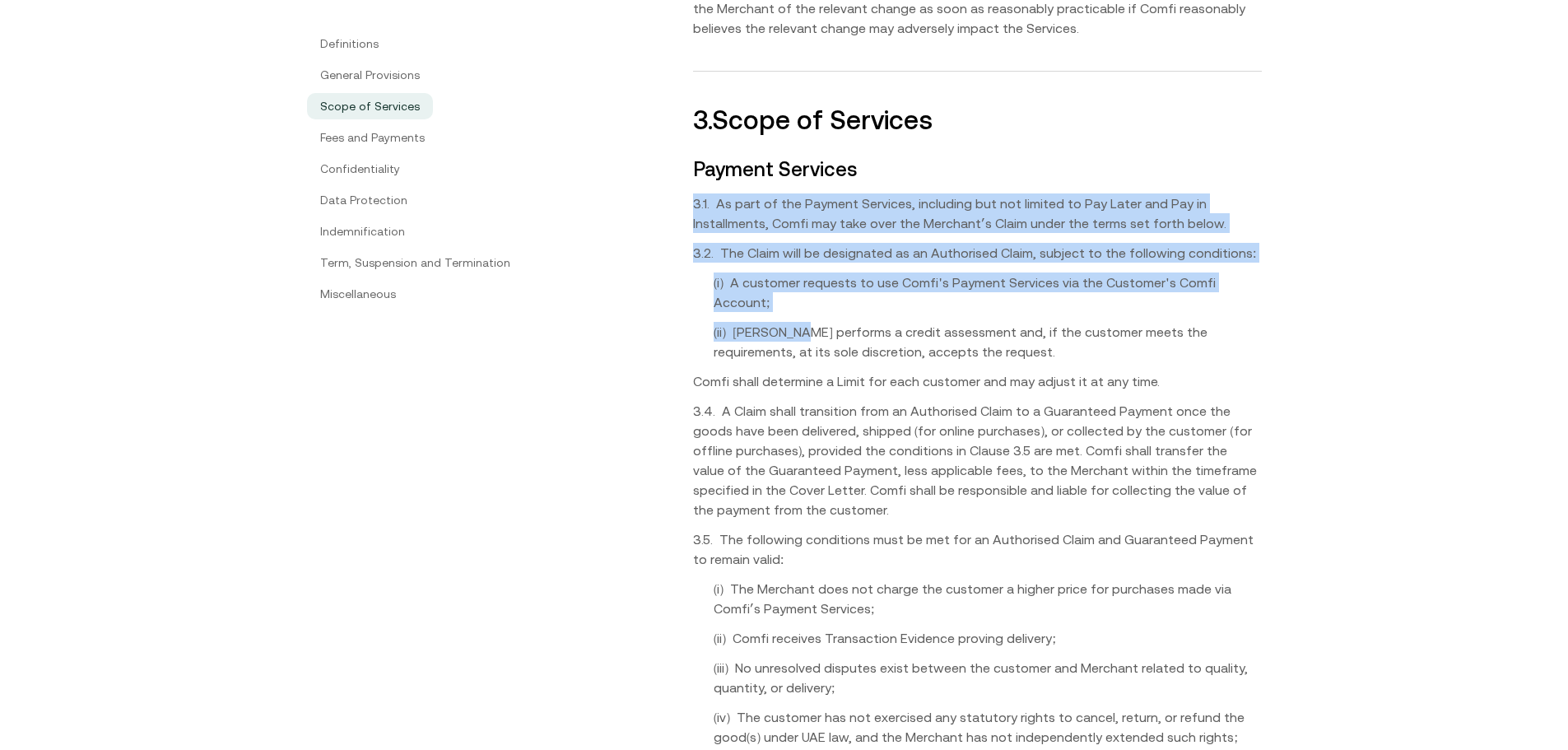 drag, startPoint x: 691, startPoint y: 191, endPoint x: 803, endPoint y: 300, distance: 156.285 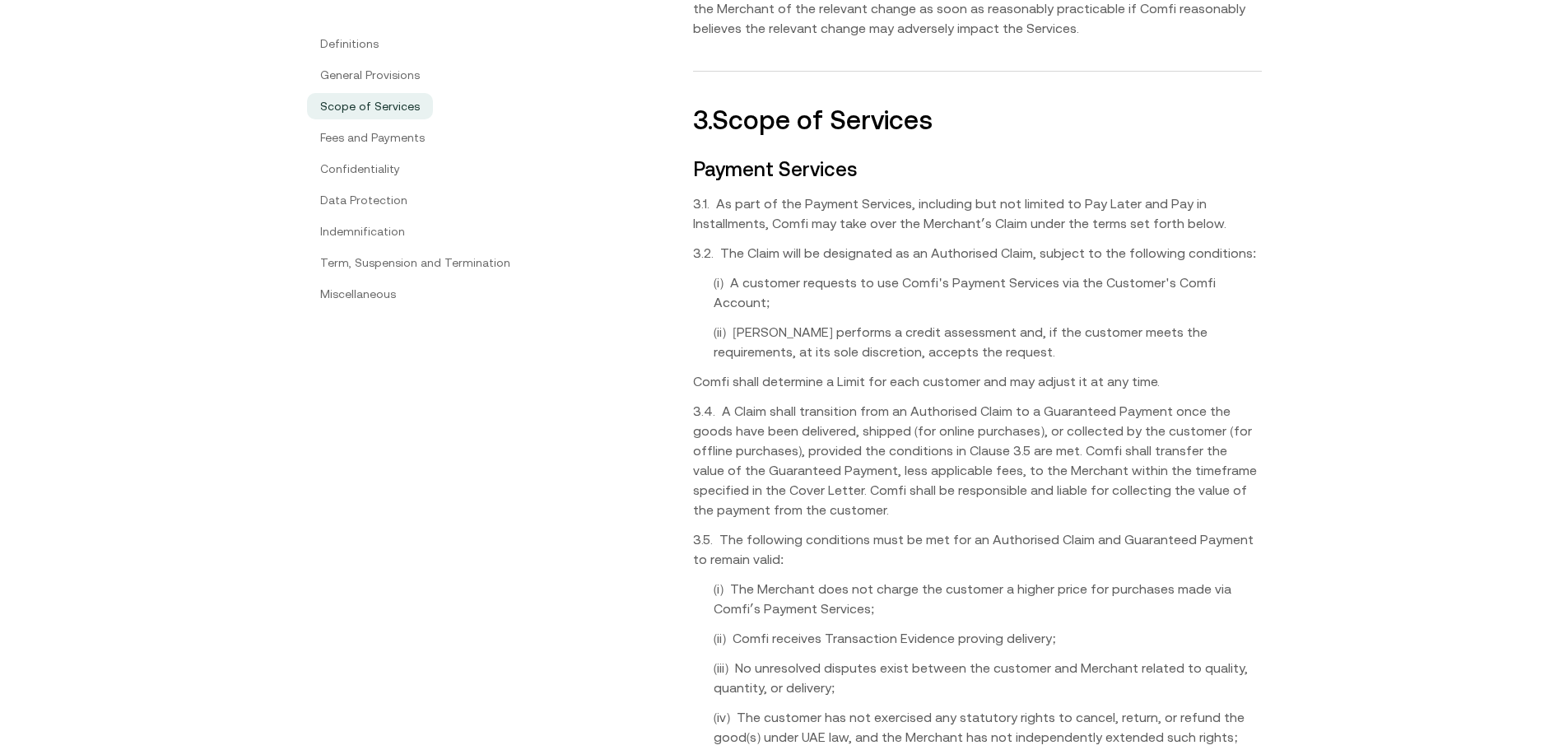 drag, startPoint x: 732, startPoint y: 162, endPoint x: 721, endPoint y: 156, distance: 12.529964 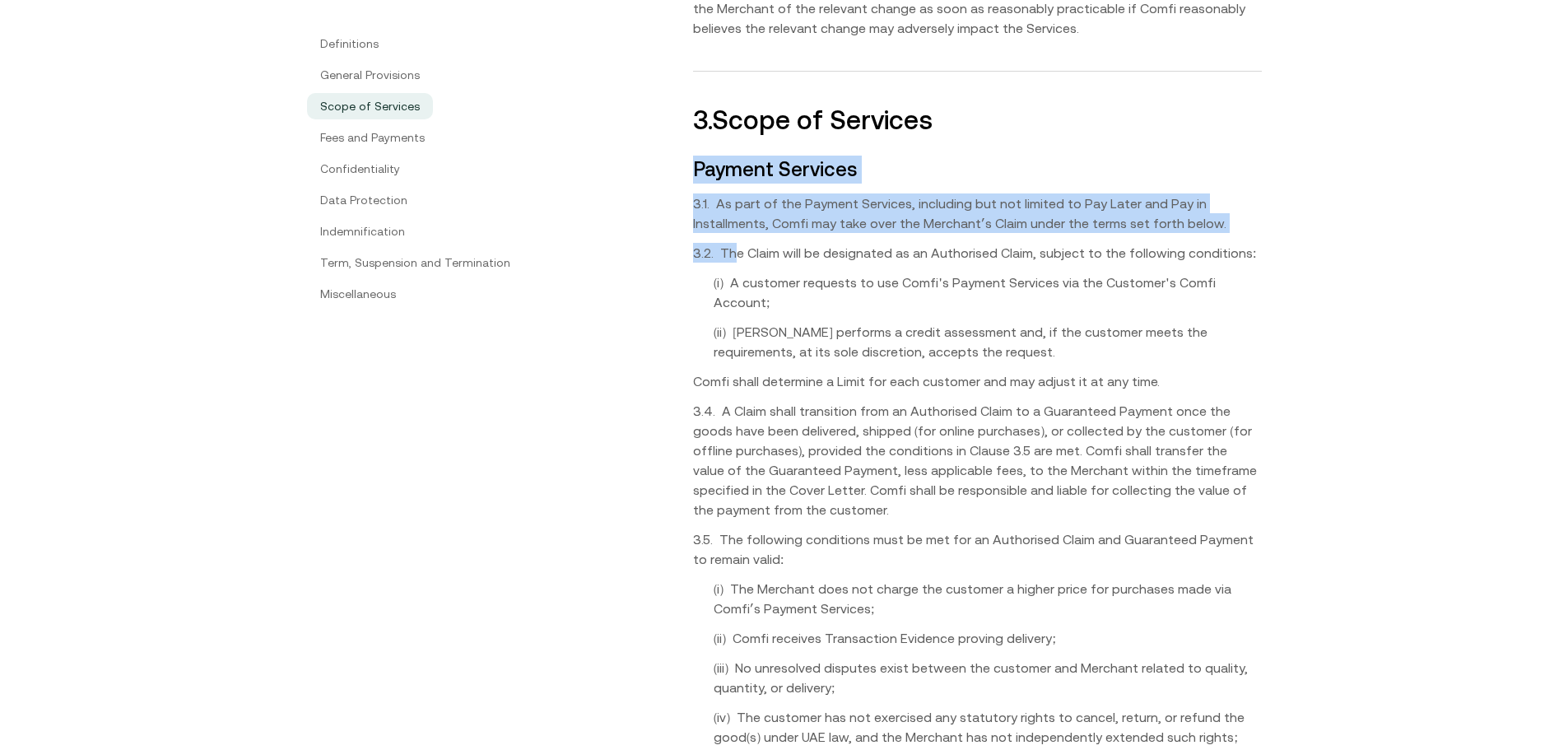 drag, startPoint x: 696, startPoint y: 152, endPoint x: 740, endPoint y: 226, distance: 86.09297 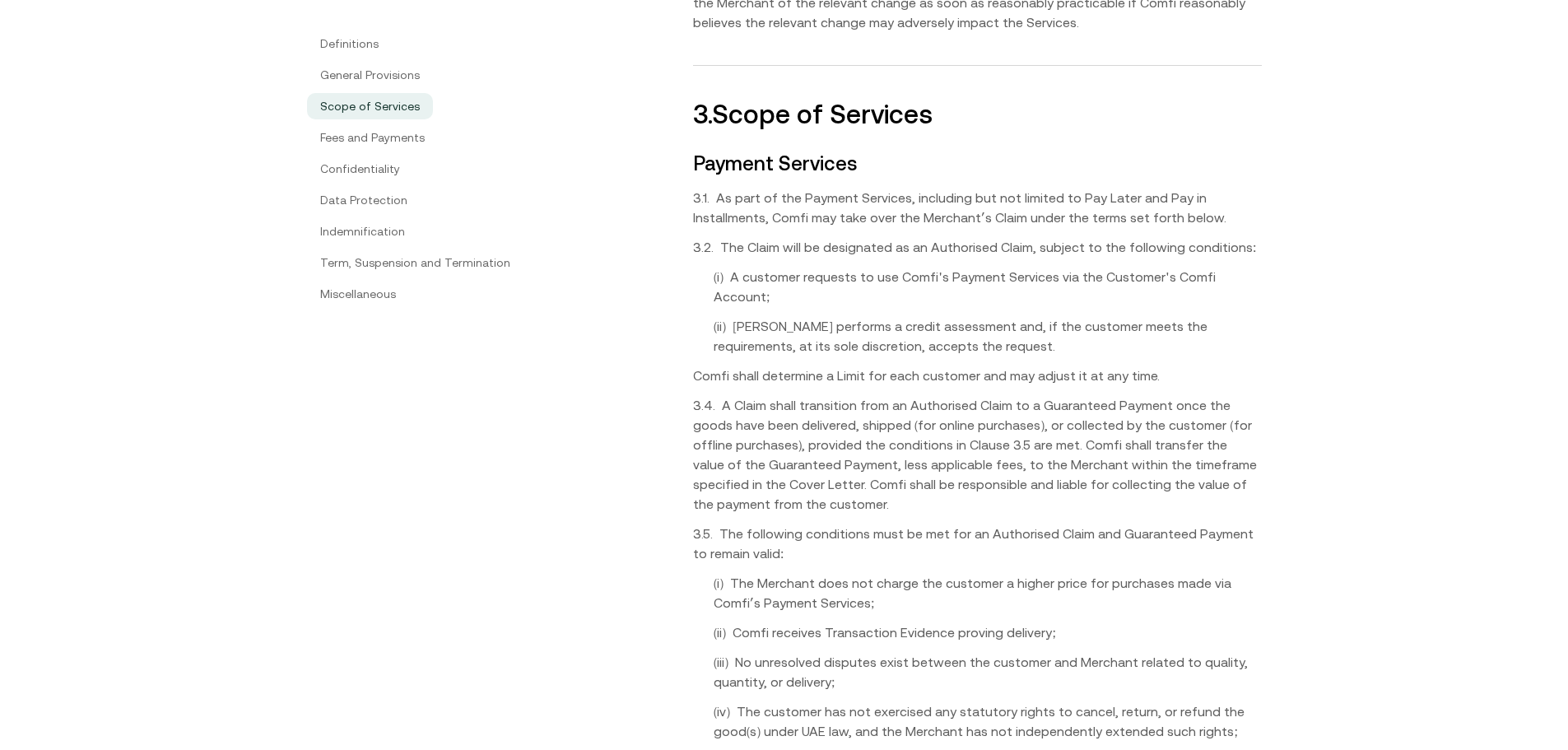 scroll, scrollTop: 2411, scrollLeft: 0, axis: vertical 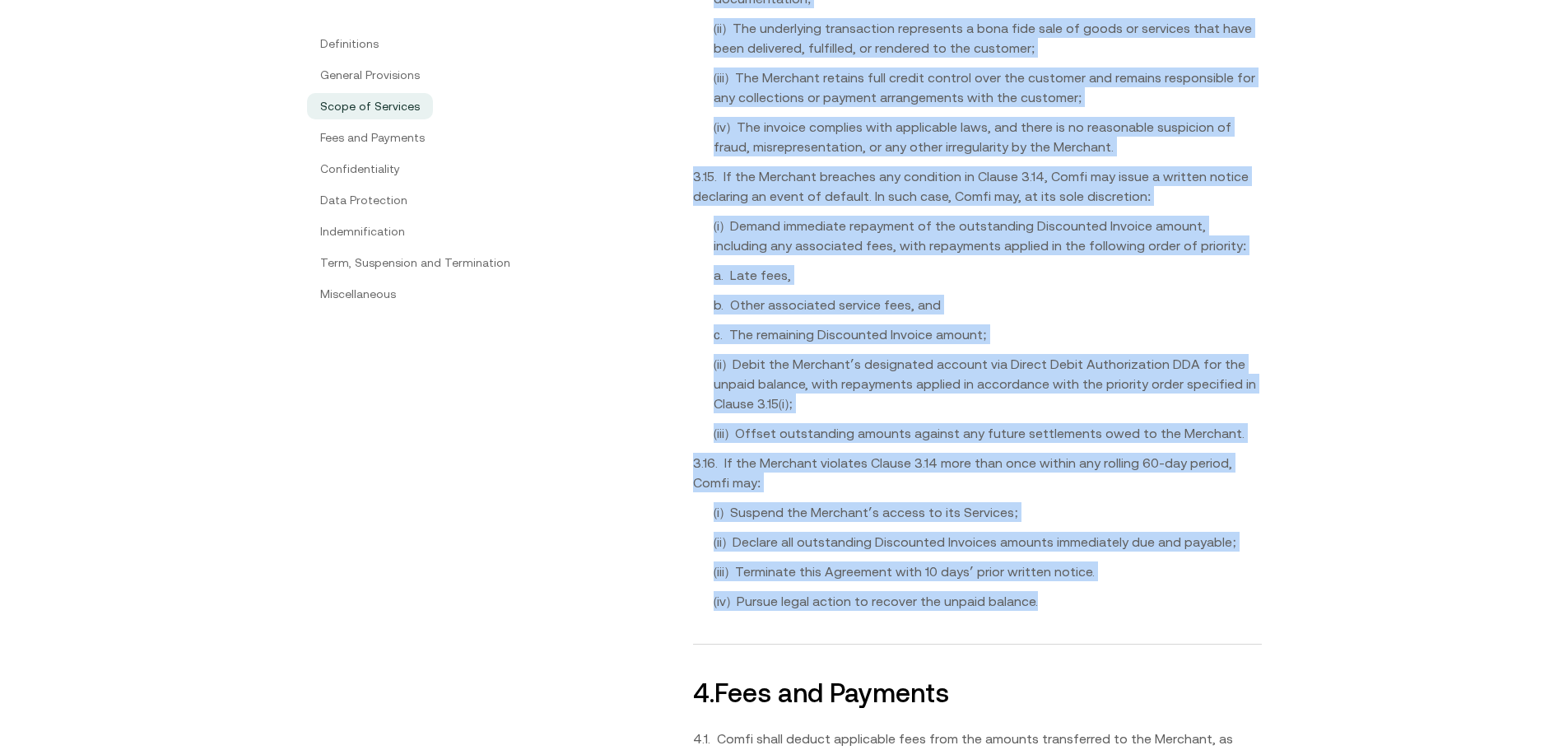drag, startPoint x: 683, startPoint y: 149, endPoint x: 1073, endPoint y: 543, distance: 554.379 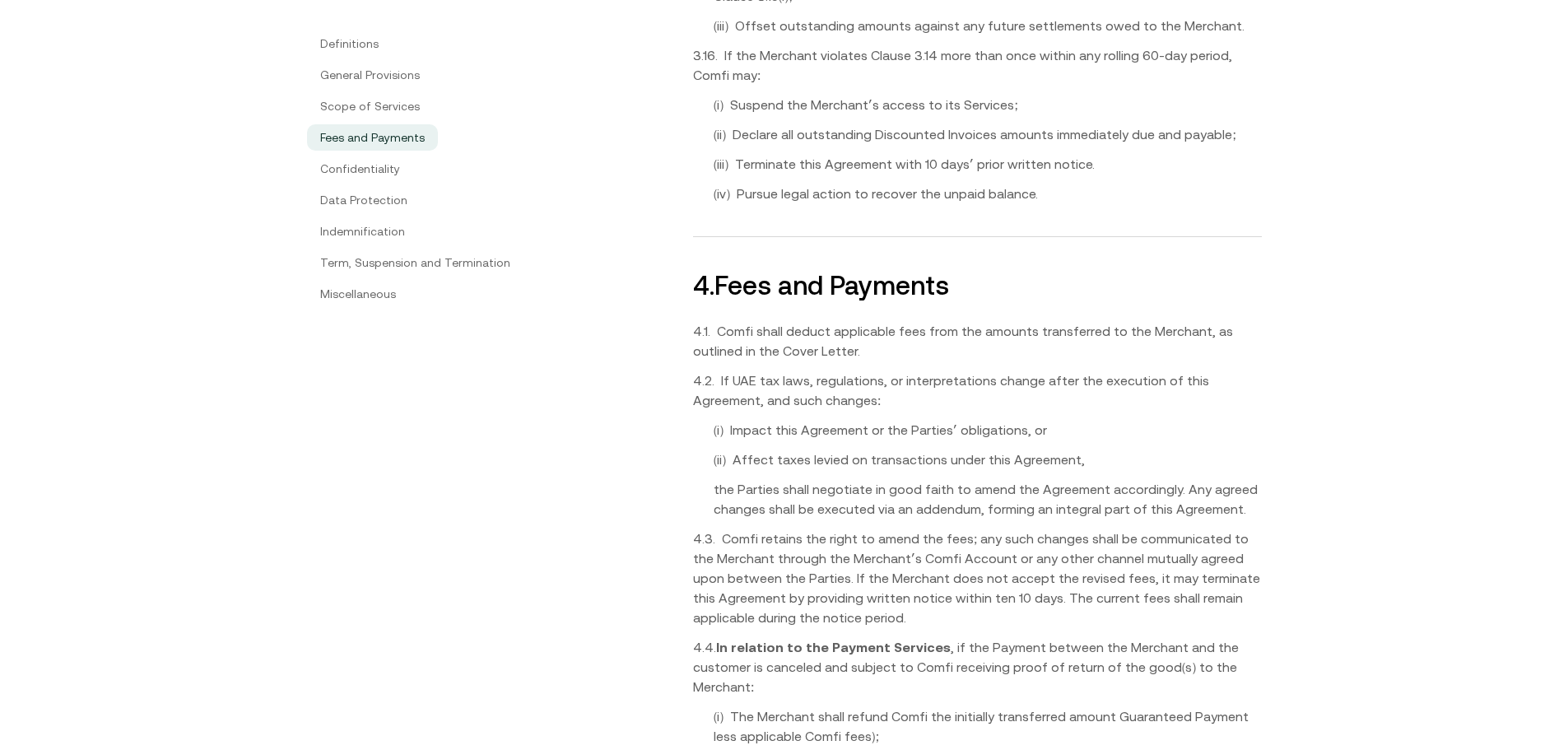 scroll, scrollTop: 4386, scrollLeft: 0, axis: vertical 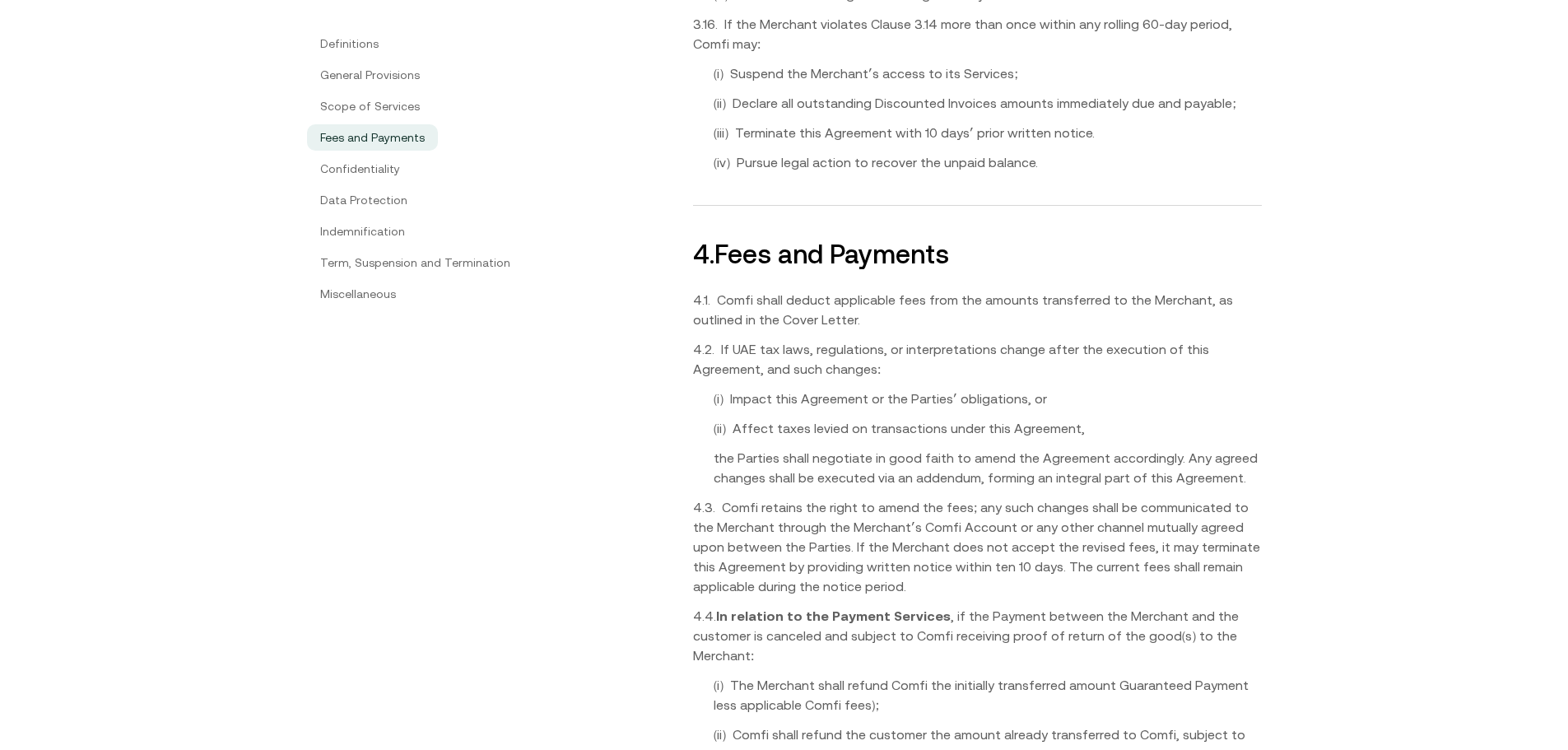 click on "4 .  Fees and Payments" at bounding box center [977, 254] 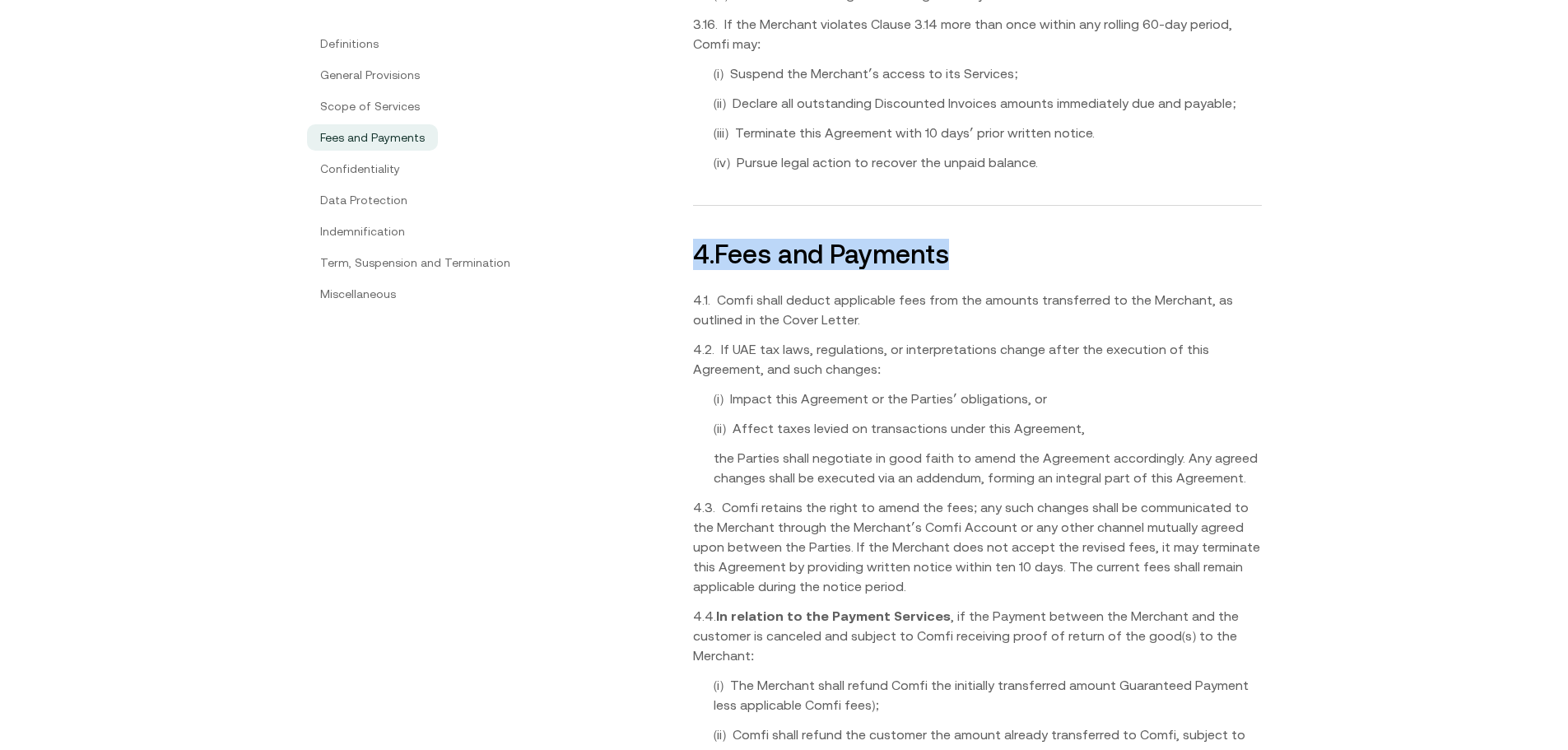 drag, startPoint x: 694, startPoint y: 178, endPoint x: 1026, endPoint y: 165, distance: 332.25442 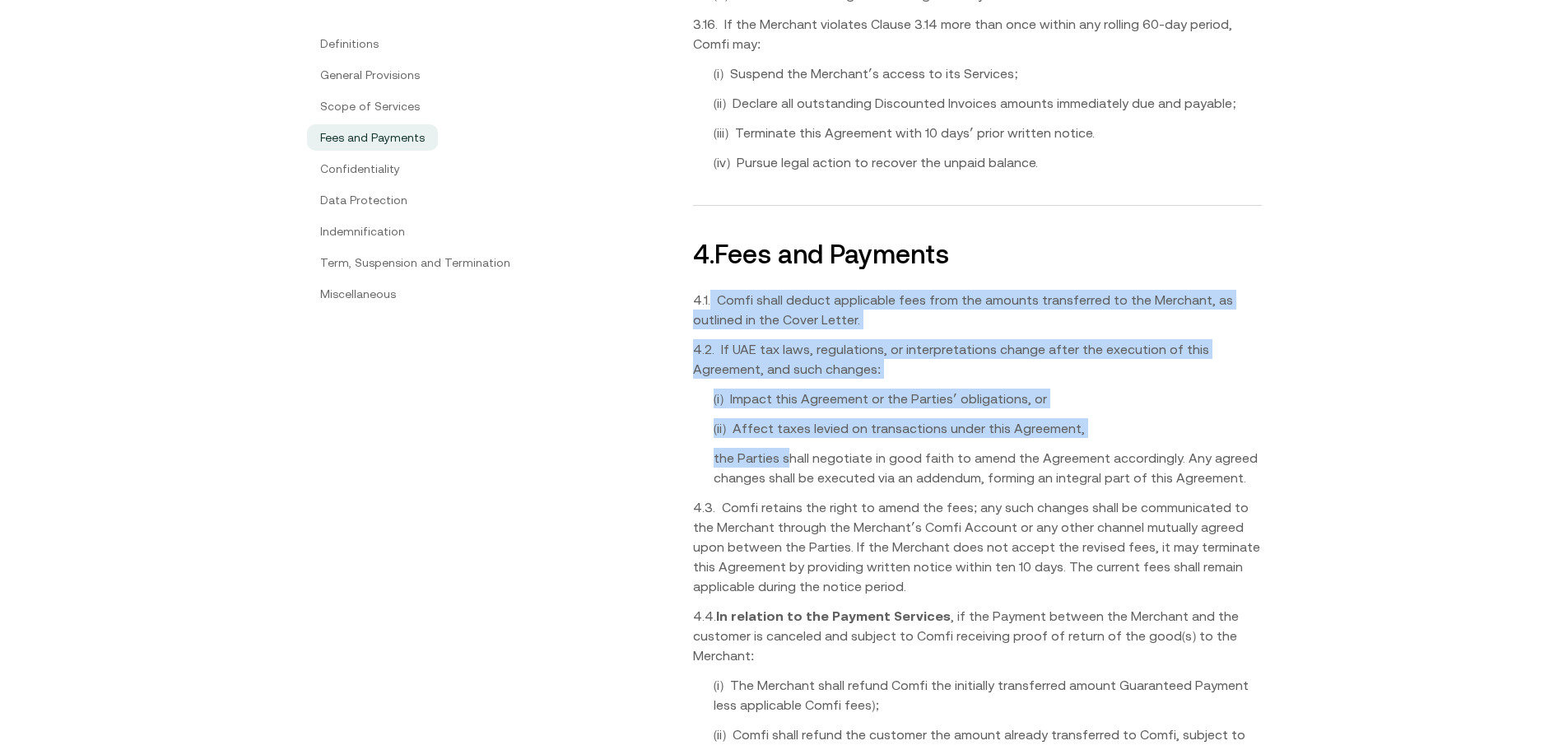 drag, startPoint x: 728, startPoint y: 229, endPoint x: 742, endPoint y: 248, distance: 23.60085 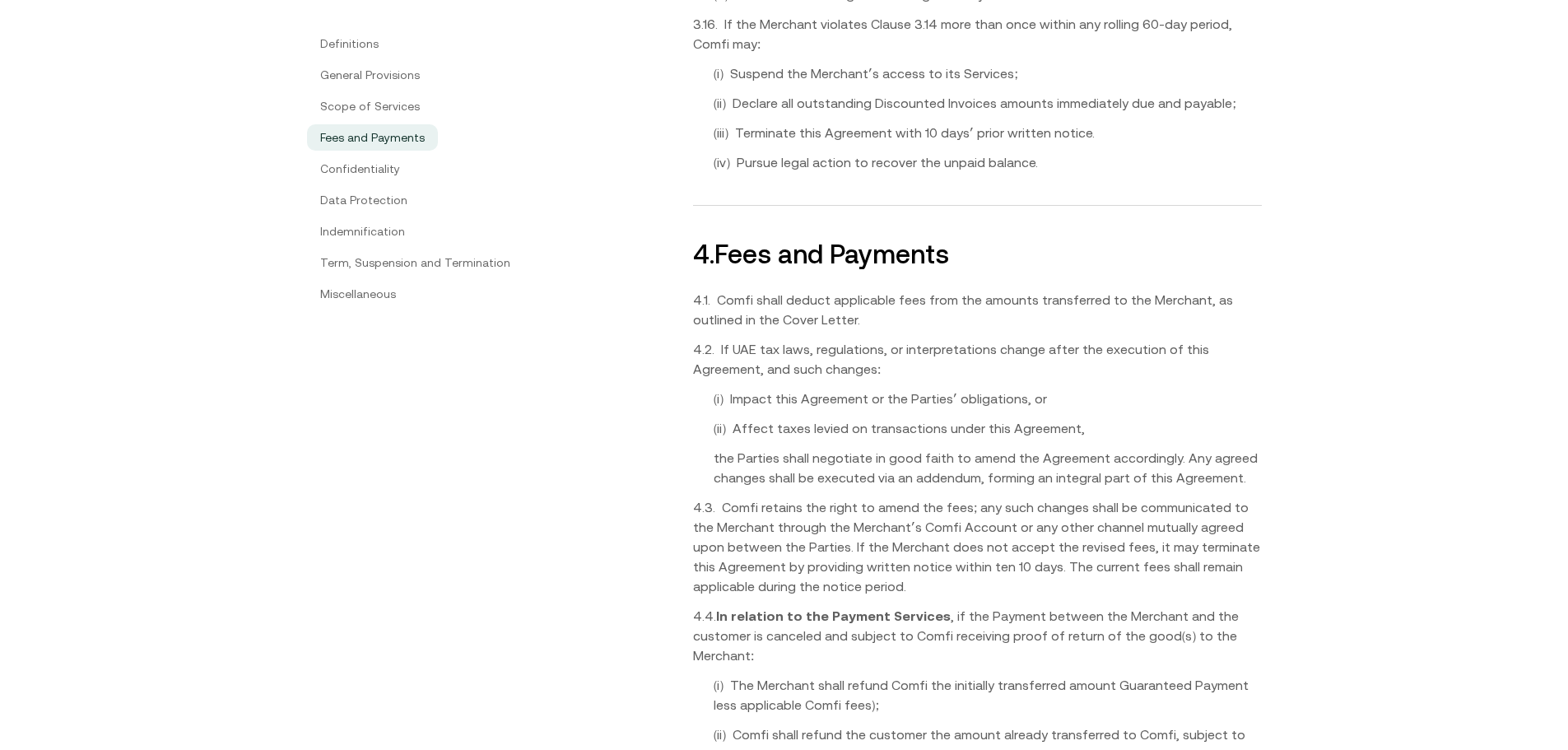 click on "4.1.  Comfi shall deduct applicable fees from the amounts transferred to the Merchant, as outlined in the Cover Letter." at bounding box center [977, 310] 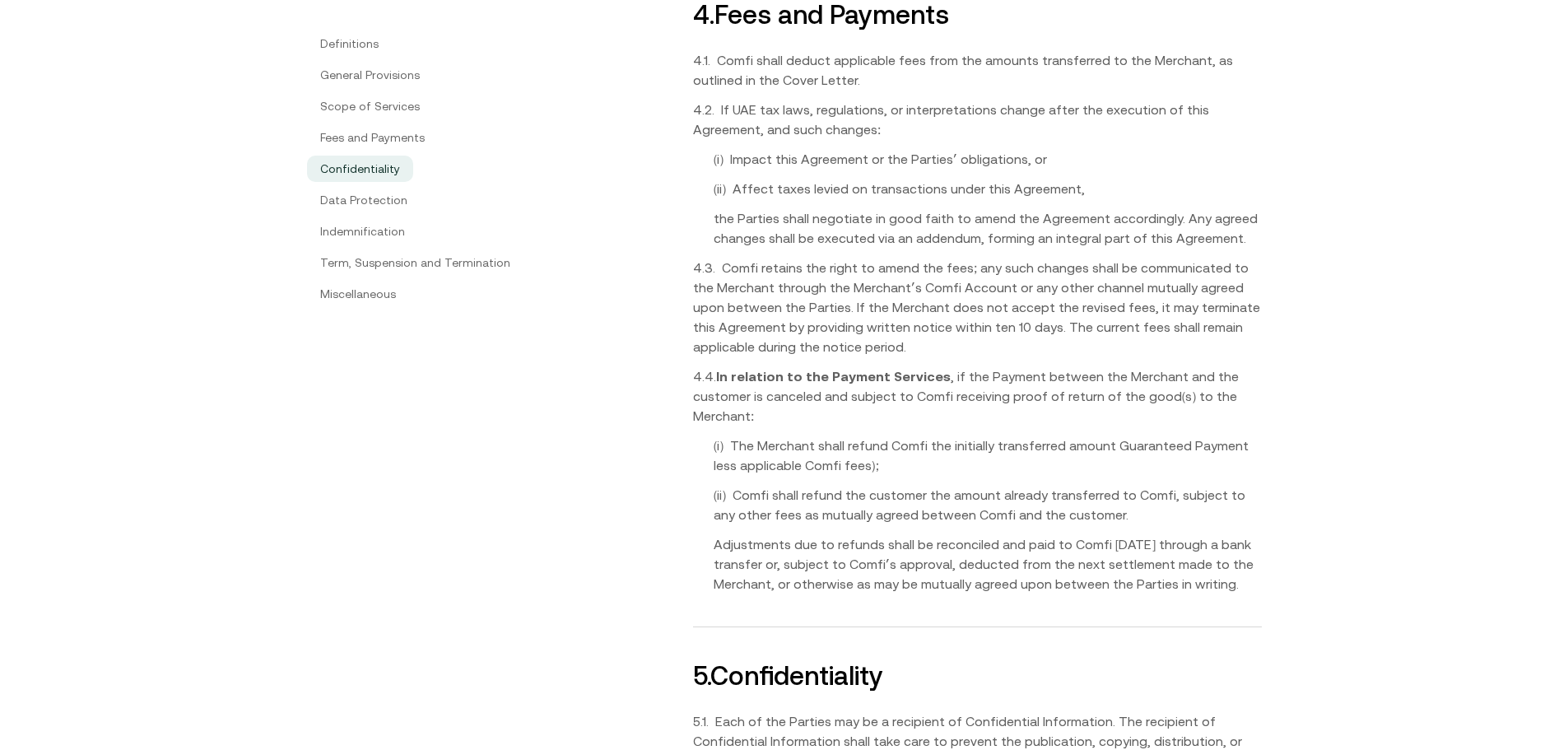scroll, scrollTop: 4606, scrollLeft: 0, axis: vertical 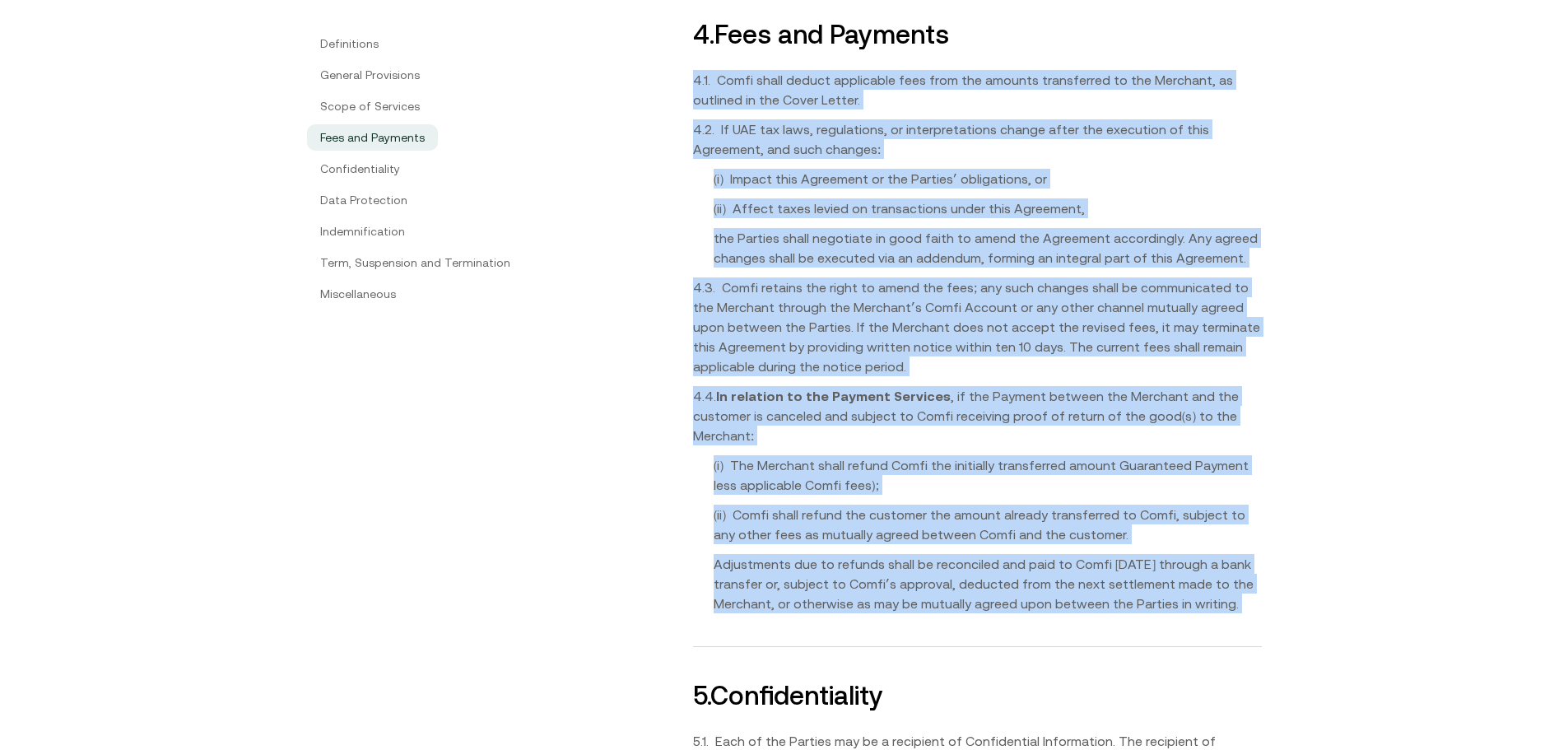 drag, startPoint x: 698, startPoint y: 218, endPoint x: 1286, endPoint y: 534, distance: 667.5328 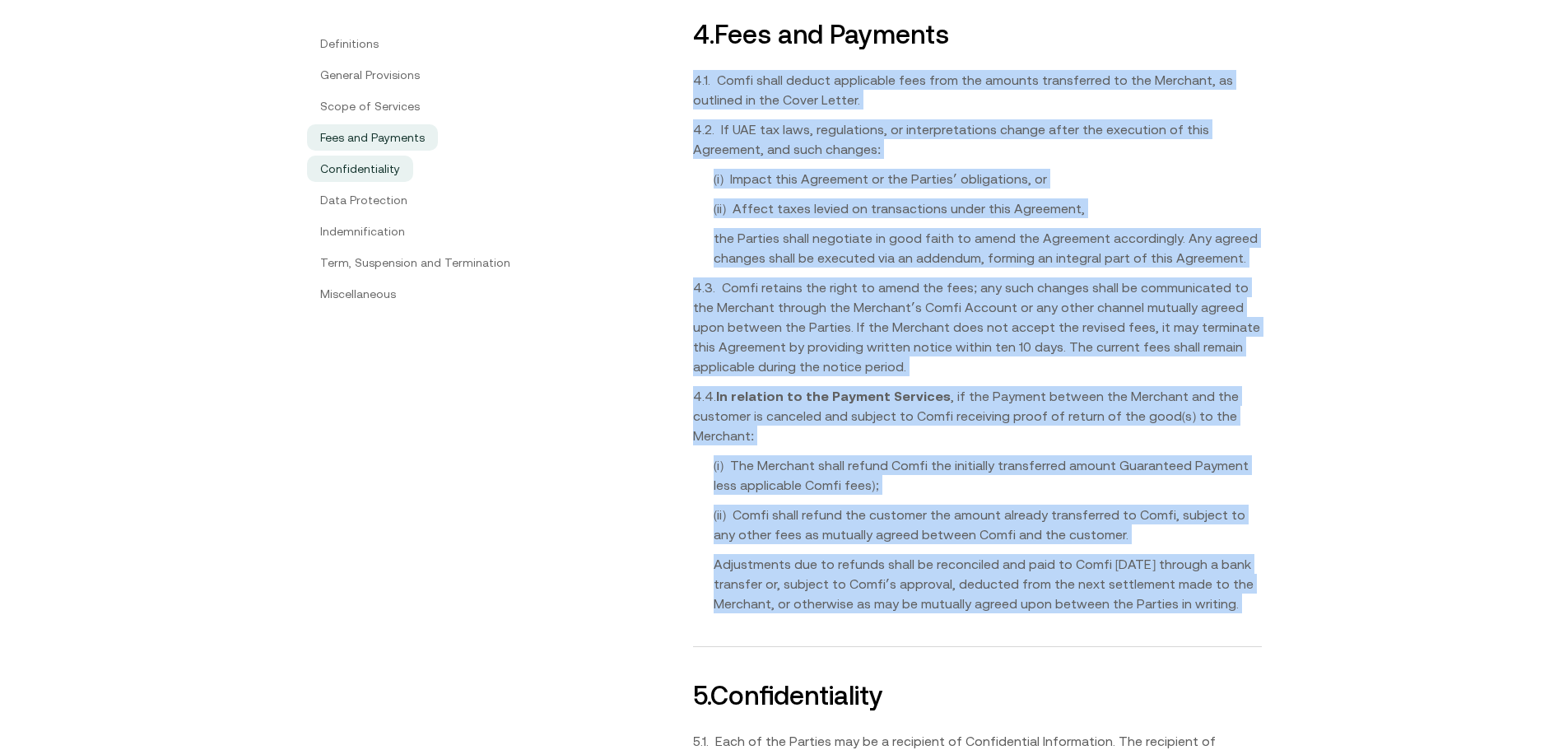 click on "Confidentiality" at bounding box center (360, 169) 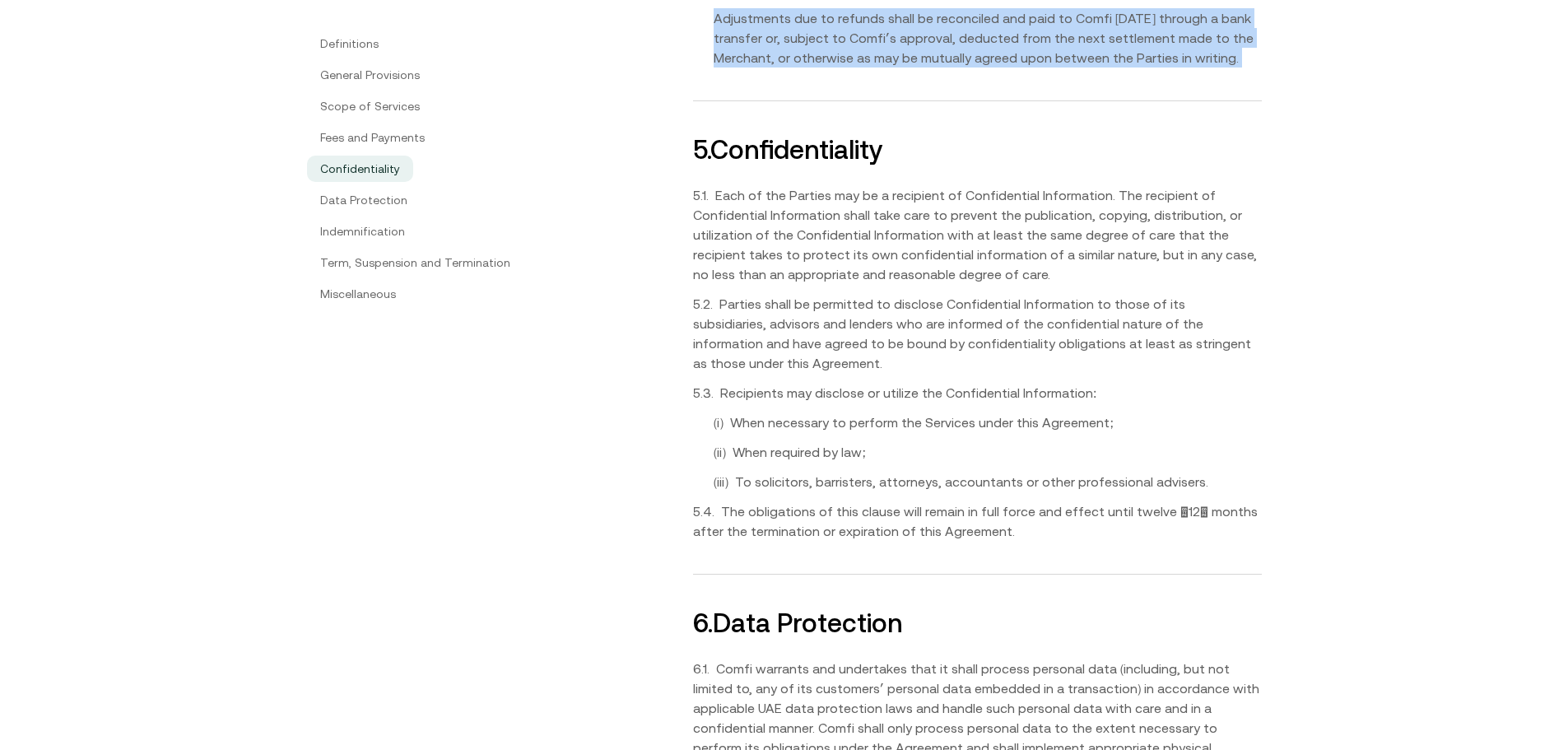 scroll, scrollTop: 5170, scrollLeft: 0, axis: vertical 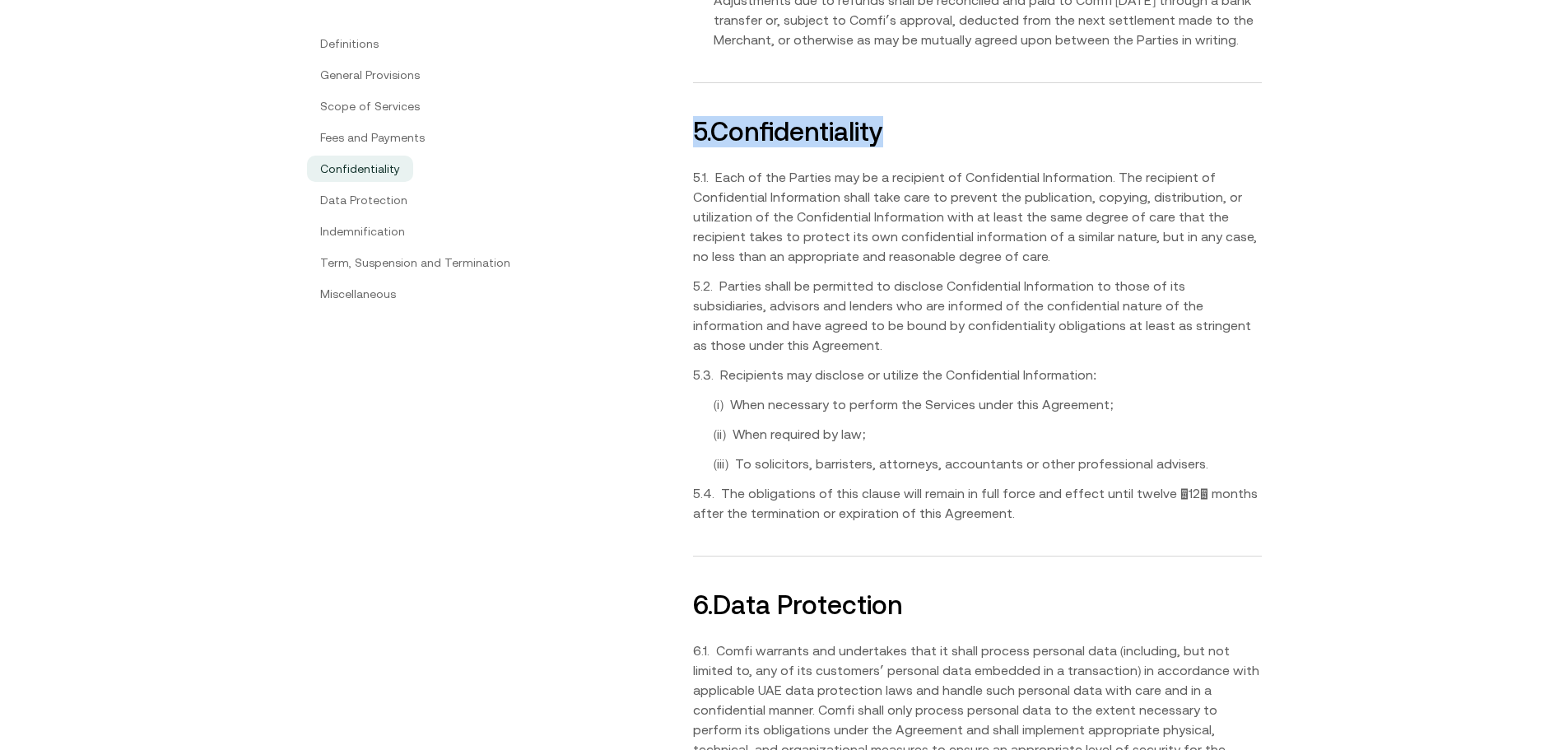 drag, startPoint x: 885, startPoint y: 63, endPoint x: 678, endPoint y: 37, distance: 208.6265 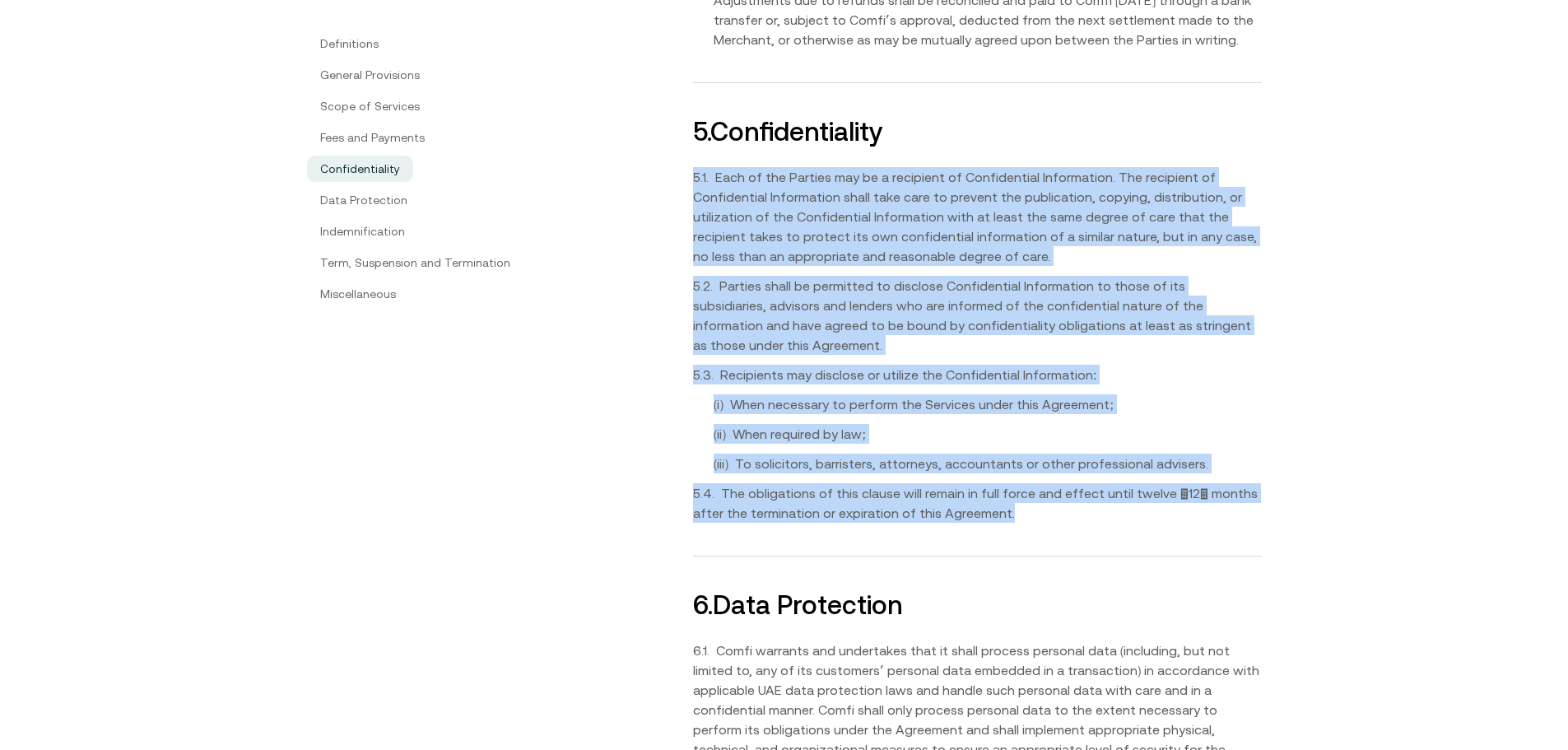 drag, startPoint x: 700, startPoint y: 85, endPoint x: 1100, endPoint y: 384, distance: 499.40064 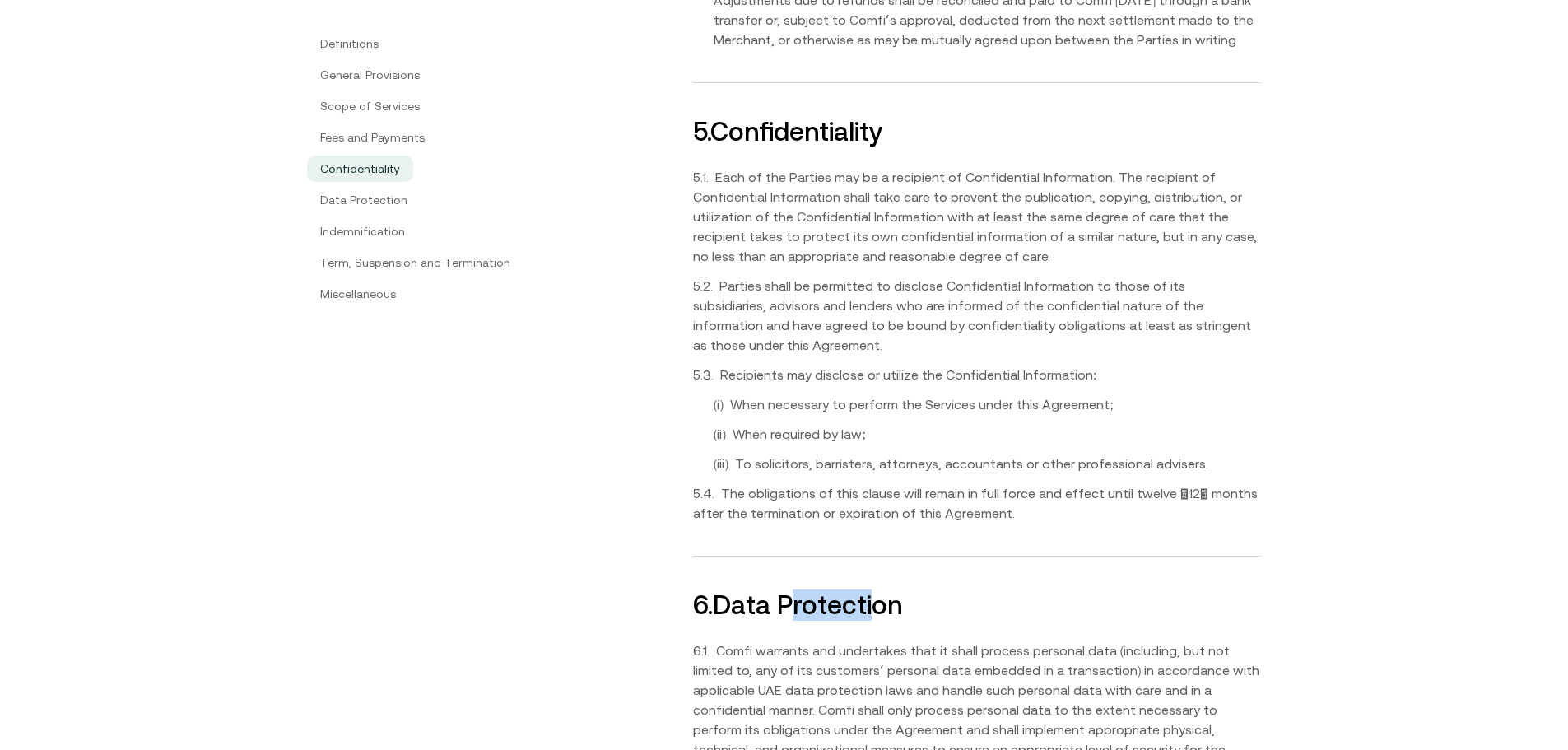 drag, startPoint x: 883, startPoint y: 524, endPoint x: 865, endPoint y: 533, distance: 20.124612 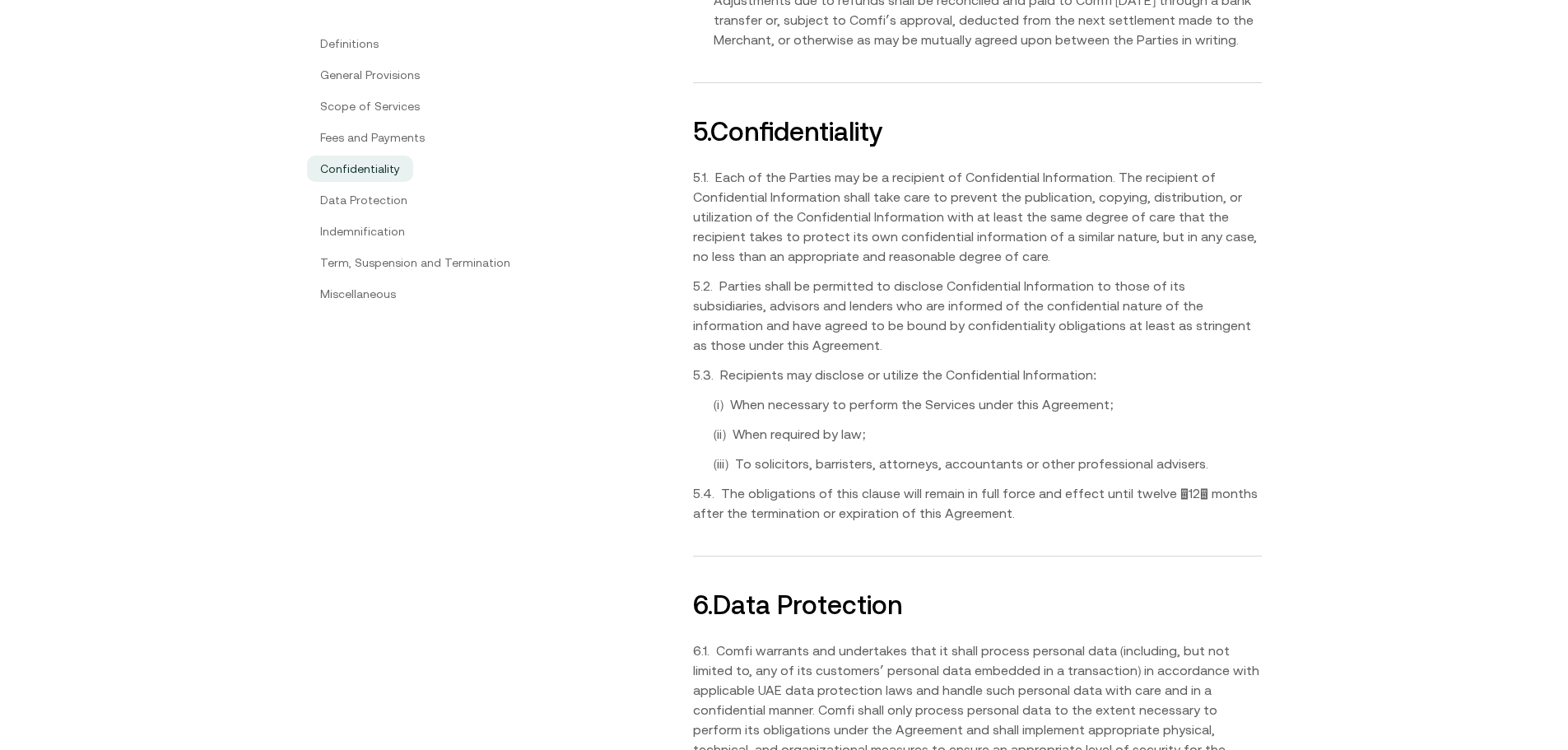 drag, startPoint x: 898, startPoint y: 528, endPoint x: 949, endPoint y: 530, distance: 51.039201 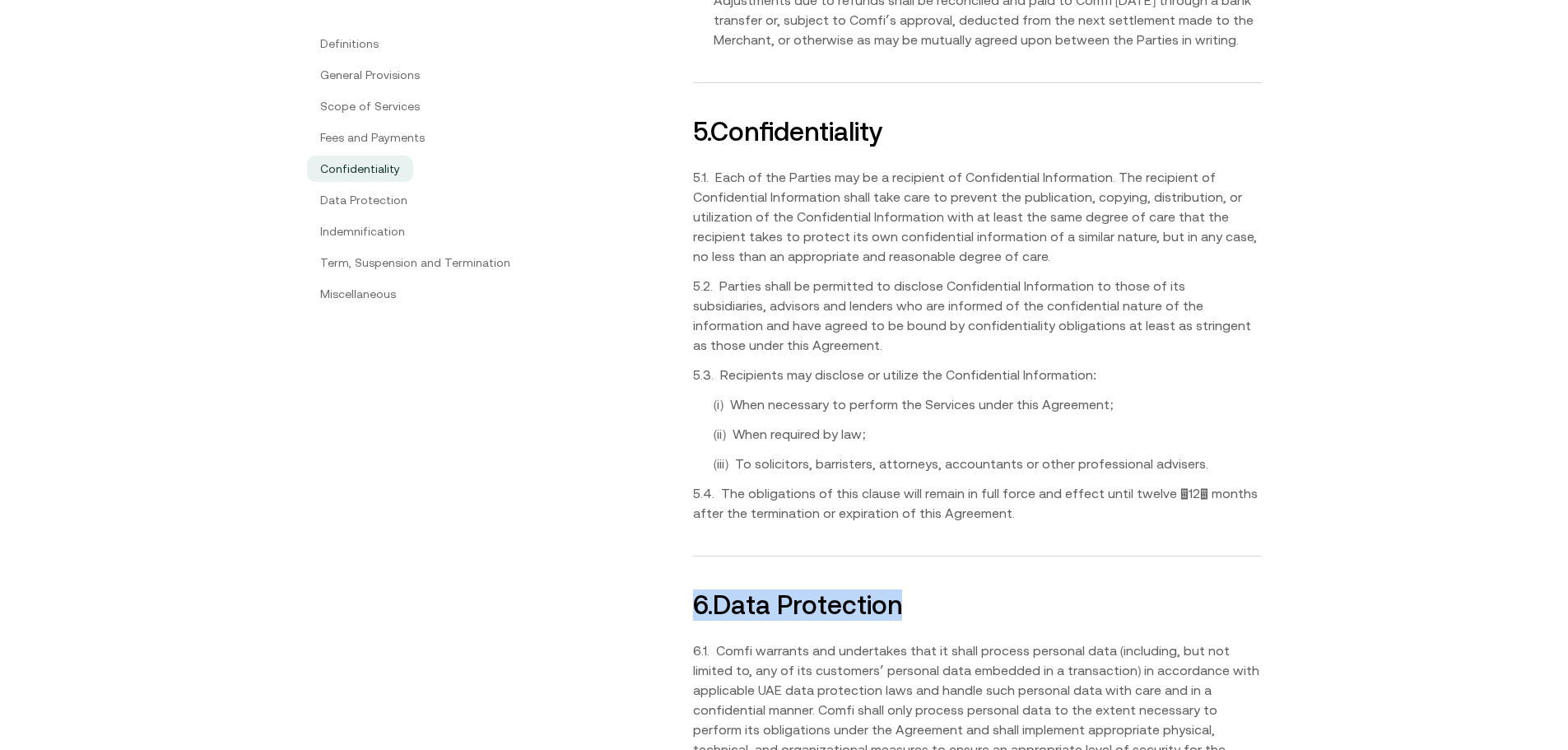 drag, startPoint x: 950, startPoint y: 530, endPoint x: 696, endPoint y: 215, distance: 404.6492 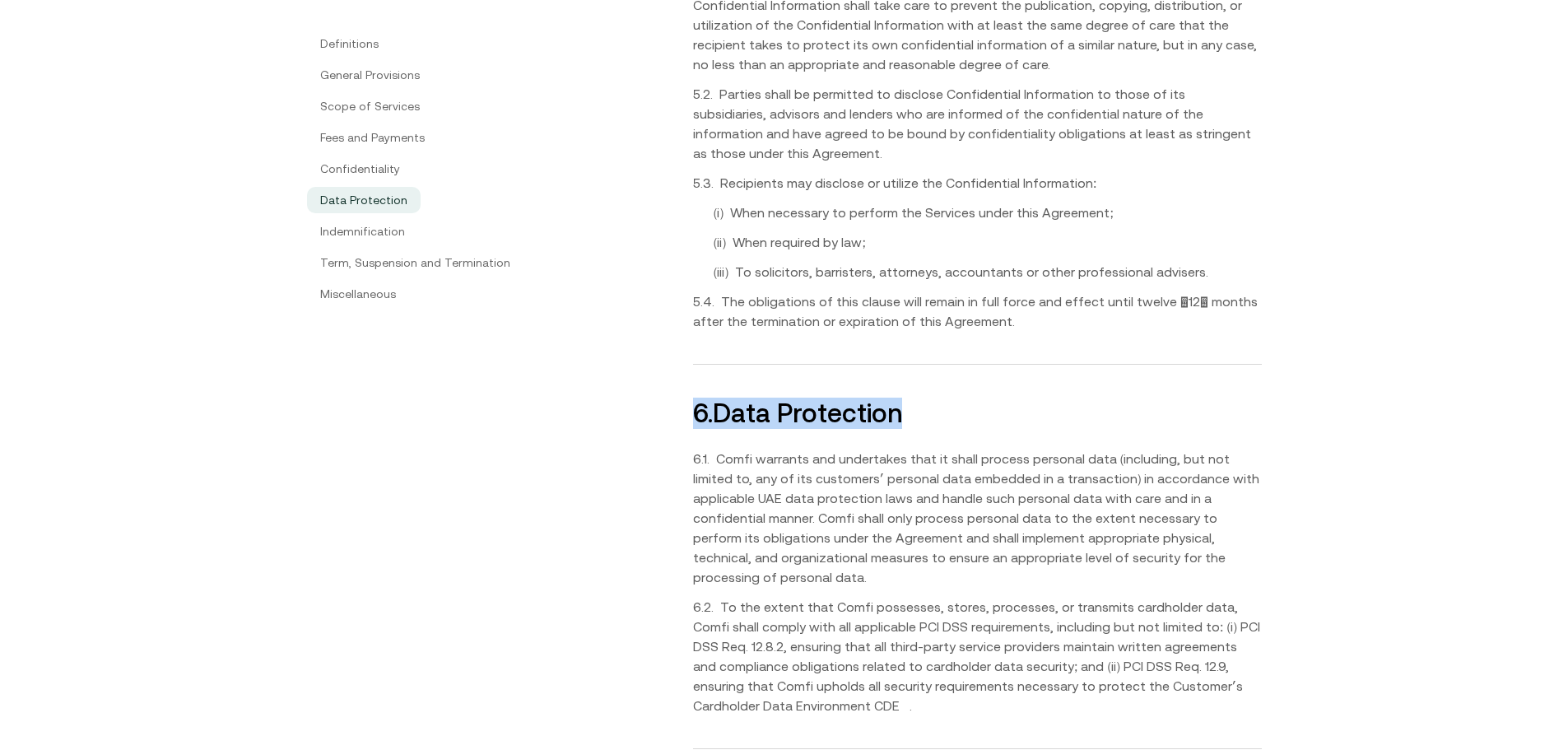 scroll, scrollTop: 5390, scrollLeft: 0, axis: vertical 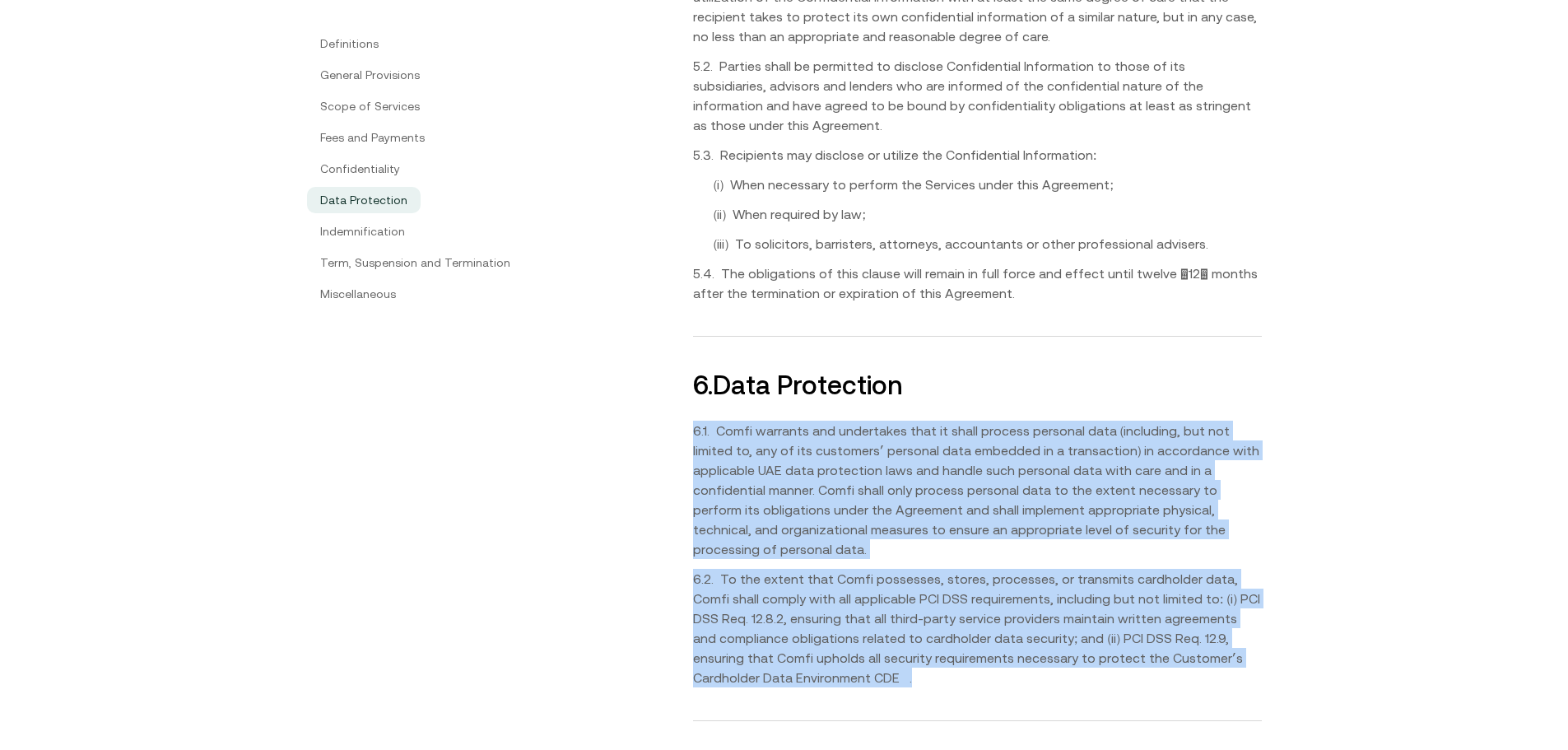 drag, startPoint x: 854, startPoint y: 427, endPoint x: 970, endPoint y: 602, distance: 209.95476 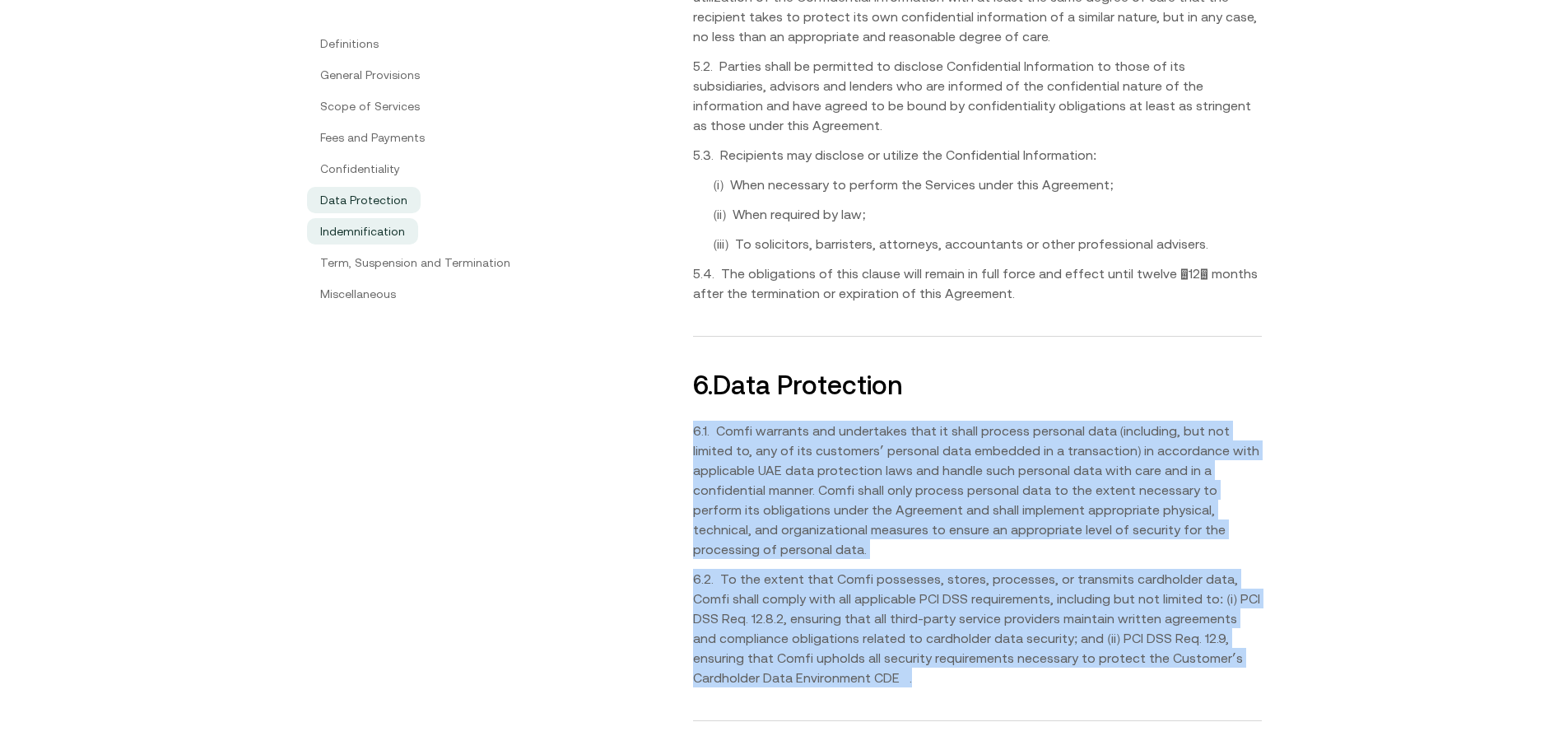 click on "Indemnification" at bounding box center (362, 231) 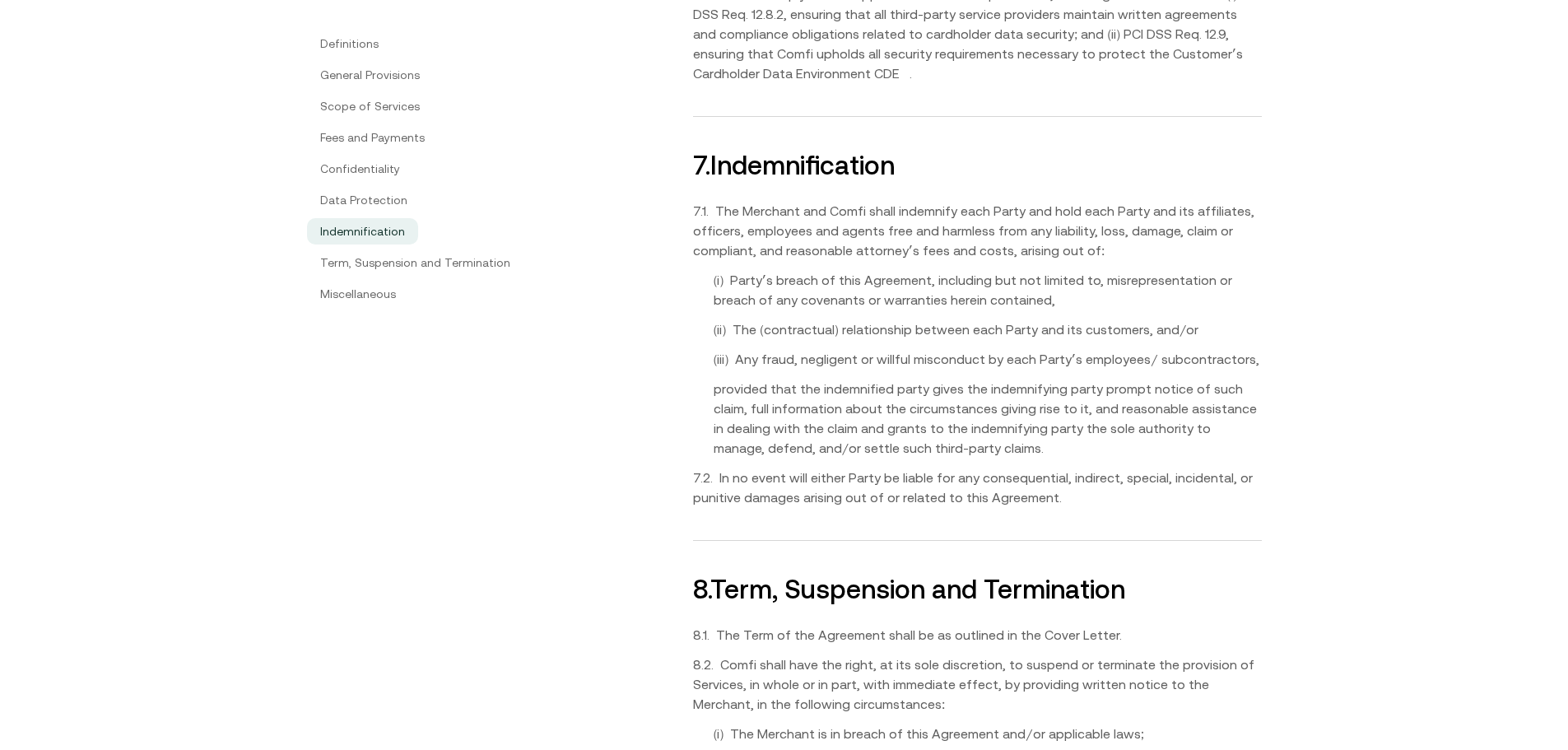 scroll, scrollTop: 6008, scrollLeft: 0, axis: vertical 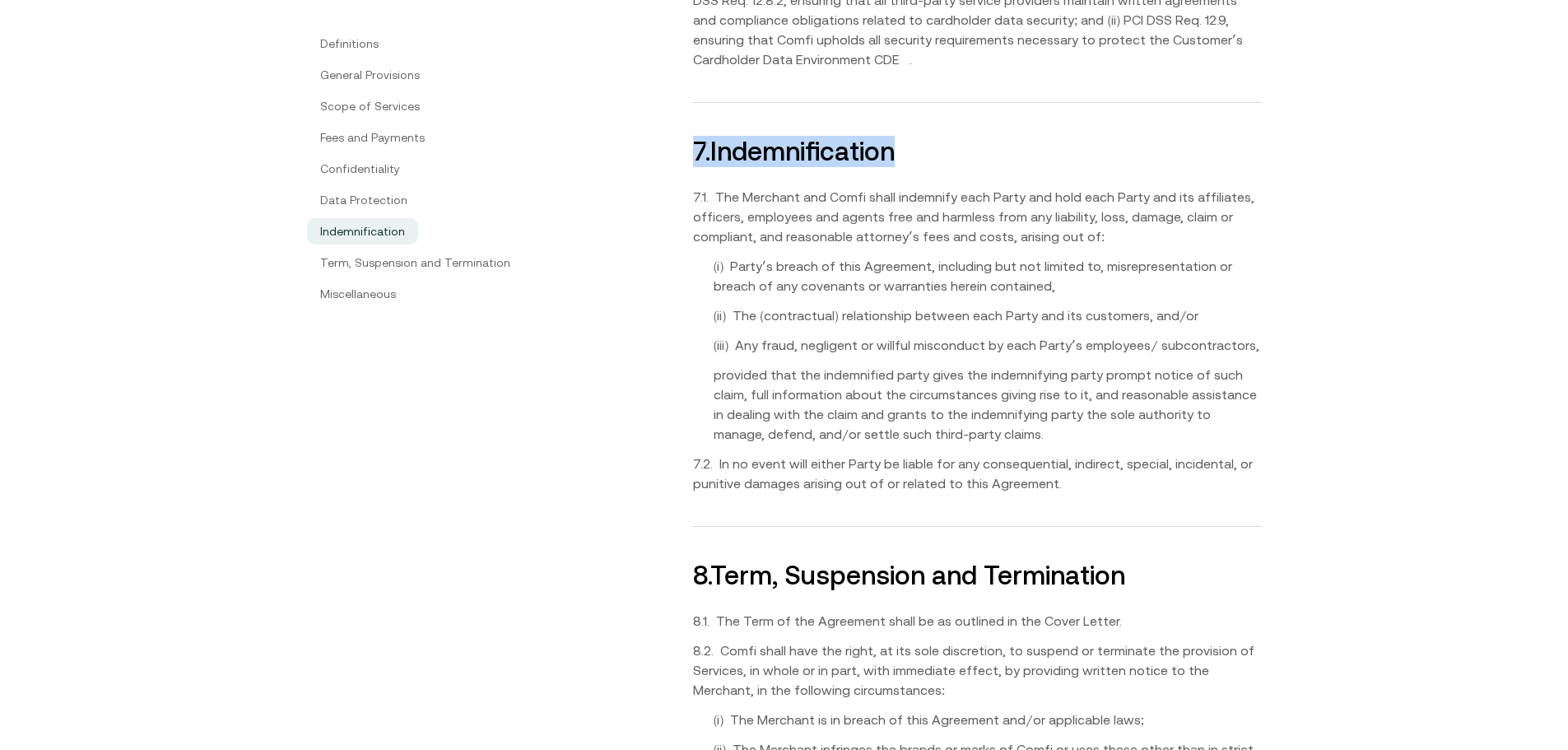 drag, startPoint x: 835, startPoint y: 55, endPoint x: 694, endPoint y: 53, distance: 141.0142 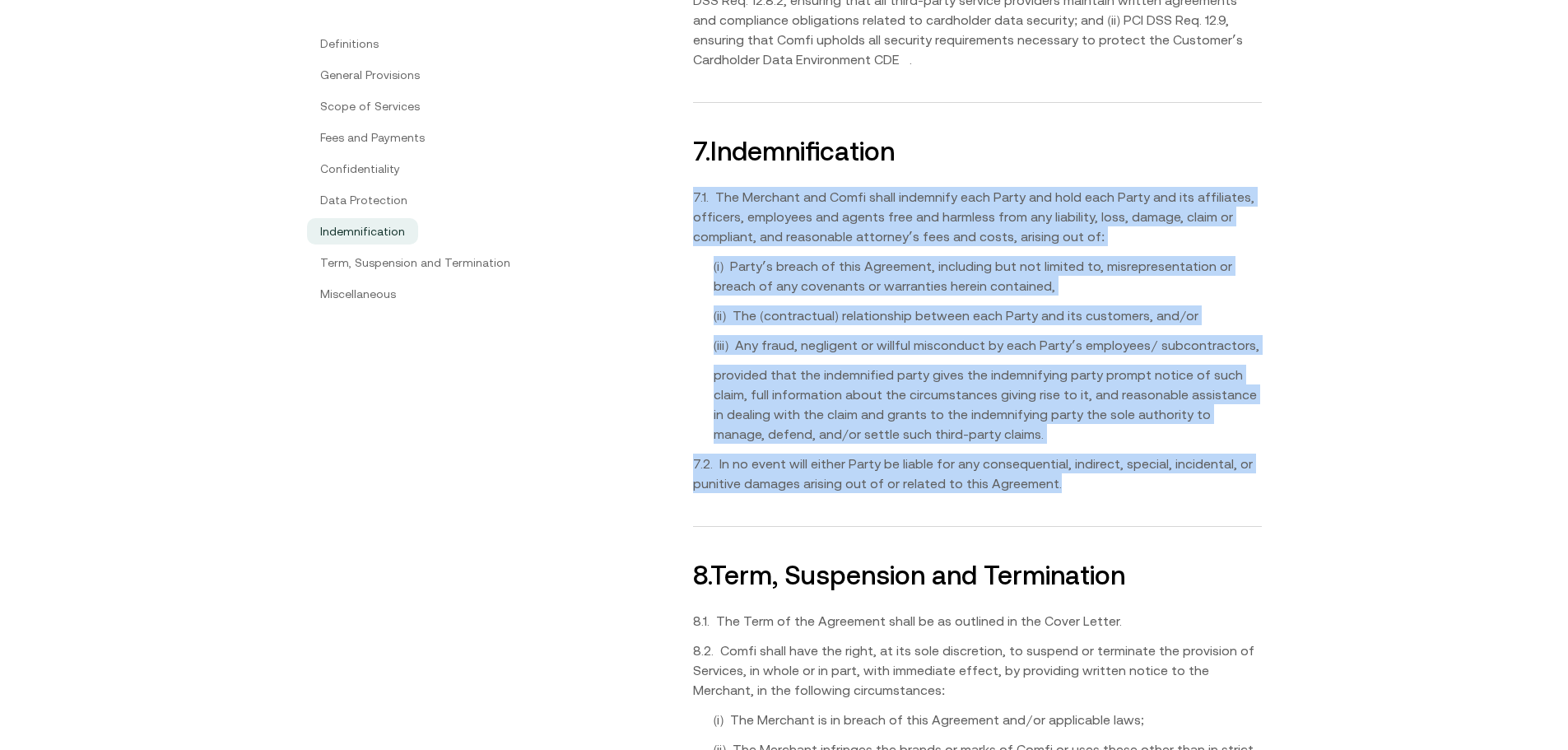 drag, startPoint x: 690, startPoint y: 104, endPoint x: 1229, endPoint y: 384, distance: 607.3887 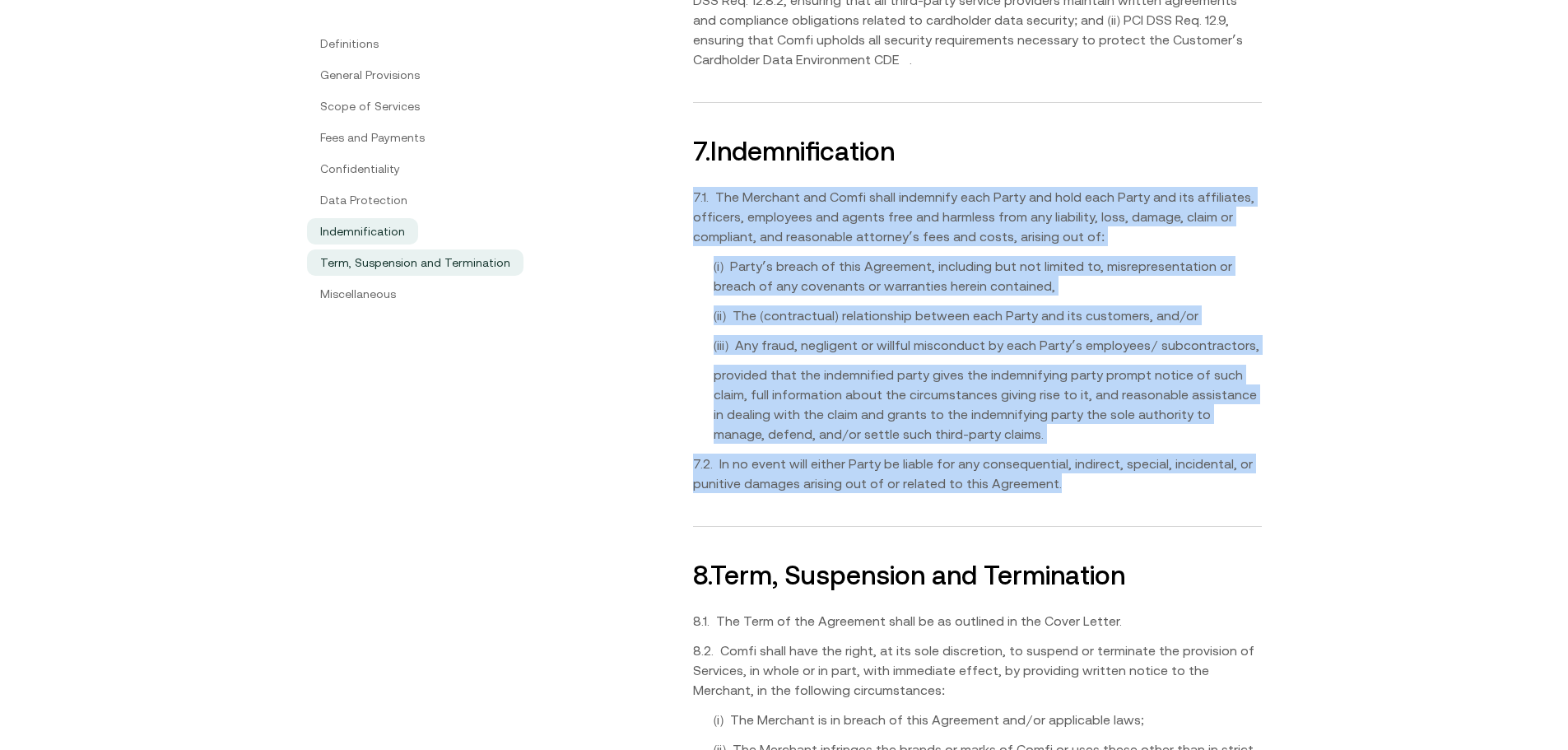 click on "Term, Suspension and Termination" at bounding box center (415, 263) 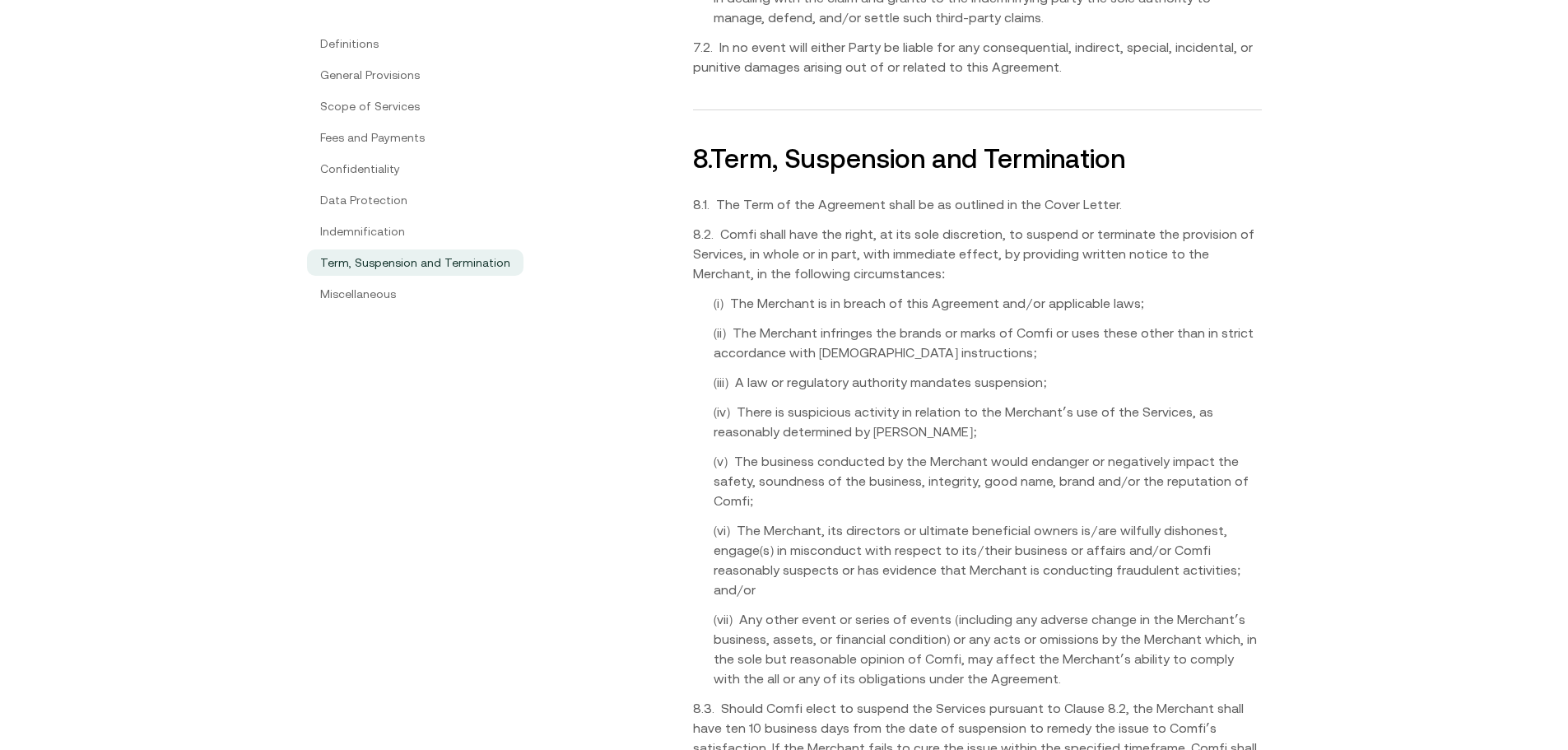 scroll, scrollTop: 6432, scrollLeft: 0, axis: vertical 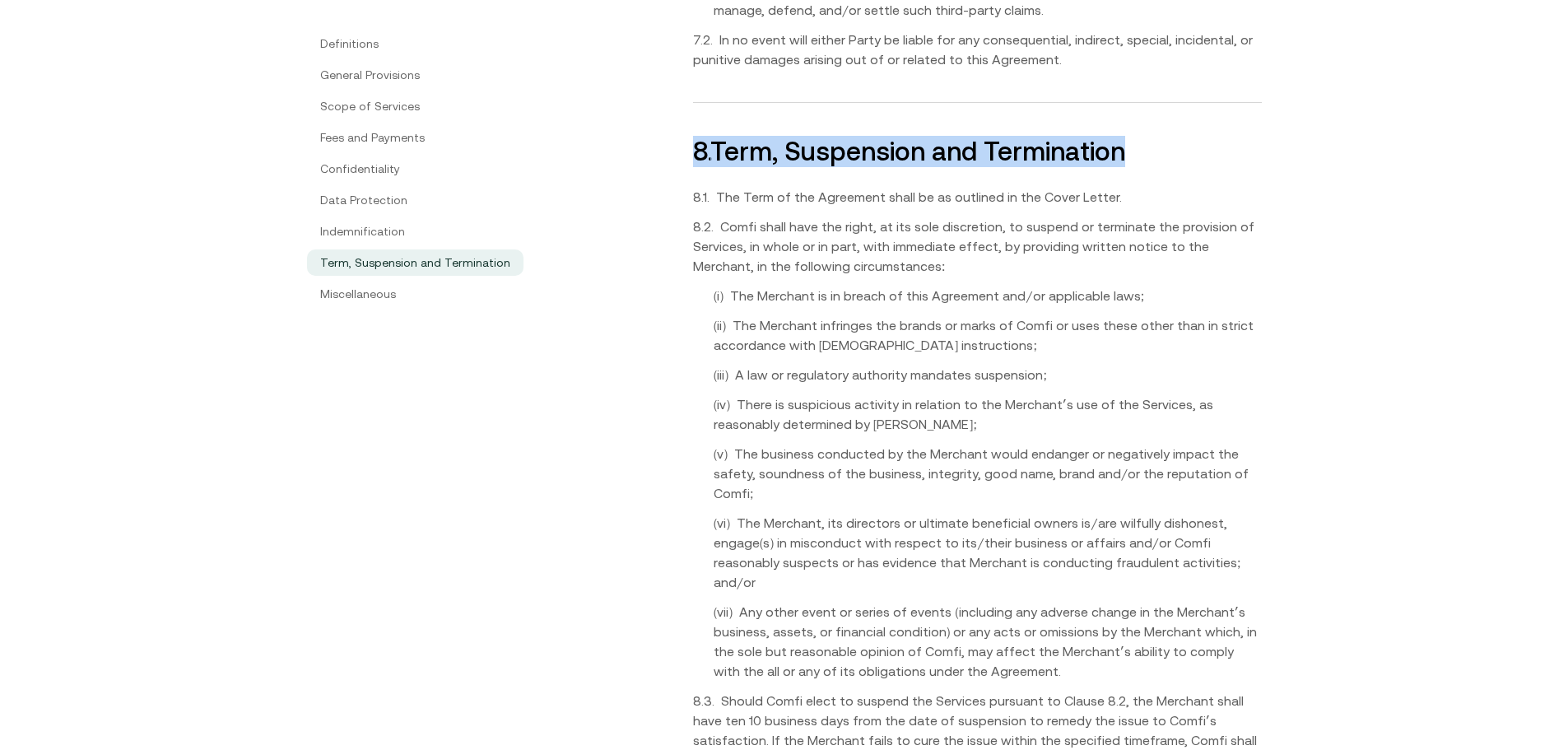 drag, startPoint x: 699, startPoint y: 54, endPoint x: 1210, endPoint y: 61, distance: 511.0479 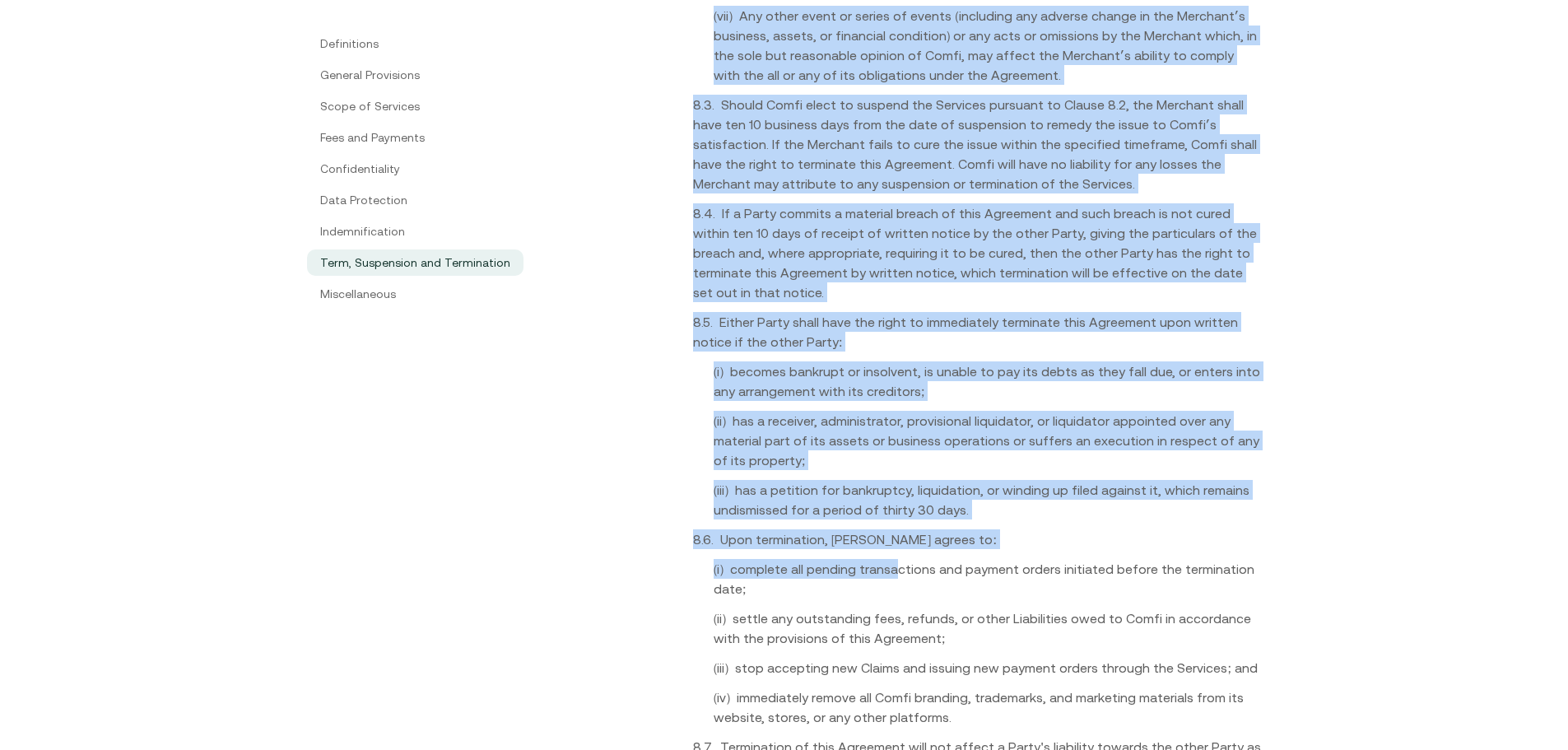 scroll, scrollTop: 7091, scrollLeft: 0, axis: vertical 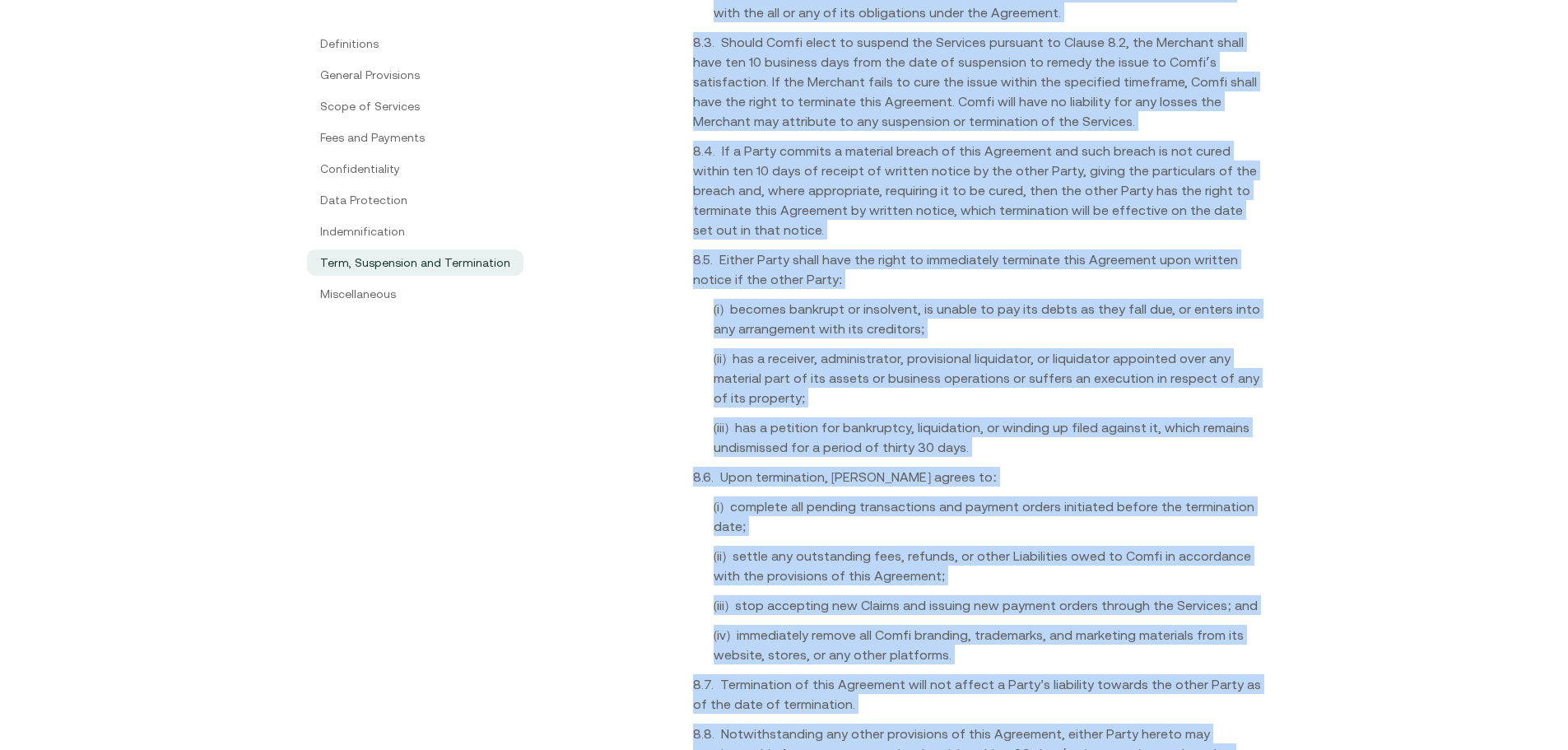 drag, startPoint x: 693, startPoint y: 93, endPoint x: 1013, endPoint y: 697, distance: 683.532 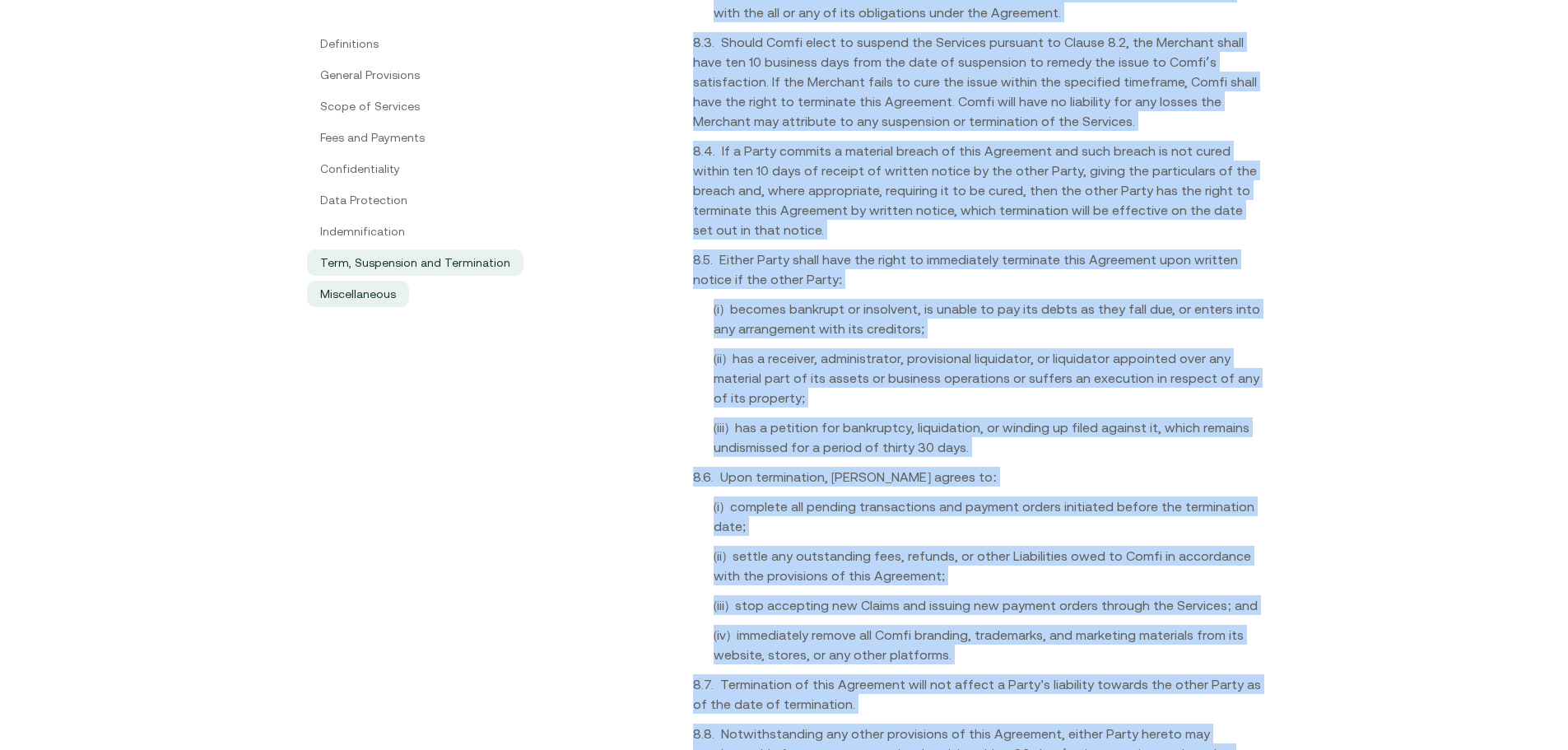 click on "Miscellaneous" at bounding box center (358, 294) 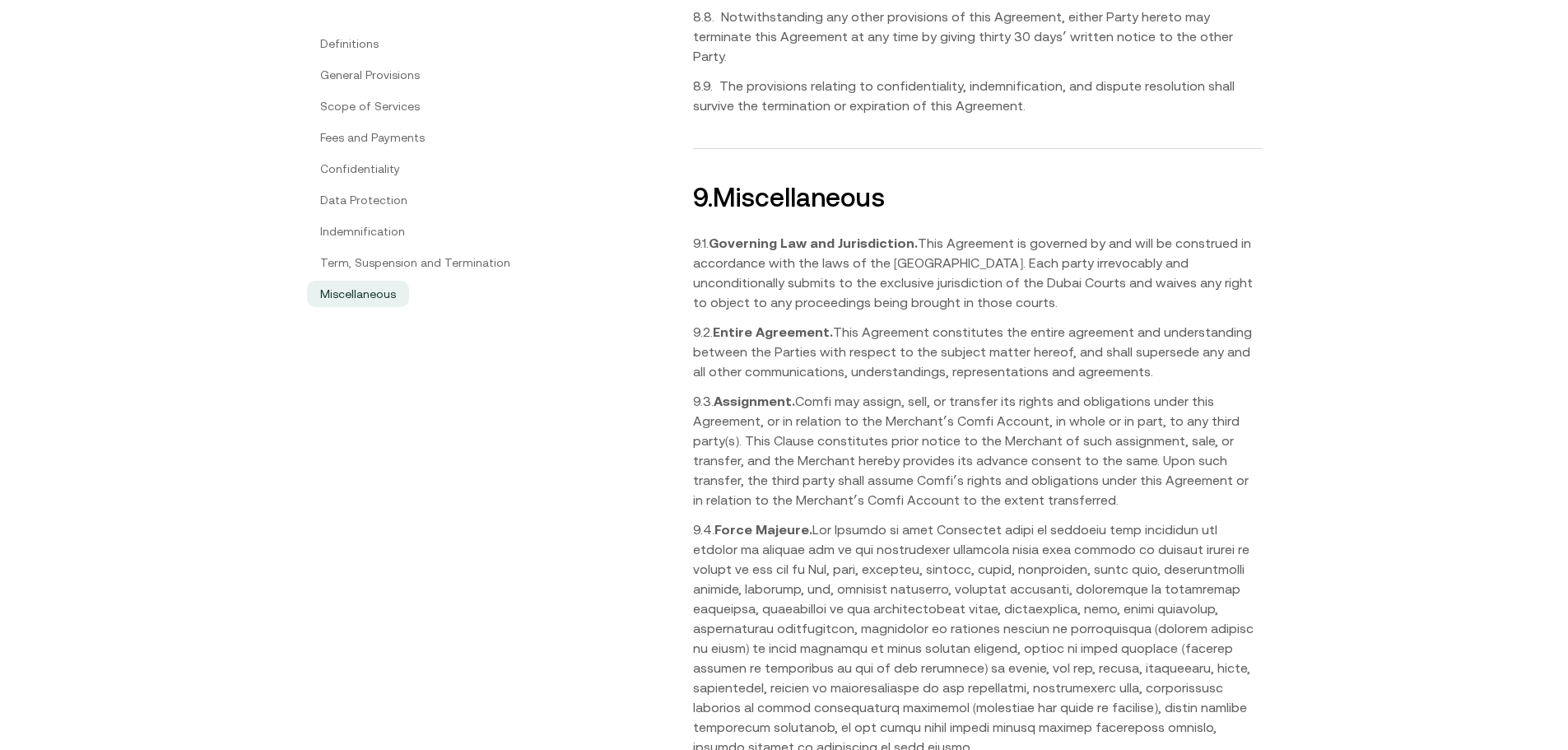 scroll, scrollTop: 7814, scrollLeft: 0, axis: vertical 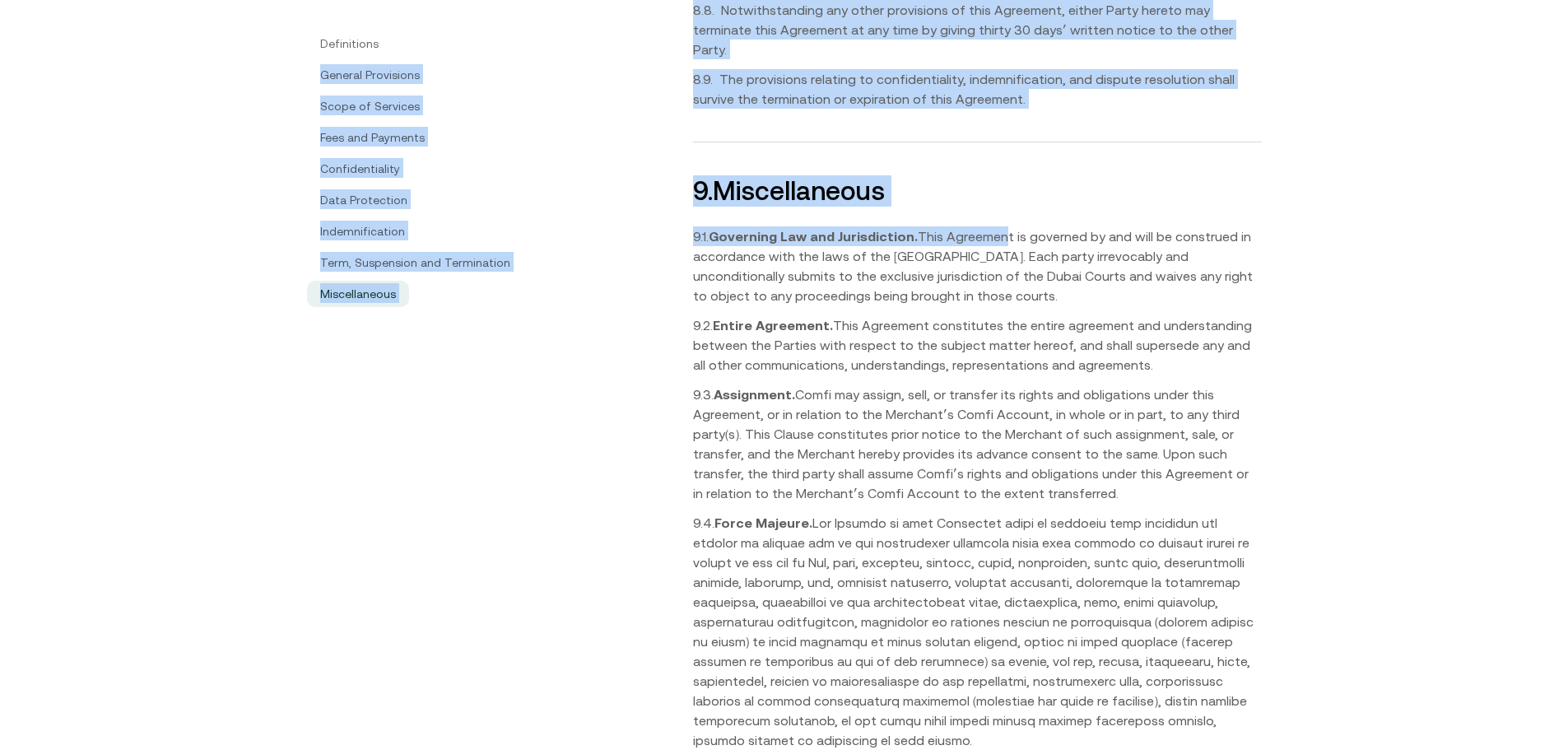 drag, startPoint x: 900, startPoint y: 74, endPoint x: 1001, endPoint y: 74, distance: 101 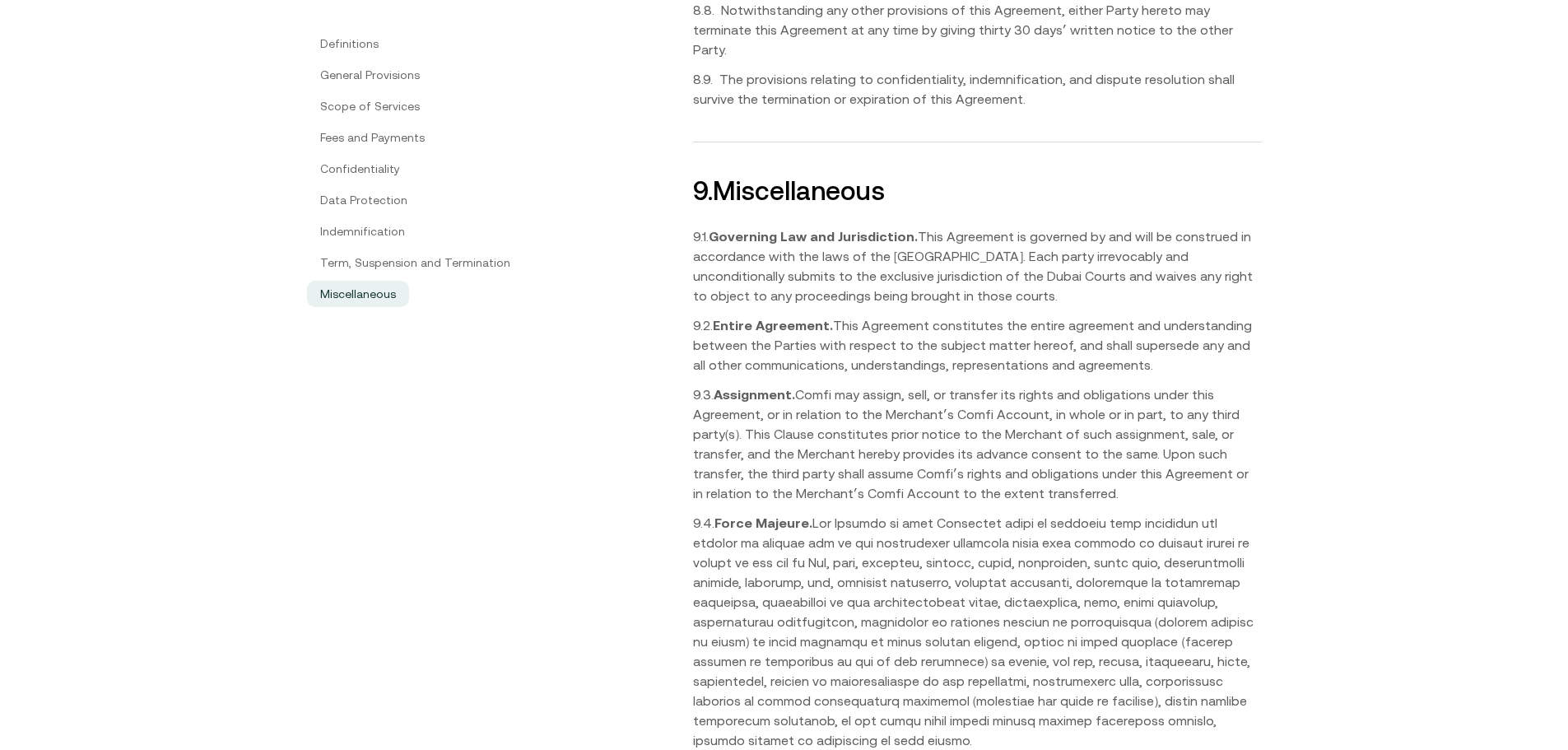 click on "9 .  Miscellaneous" at bounding box center [977, 191] 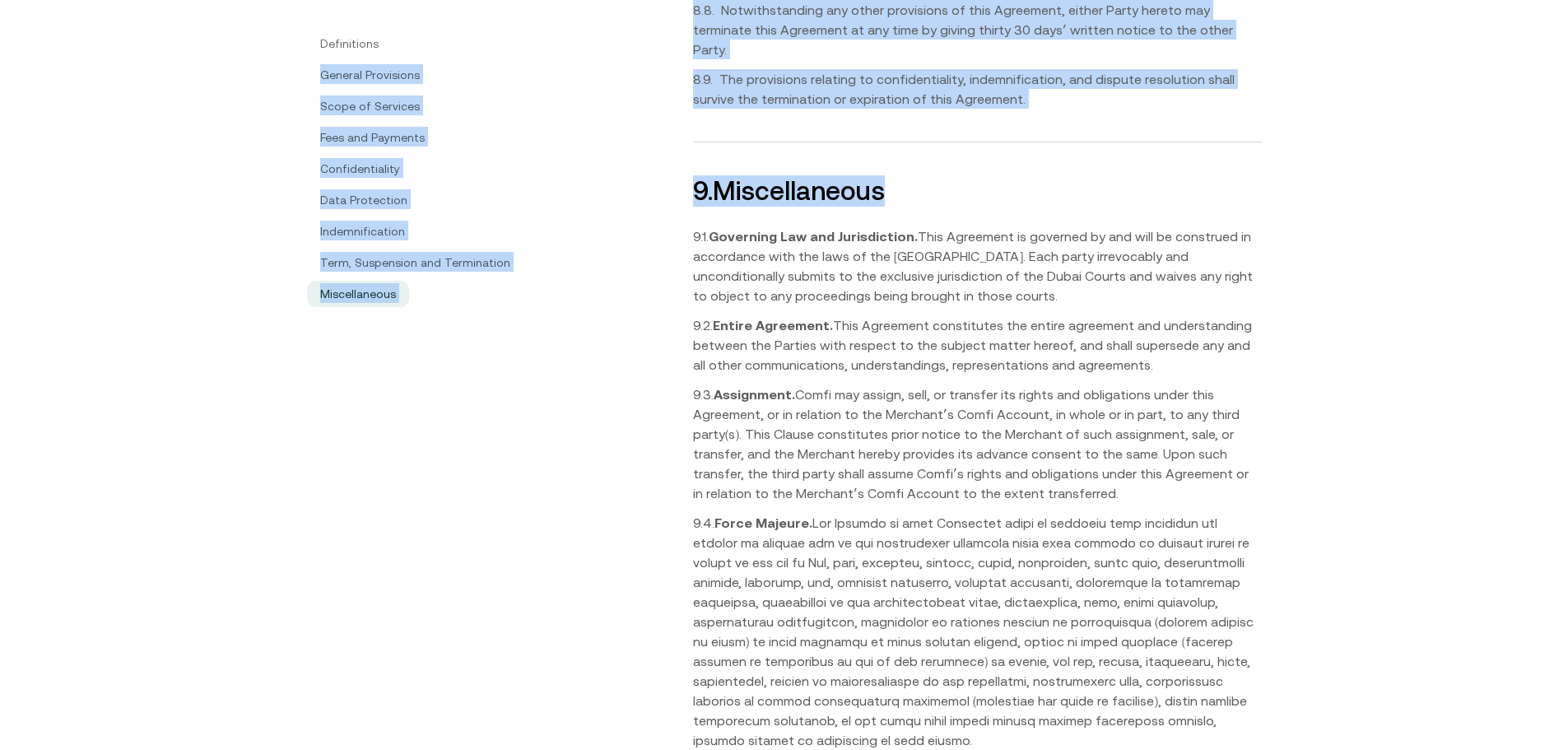 drag, startPoint x: 672, startPoint y: 56, endPoint x: 583, endPoint y: 46, distance: 89.56004 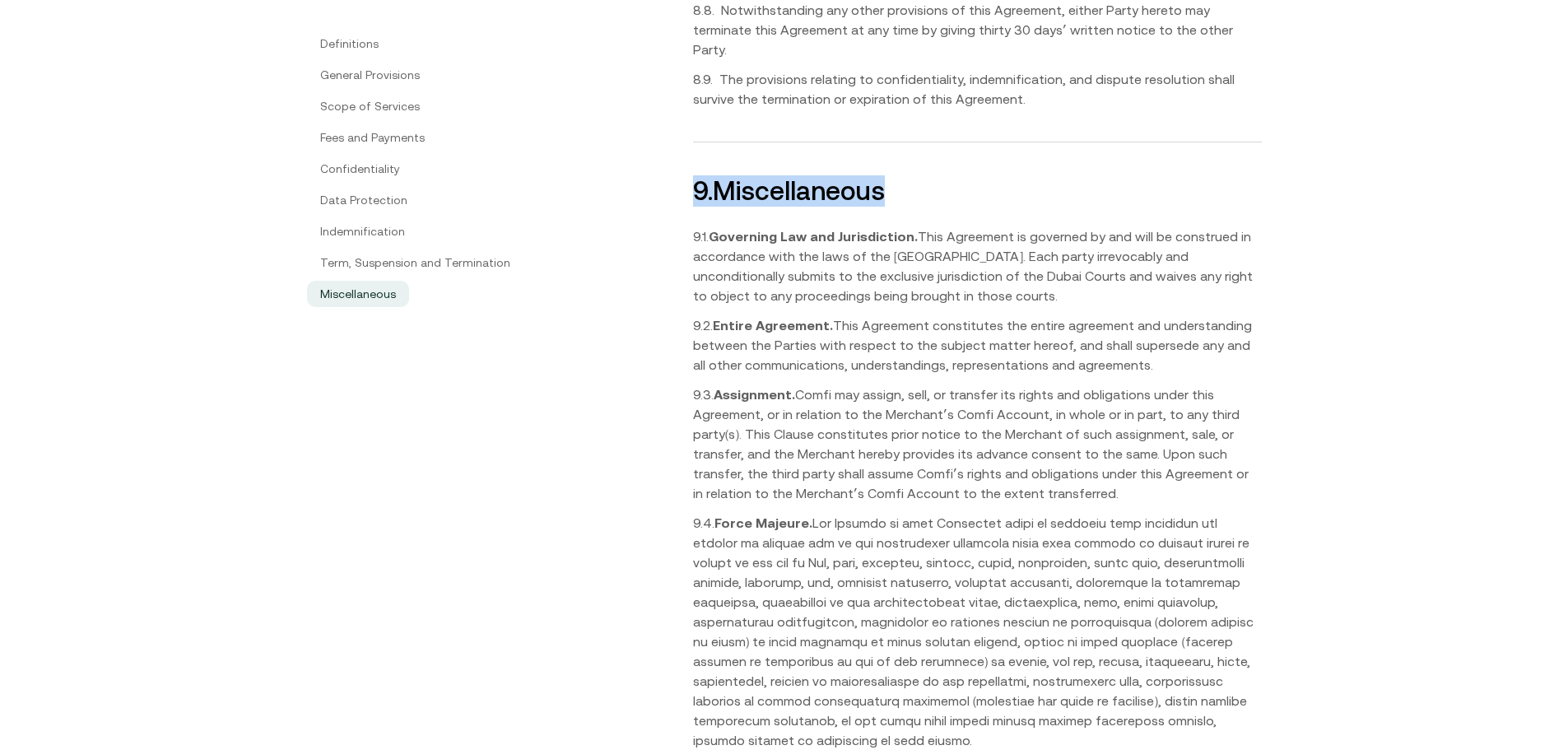 drag, startPoint x: 700, startPoint y: 53, endPoint x: 936, endPoint y: 59, distance: 236.07626 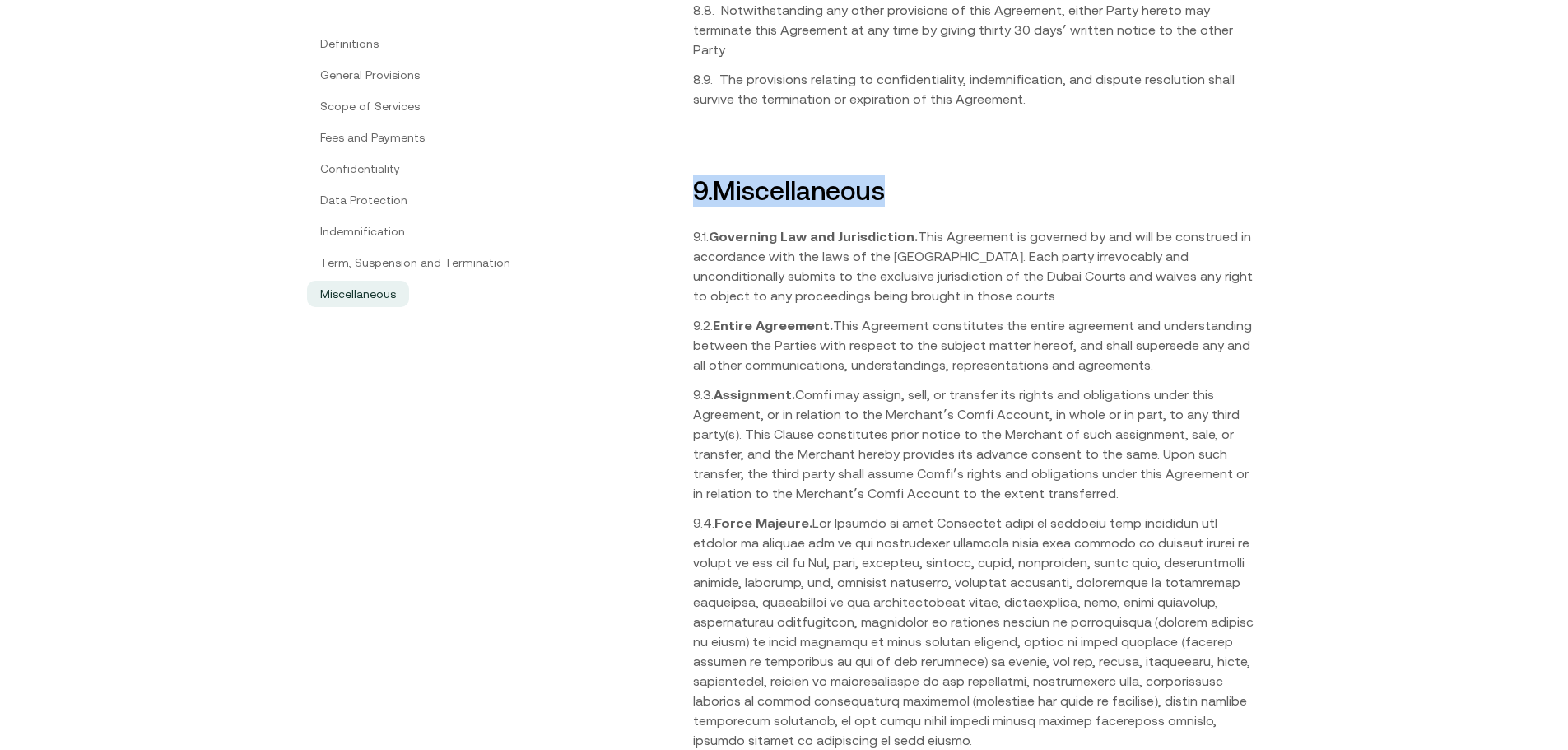 drag, startPoint x: 696, startPoint y: 100, endPoint x: 1221, endPoint y: 647, distance: 758.1781 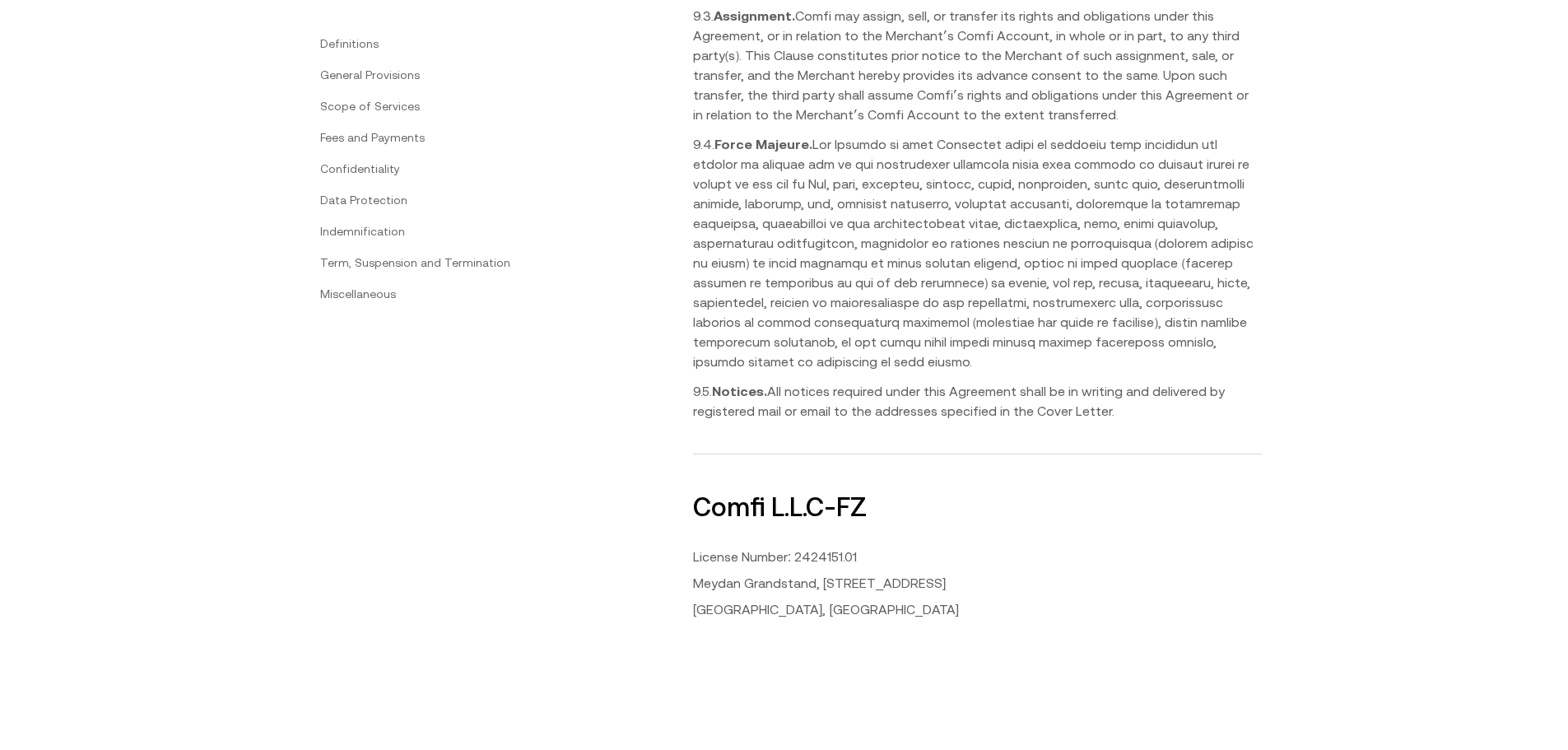 scroll, scrollTop: 8253, scrollLeft: 0, axis: vertical 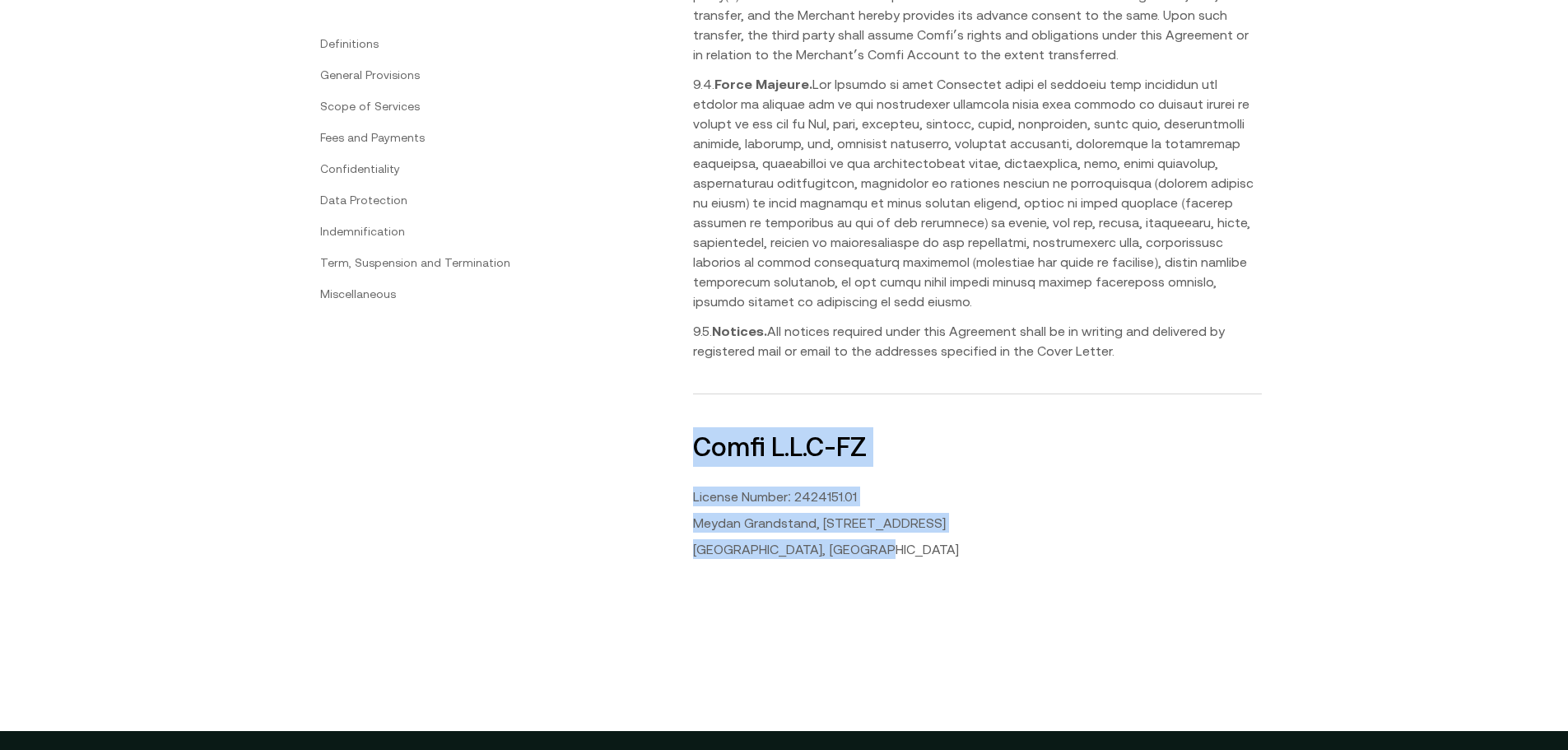 drag, startPoint x: 693, startPoint y: 297, endPoint x: 934, endPoint y: 441, distance: 280.74366 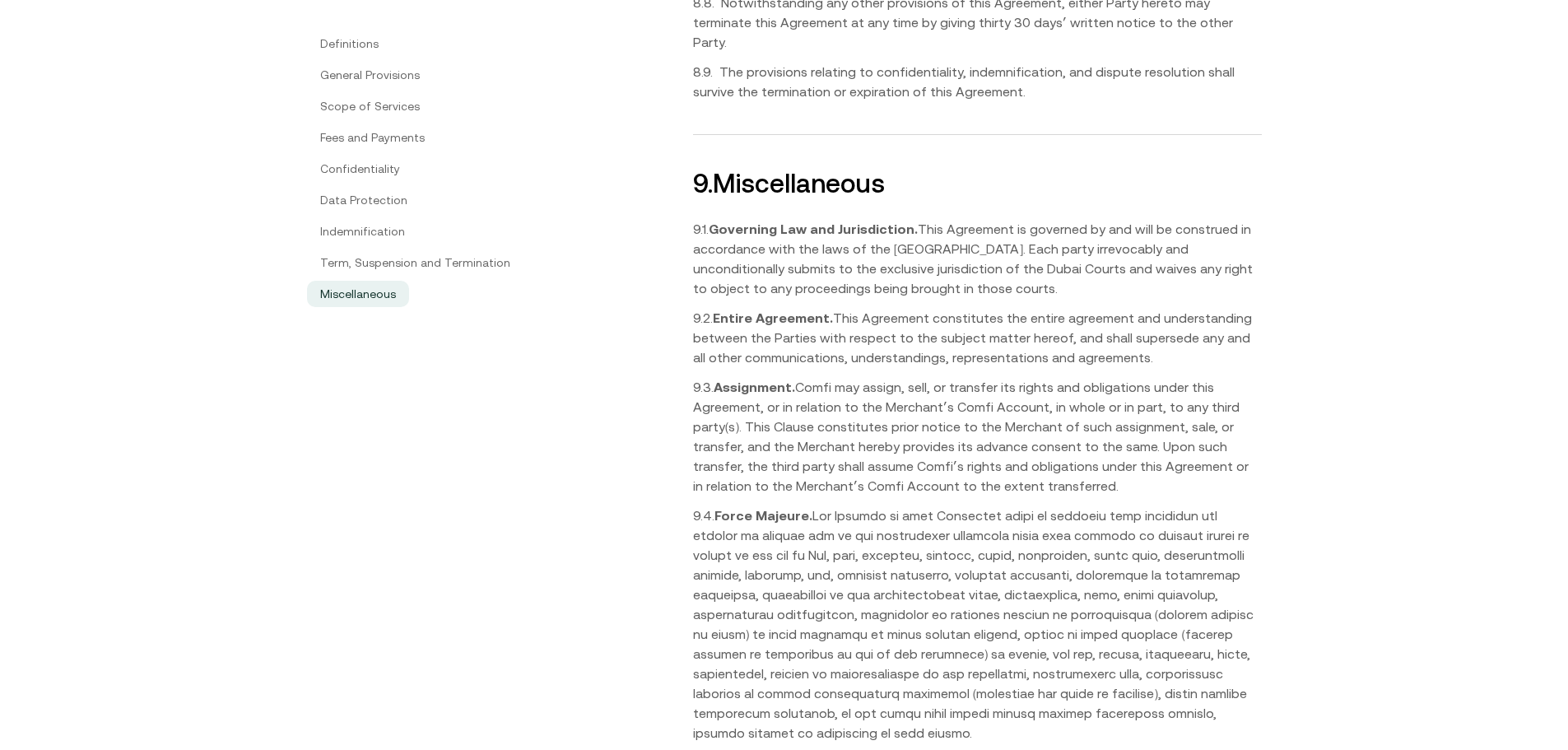 scroll, scrollTop: 7814, scrollLeft: 0, axis: vertical 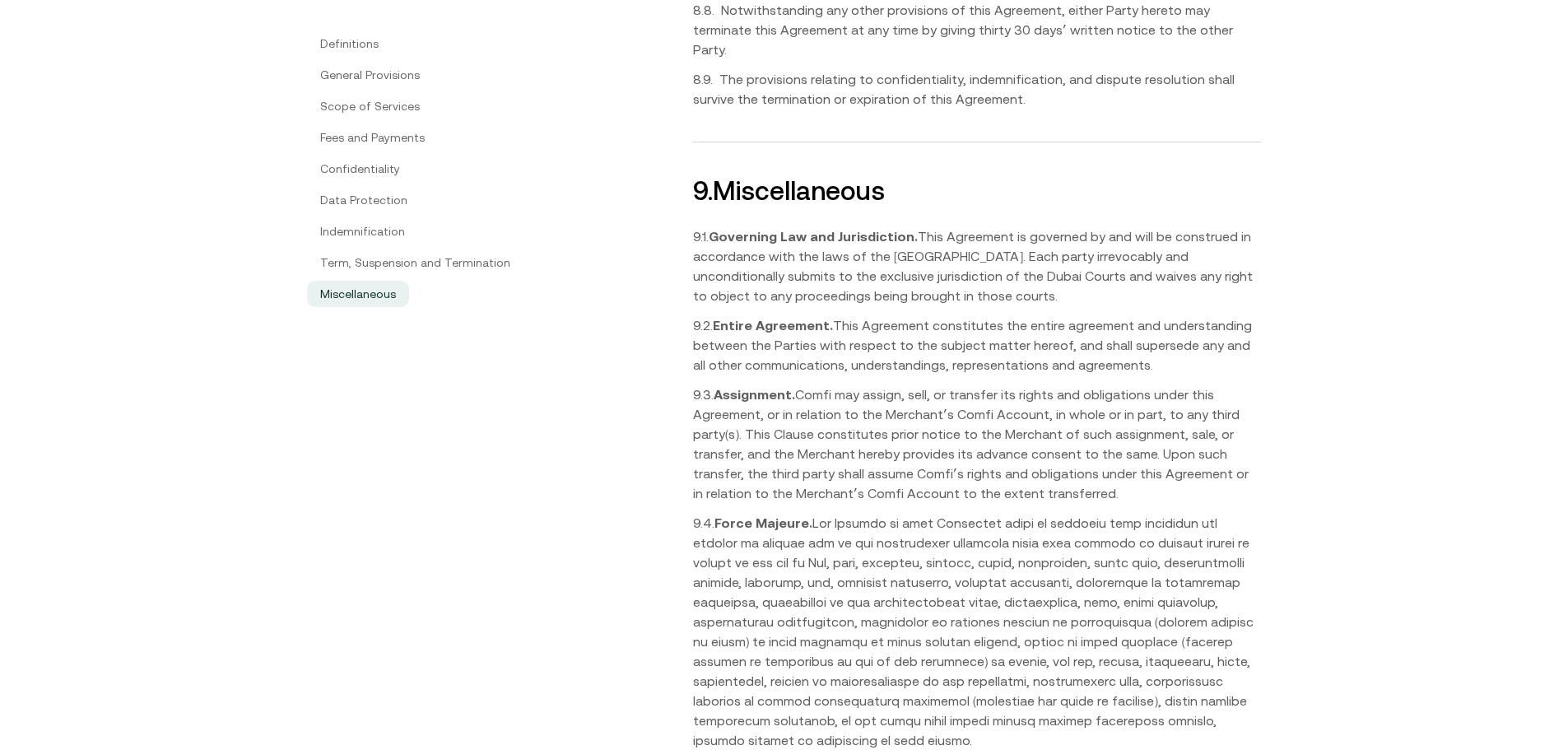 click on "9 .  Miscellaneous" at bounding box center (977, 191) 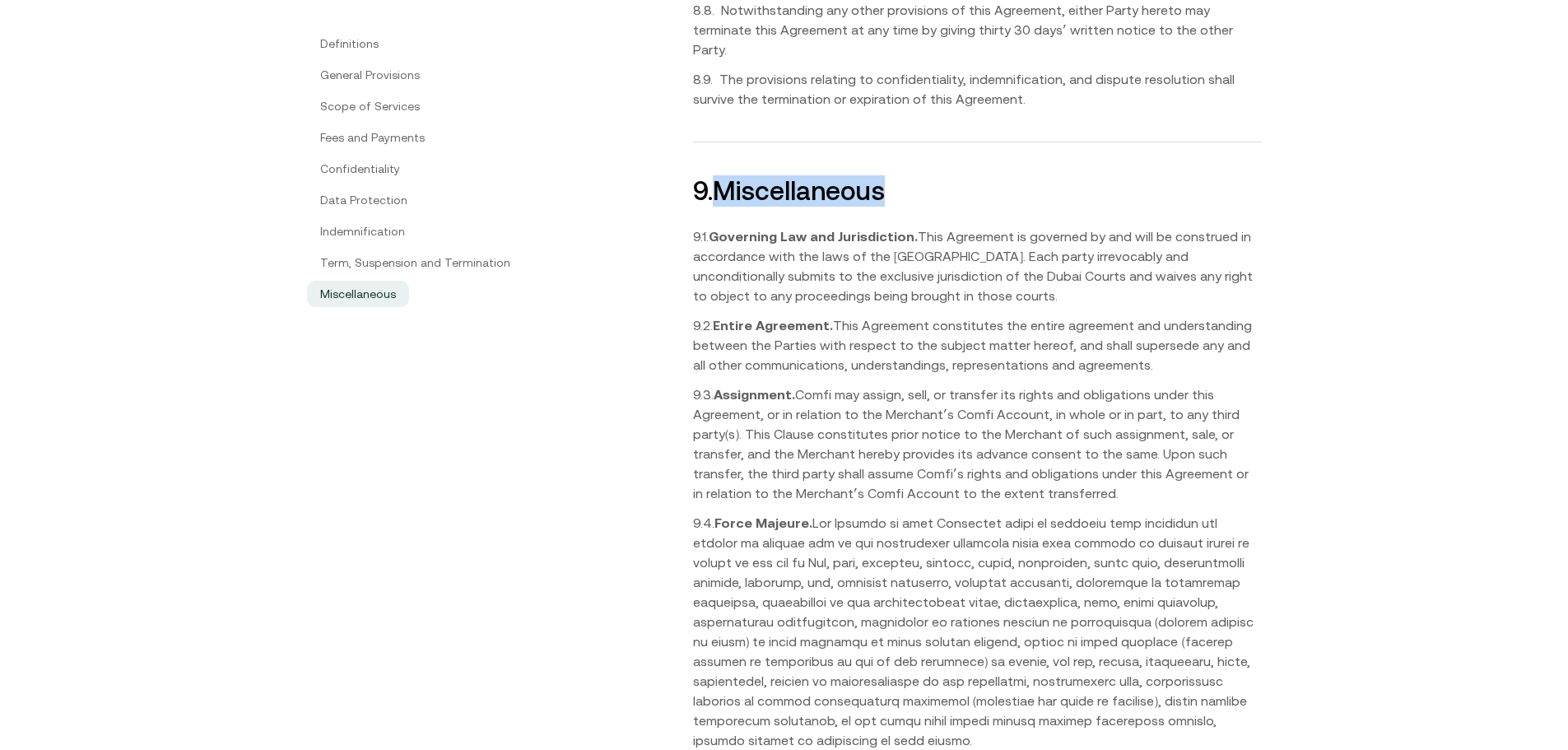 click on "9 .  Miscellaneous" at bounding box center (977, 191) 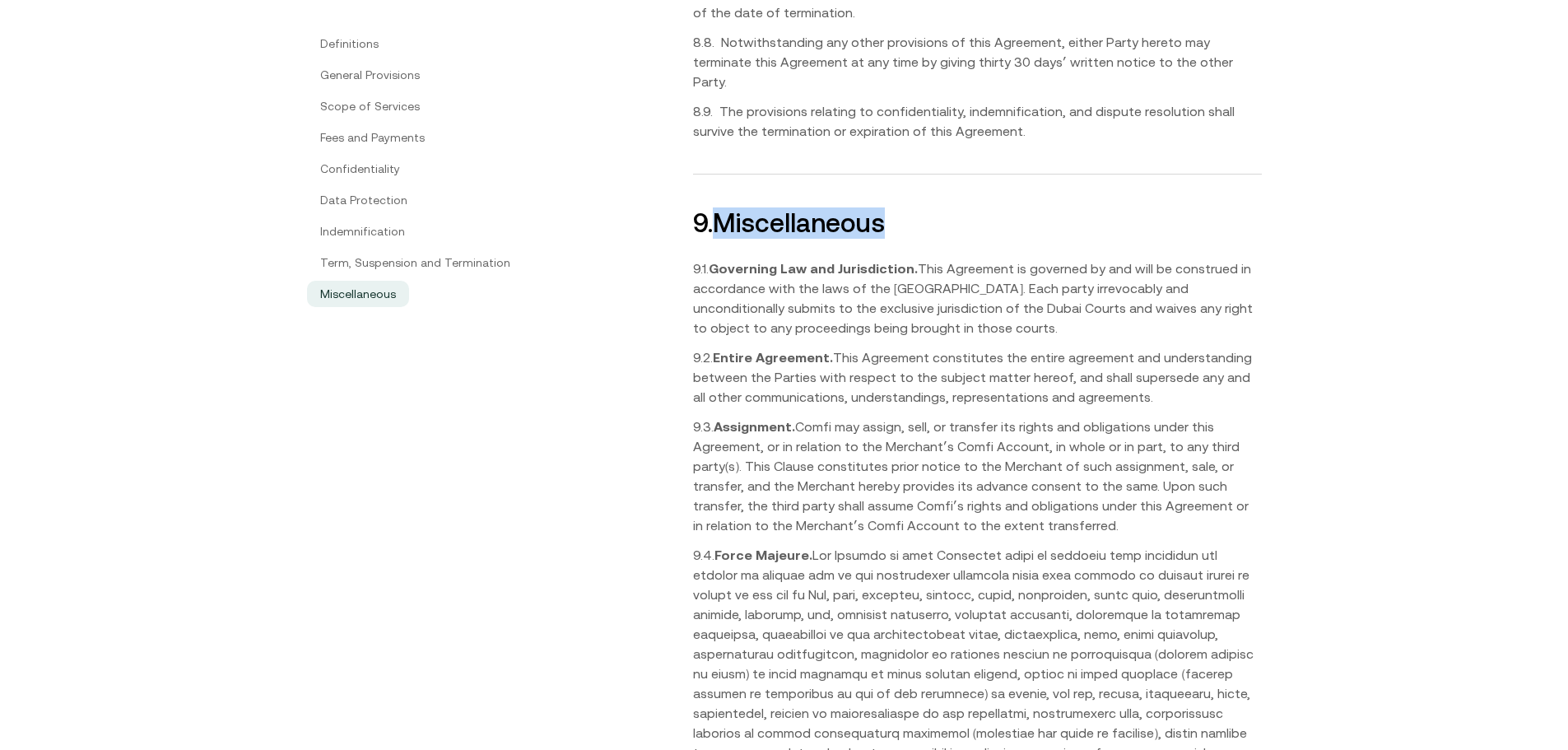 scroll, scrollTop: 8253, scrollLeft: 0, axis: vertical 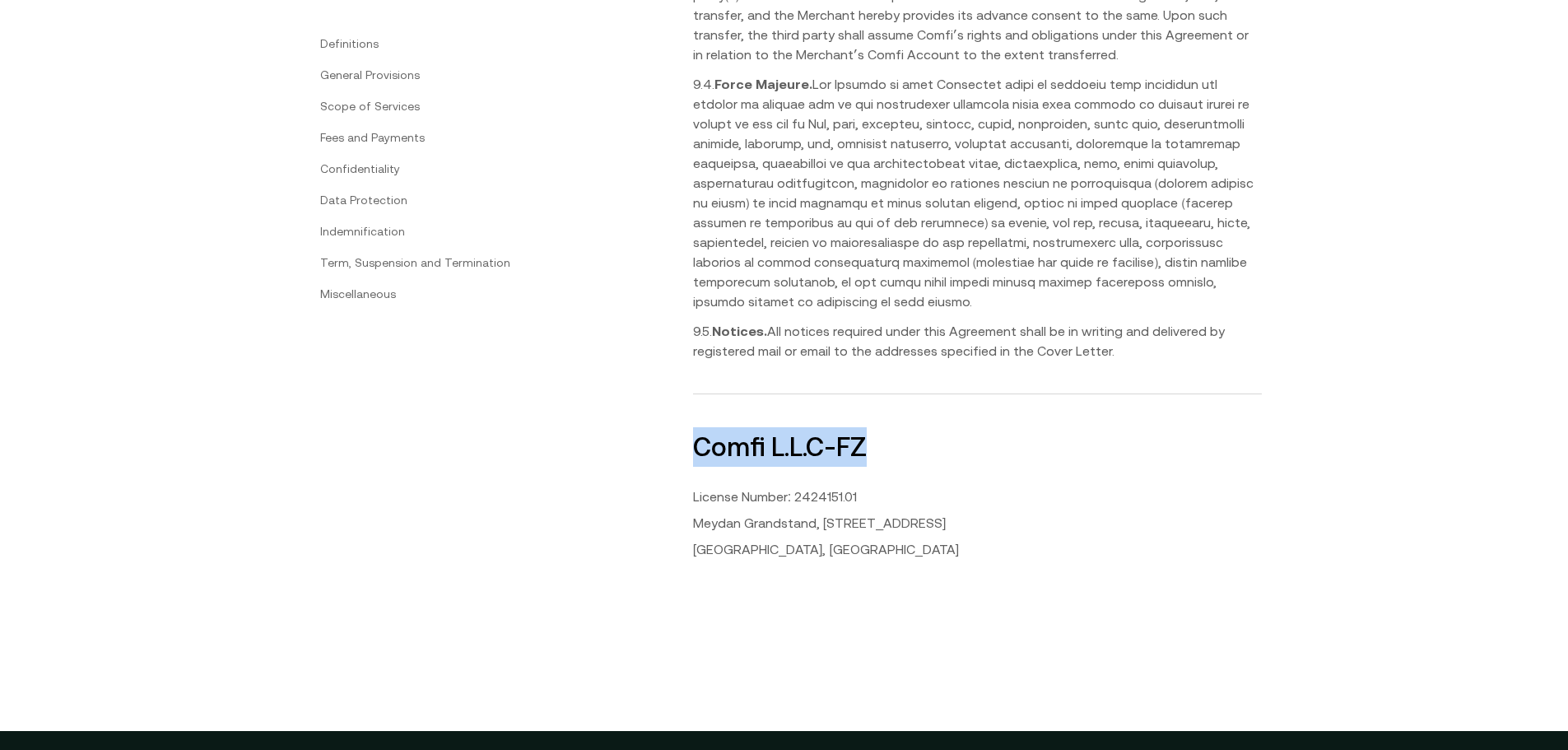 drag, startPoint x: 895, startPoint y: 304, endPoint x: 699, endPoint y: 275, distance: 198.13379 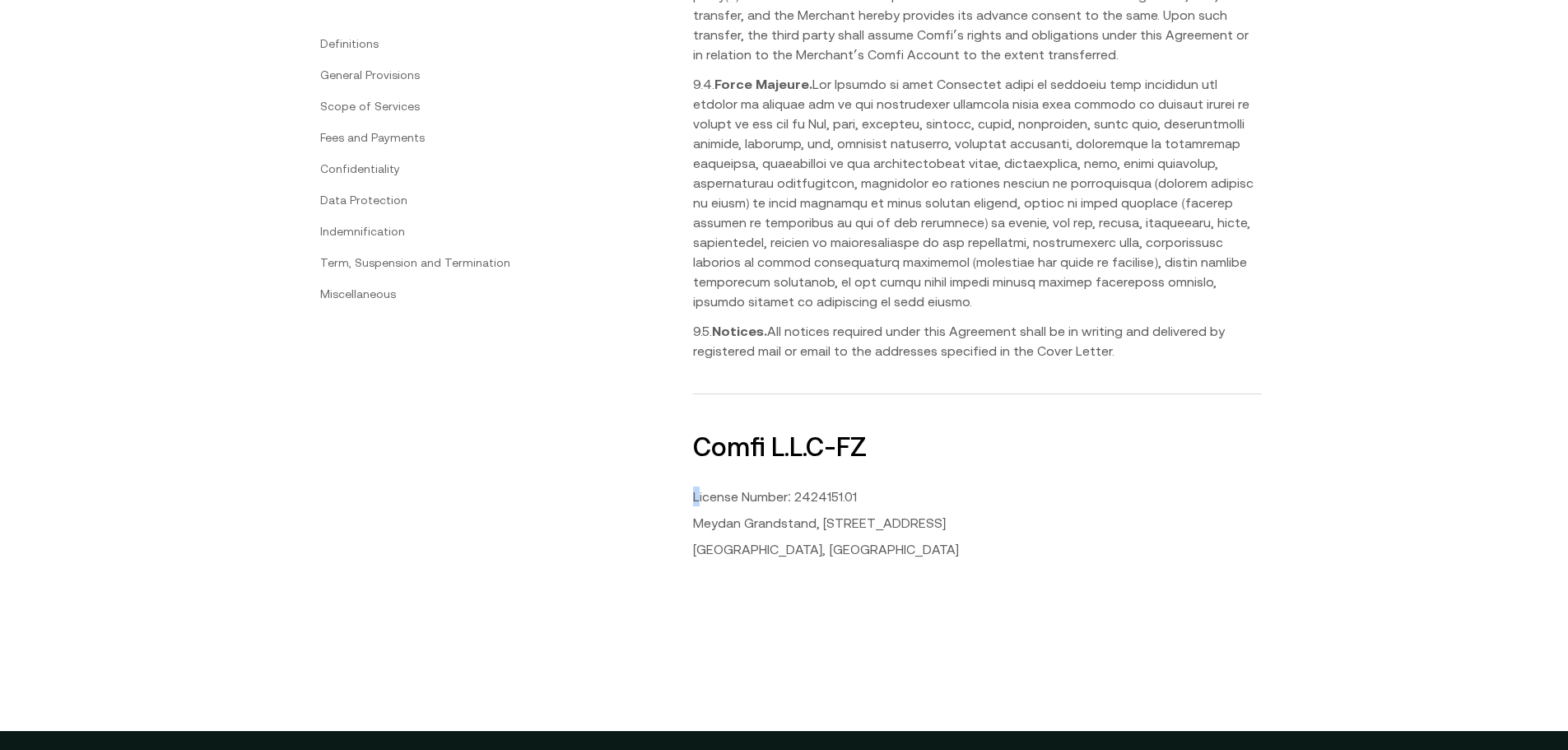 drag, startPoint x: 699, startPoint y: 336, endPoint x: 706, endPoint y: 349, distance: 14.76482 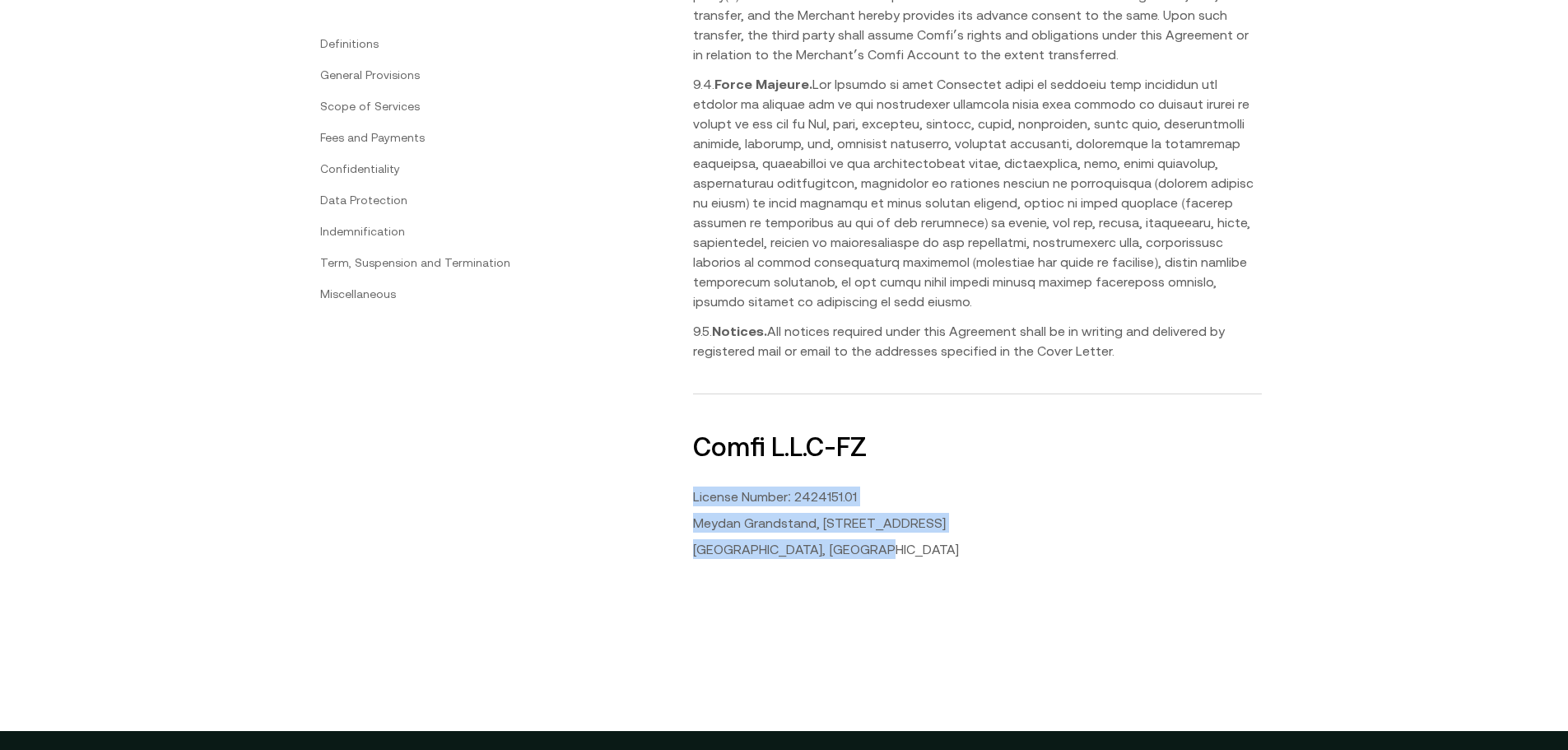 drag, startPoint x: 697, startPoint y: 353, endPoint x: 895, endPoint y: 417, distance: 208.08652 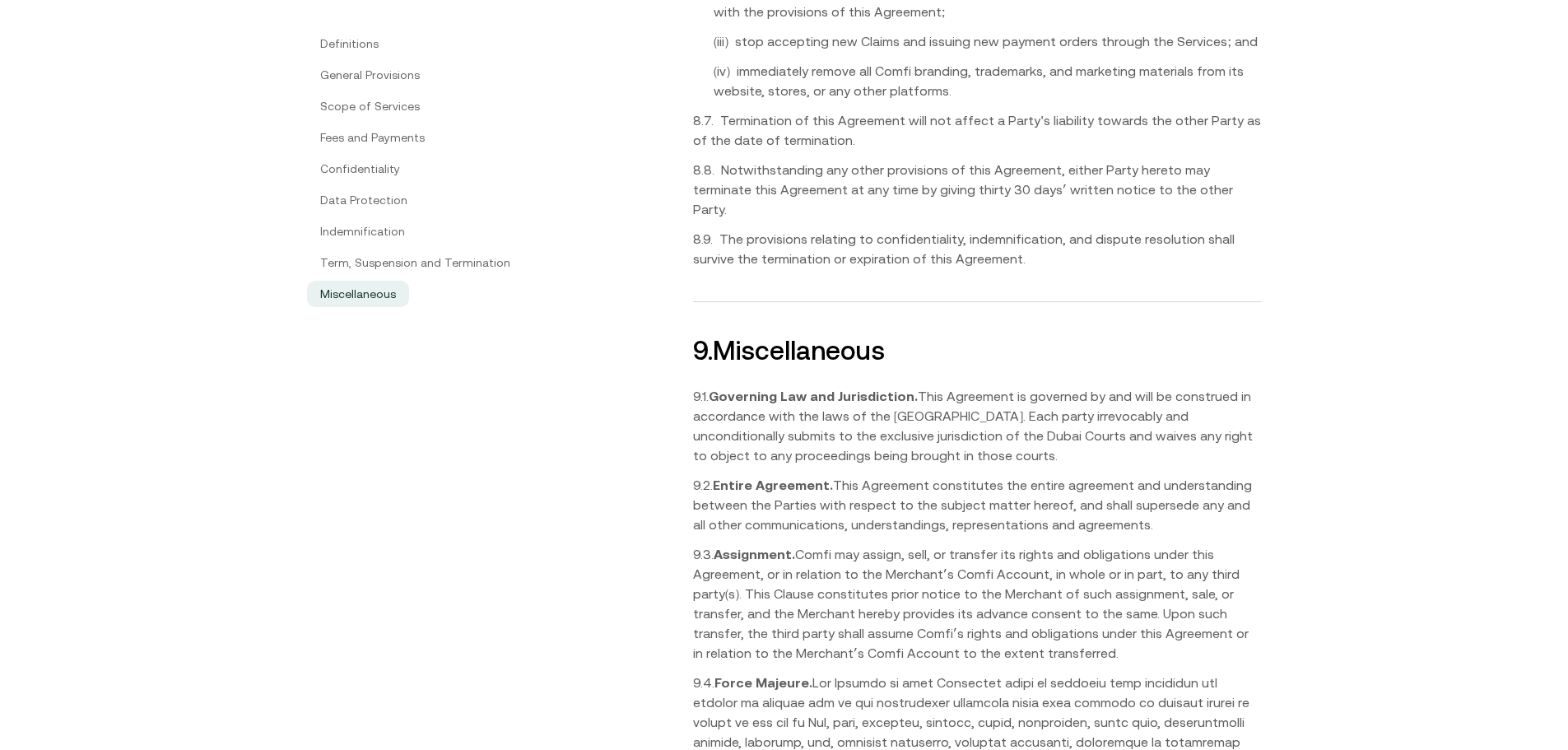 scroll, scrollTop: 7647, scrollLeft: 0, axis: vertical 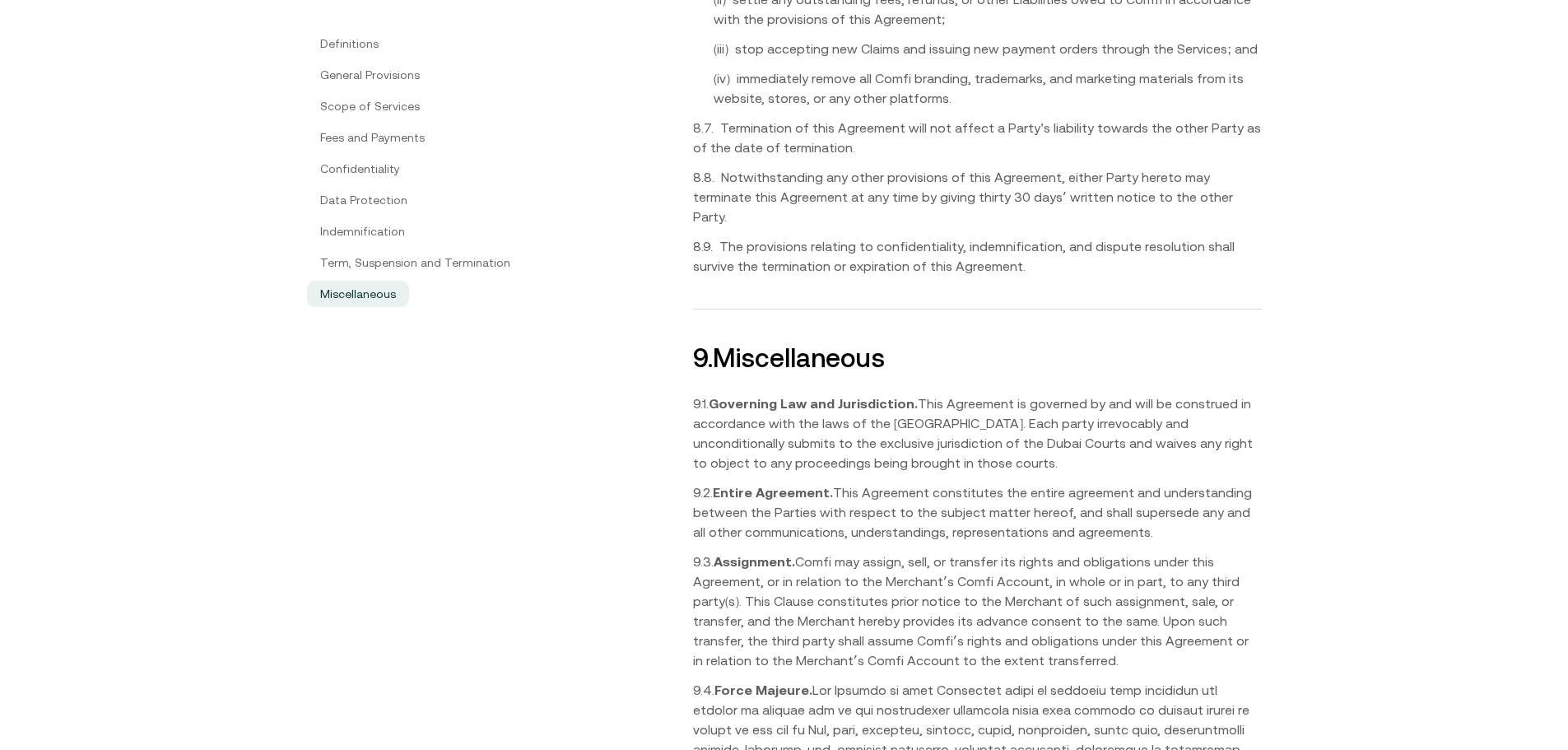 click on "Definitions General Provisions Scope of Services Fees and Payments Confidentiality Data Protection Indemnification Term, Suspension and Termination Miscellaneous" at bounding box center [483, 168] 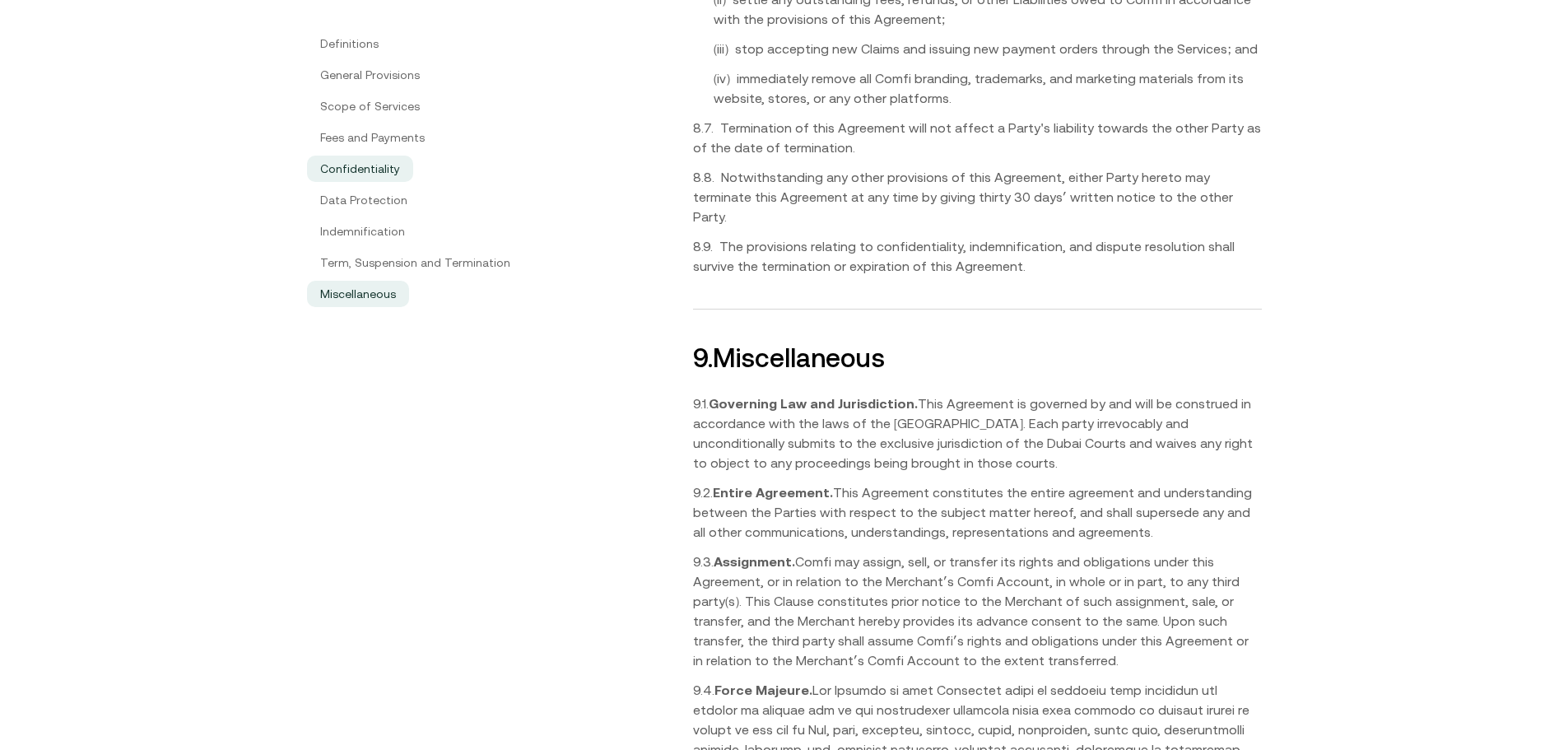 click on "Confidentiality" at bounding box center (360, 169) 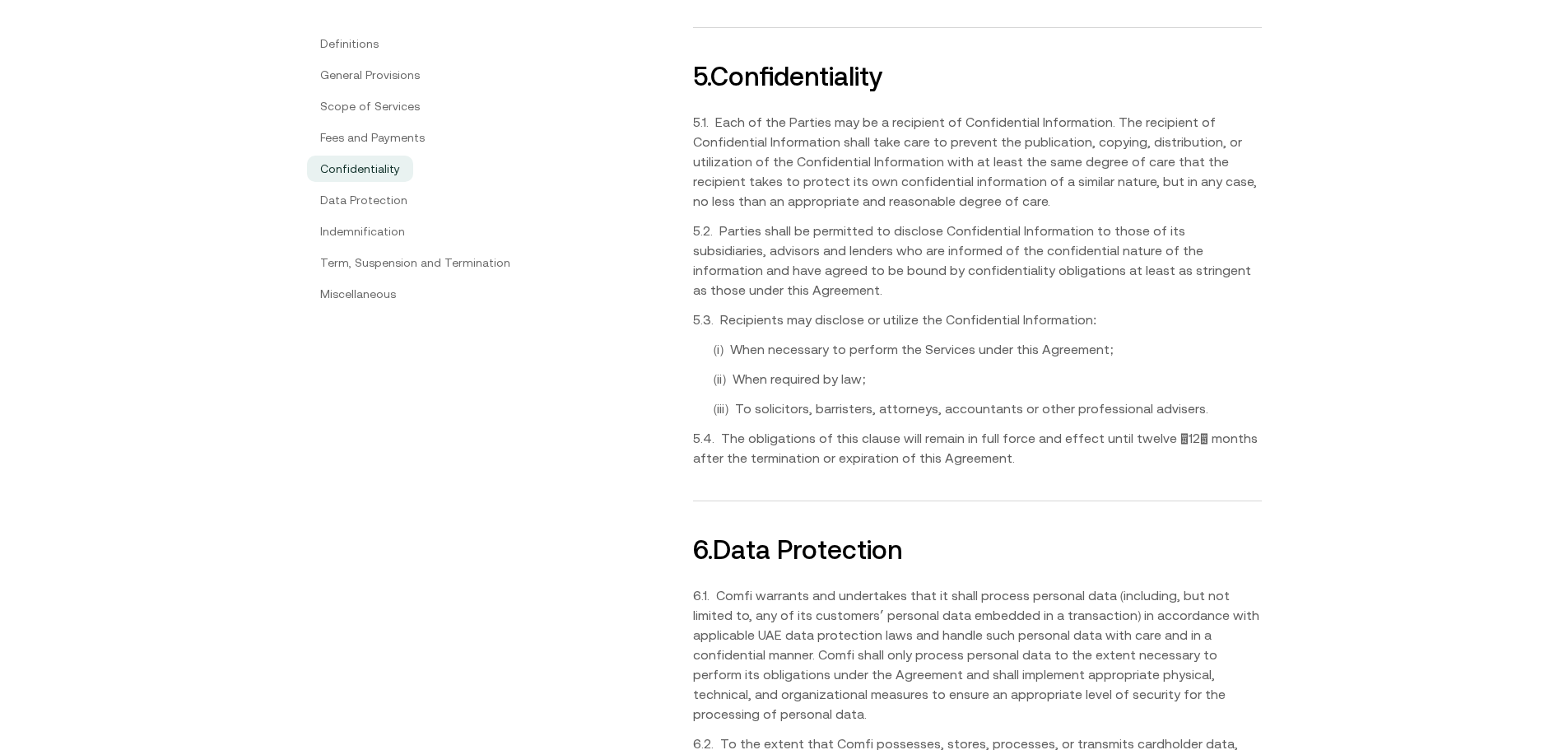 scroll, scrollTop: 5170, scrollLeft: 0, axis: vertical 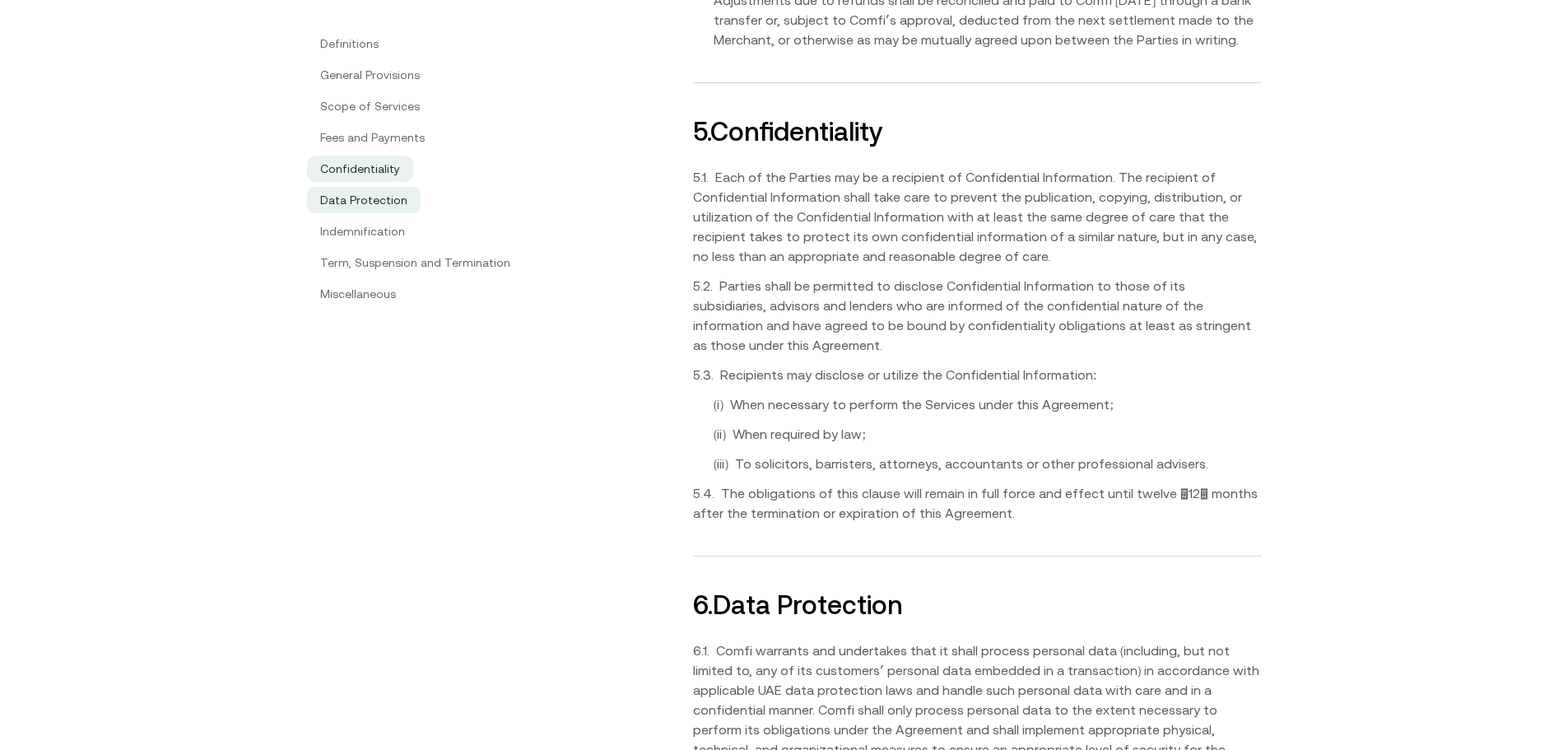 click on "Data Protection" at bounding box center (364, 200) 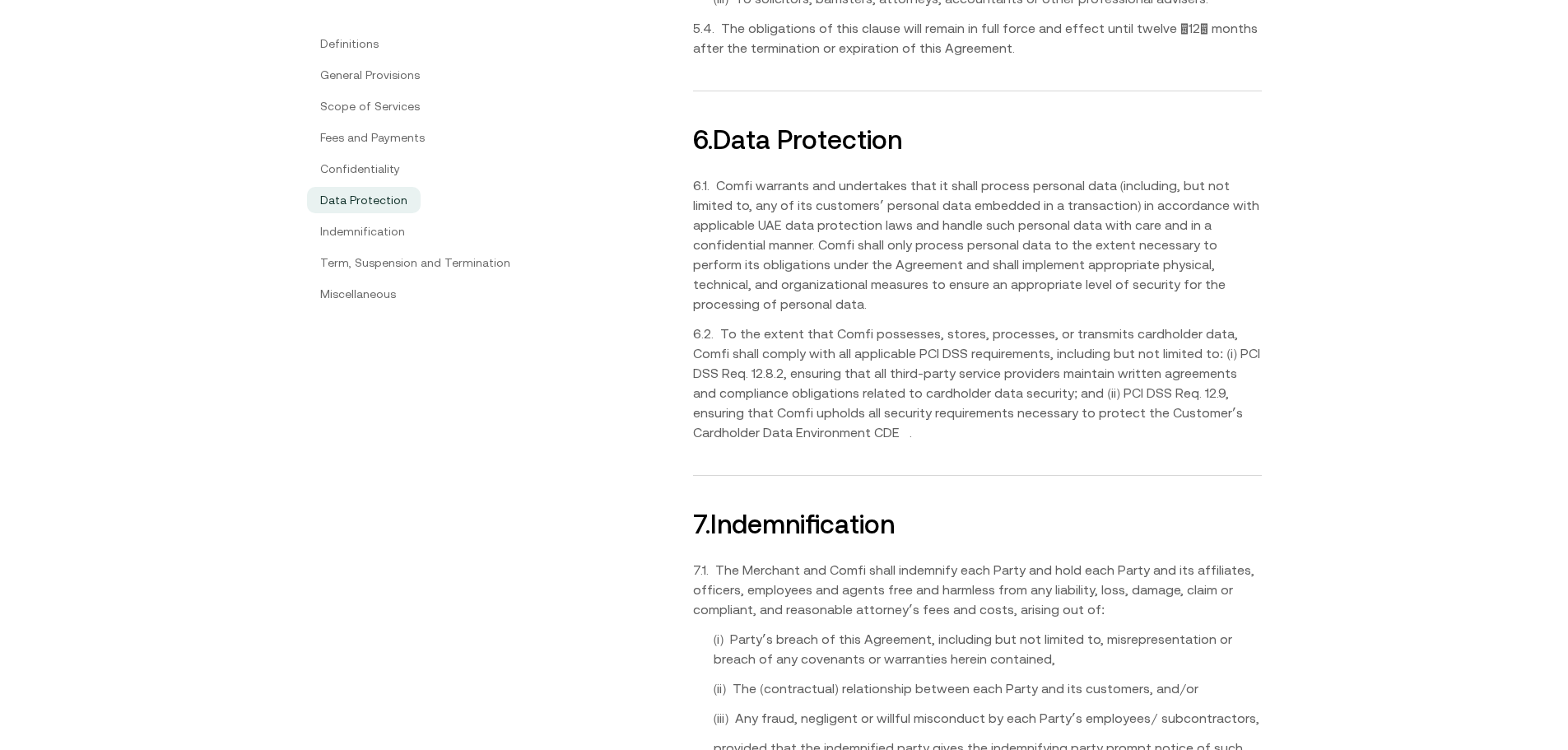 scroll, scrollTop: 5644, scrollLeft: 0, axis: vertical 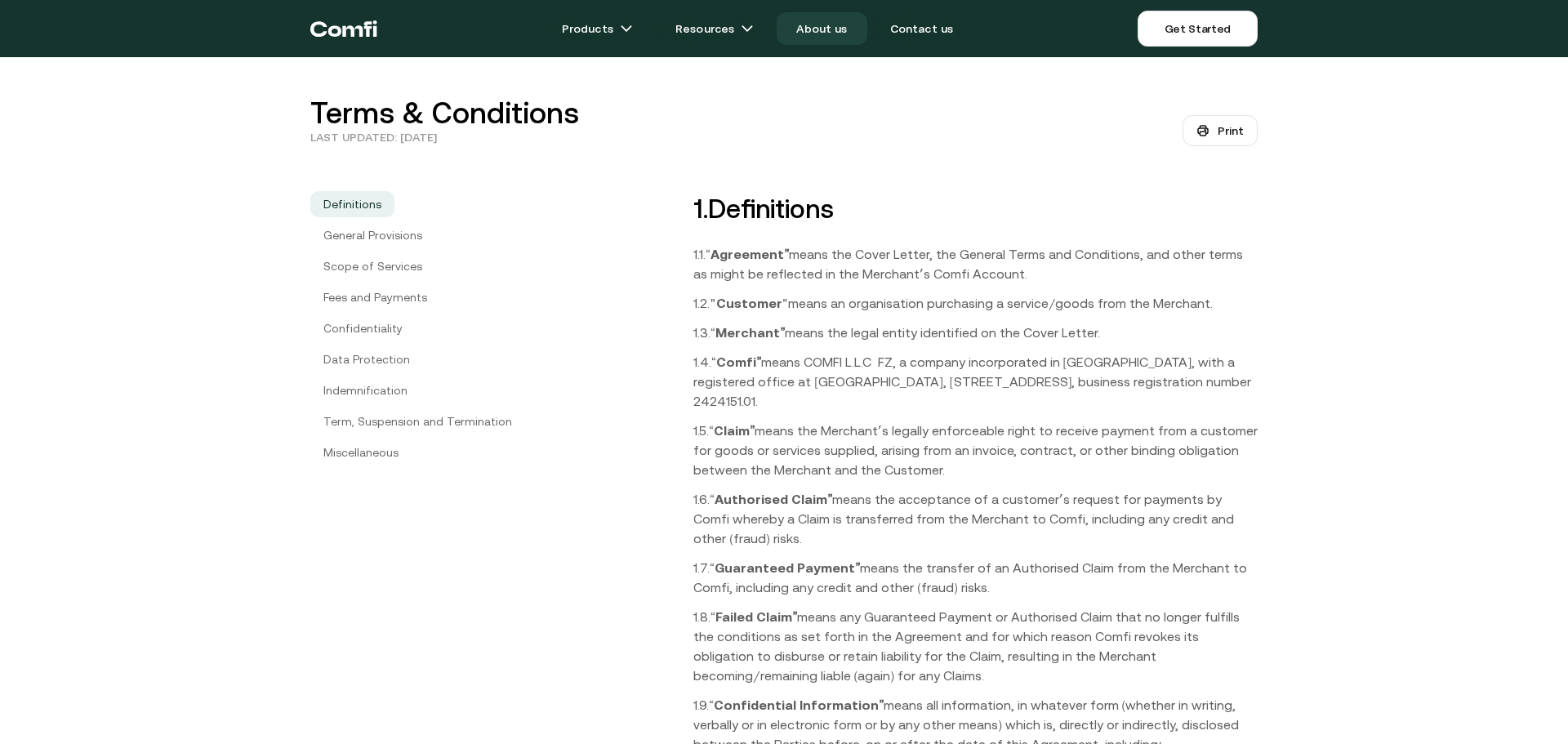 click on "About us" at bounding box center [822, 29] 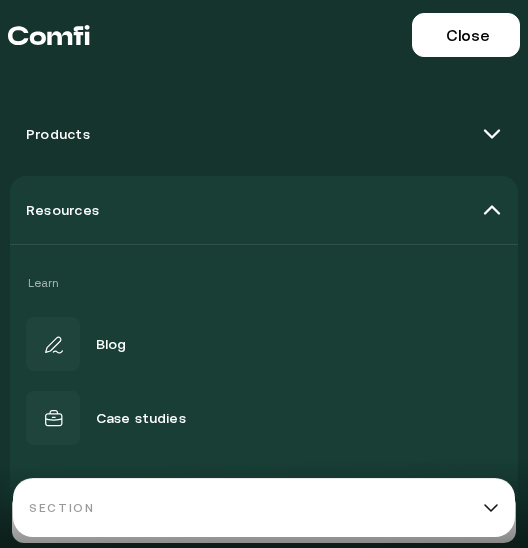 click on "Close" at bounding box center (467, 35) 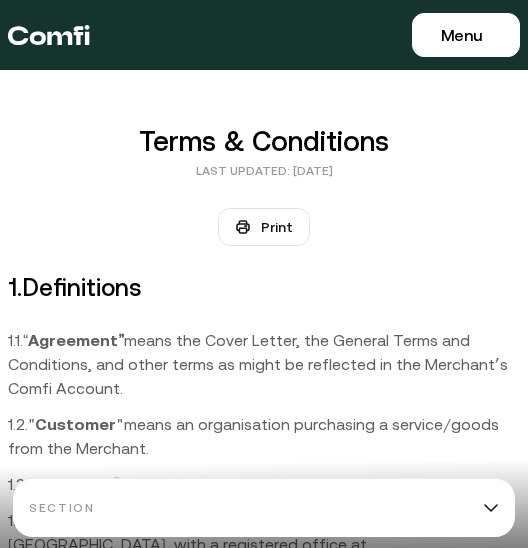 click on "1 .  Definitions" at bounding box center (264, 288) 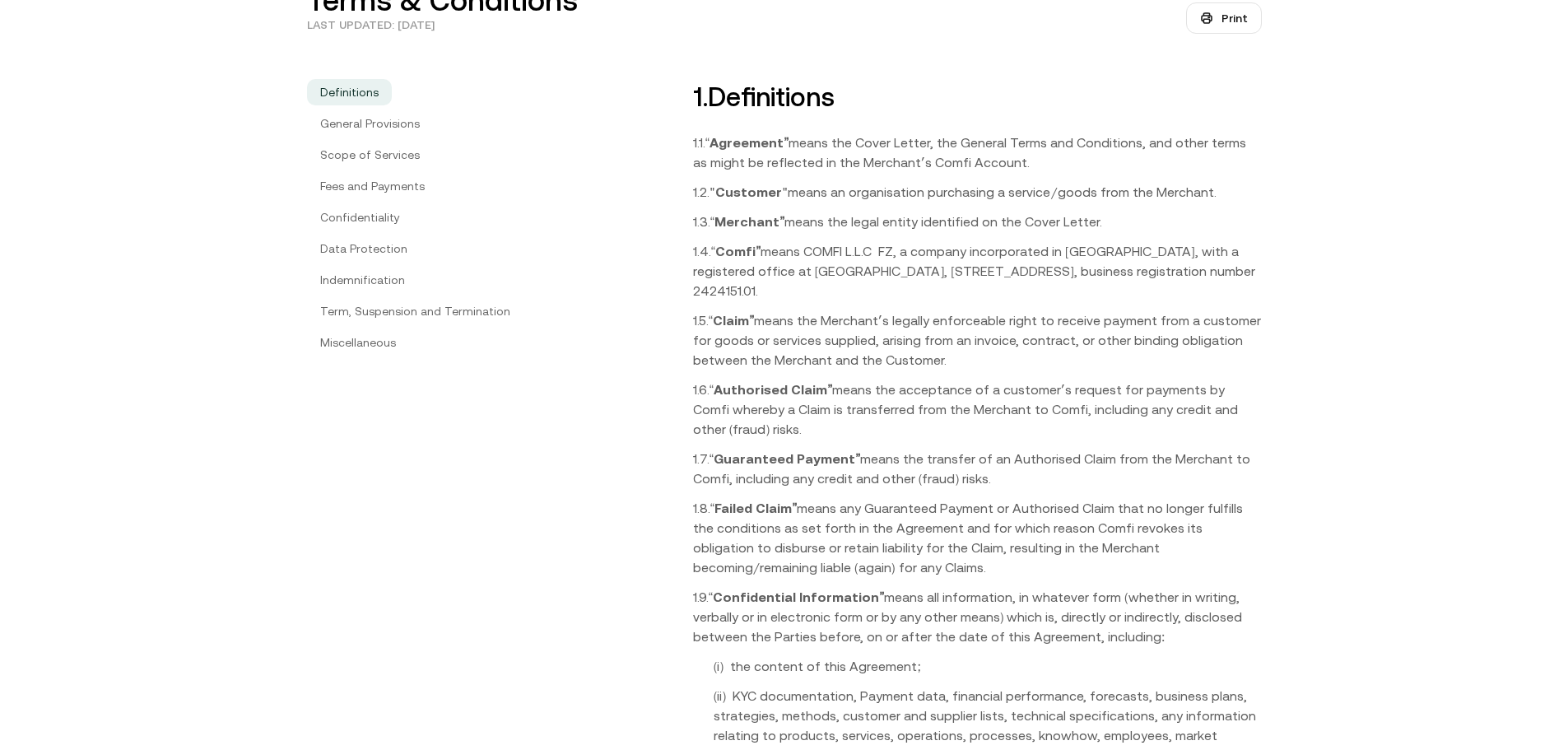 scroll, scrollTop: 0, scrollLeft: 0, axis: both 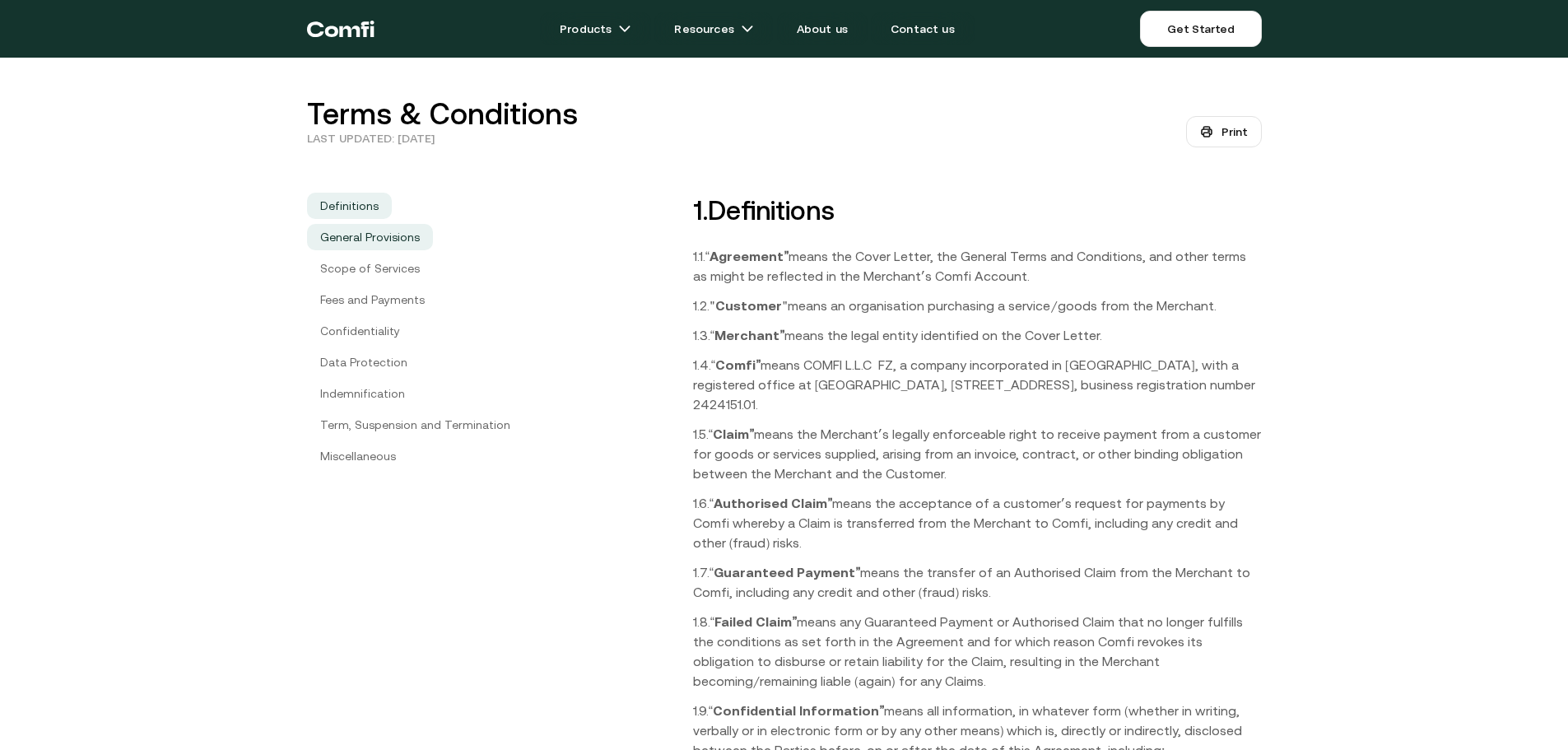 click on "General Provisions" at bounding box center (370, 237) 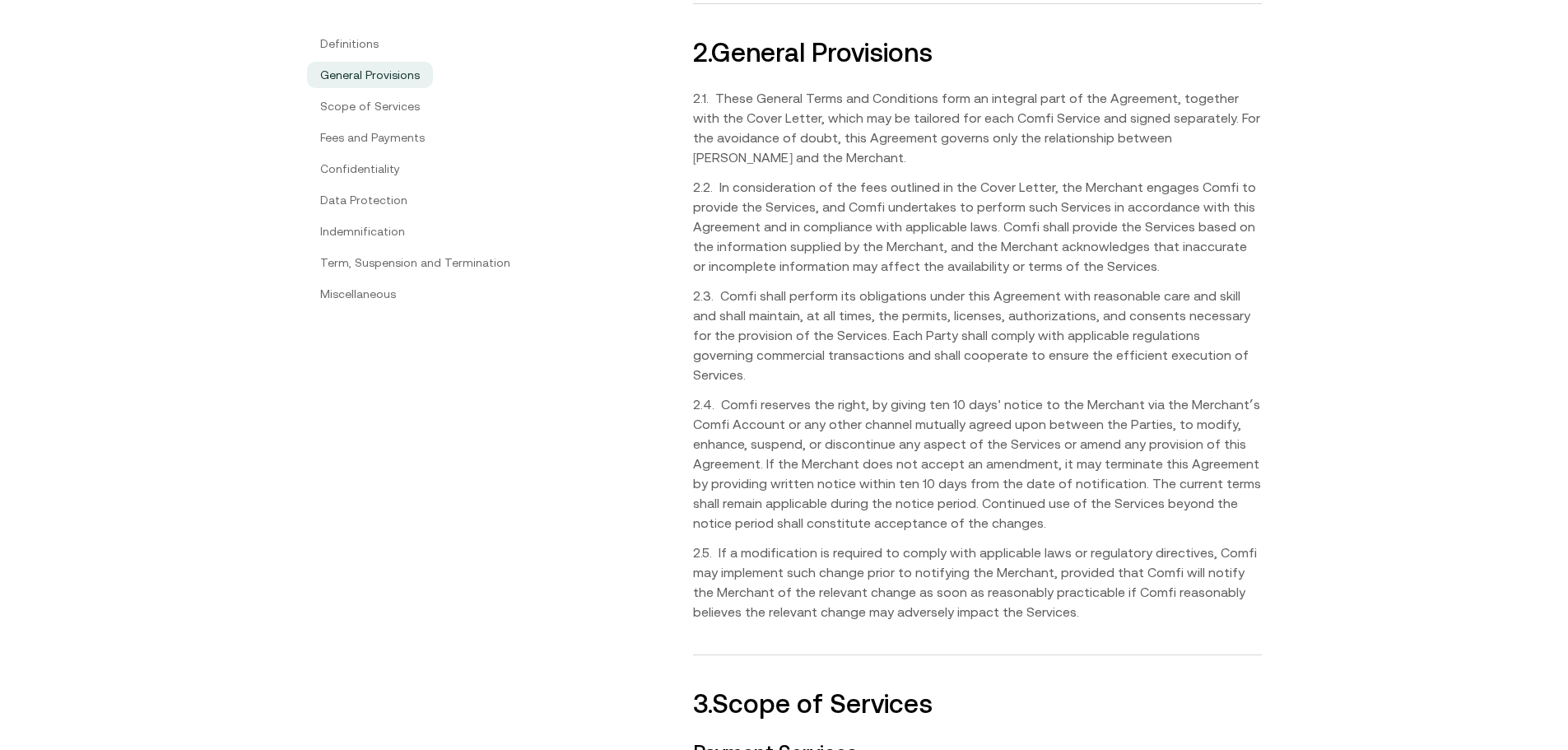 click on "Definitions General Provisions Scope of Services Fees and Payments Confidentiality Data Protection Indemnification Term, Suspension and Termination Miscellaneous" at bounding box center (483, 168) 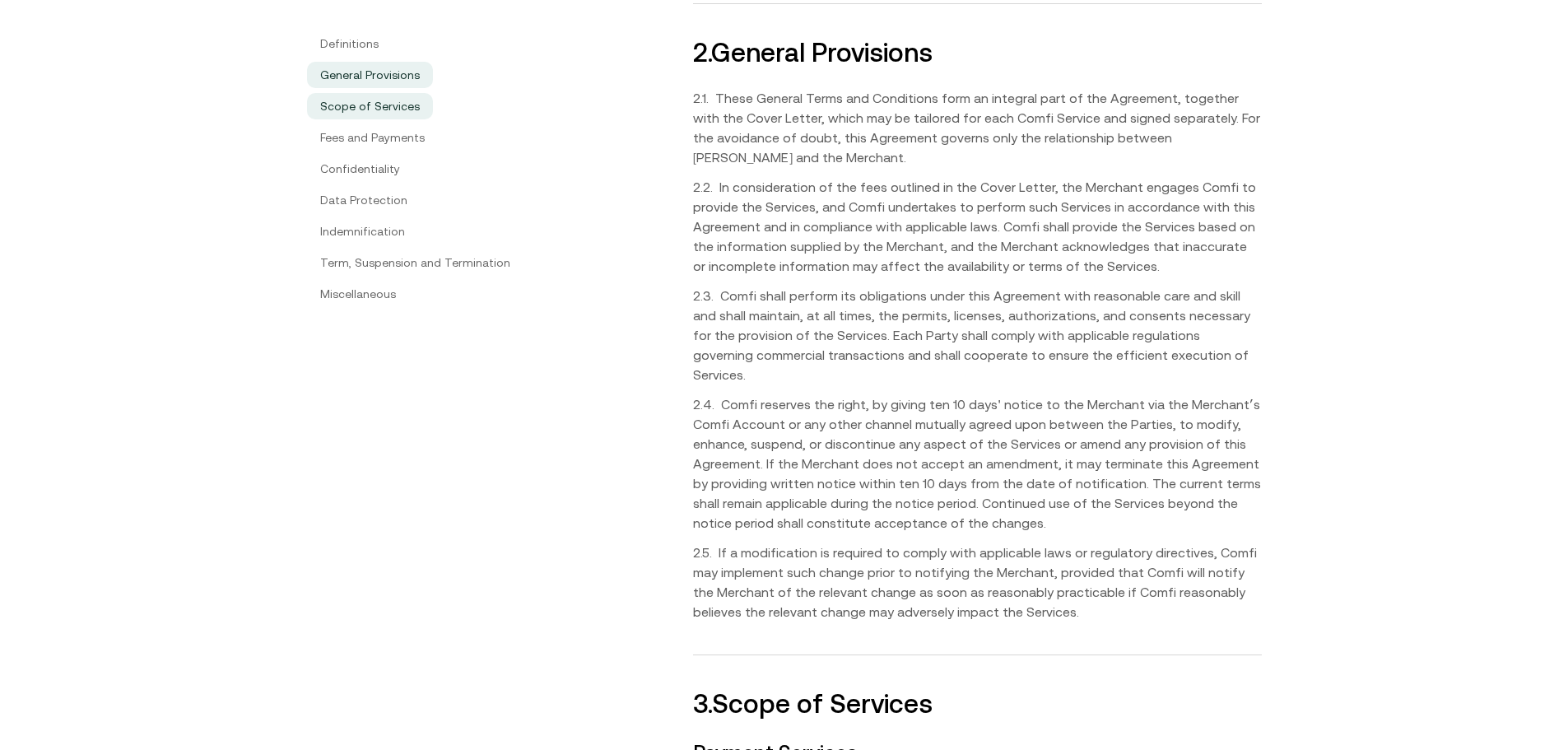 click on "Scope of Services" at bounding box center [370, 106] 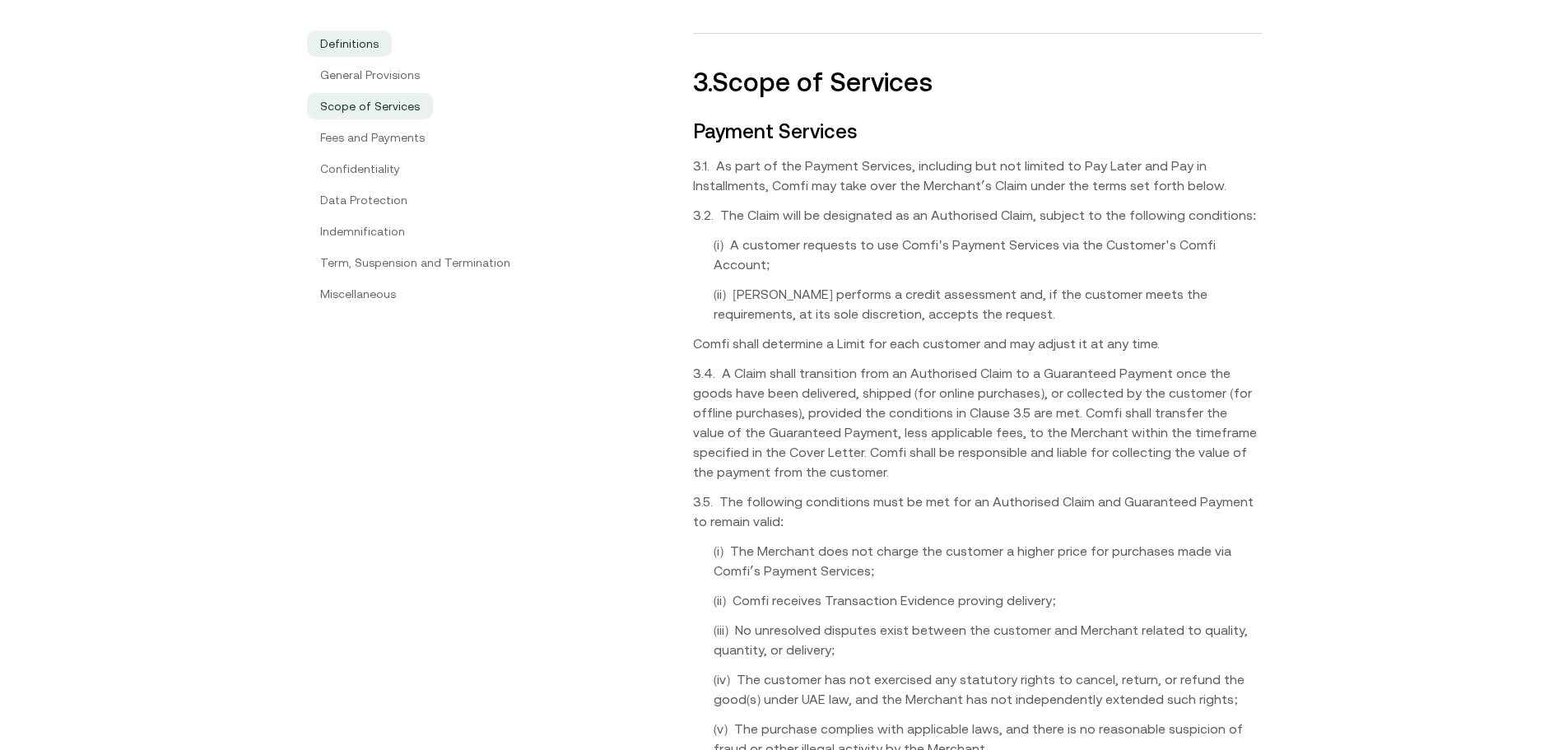 click on "Definitions" at bounding box center (349, 44) 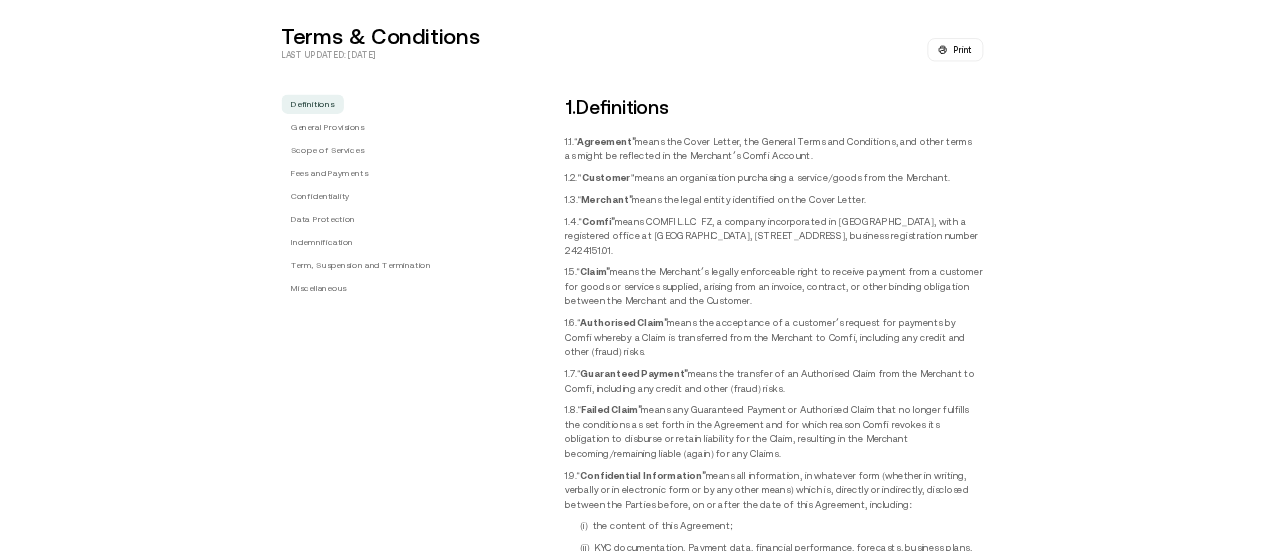 scroll, scrollTop: 0, scrollLeft: 0, axis: both 